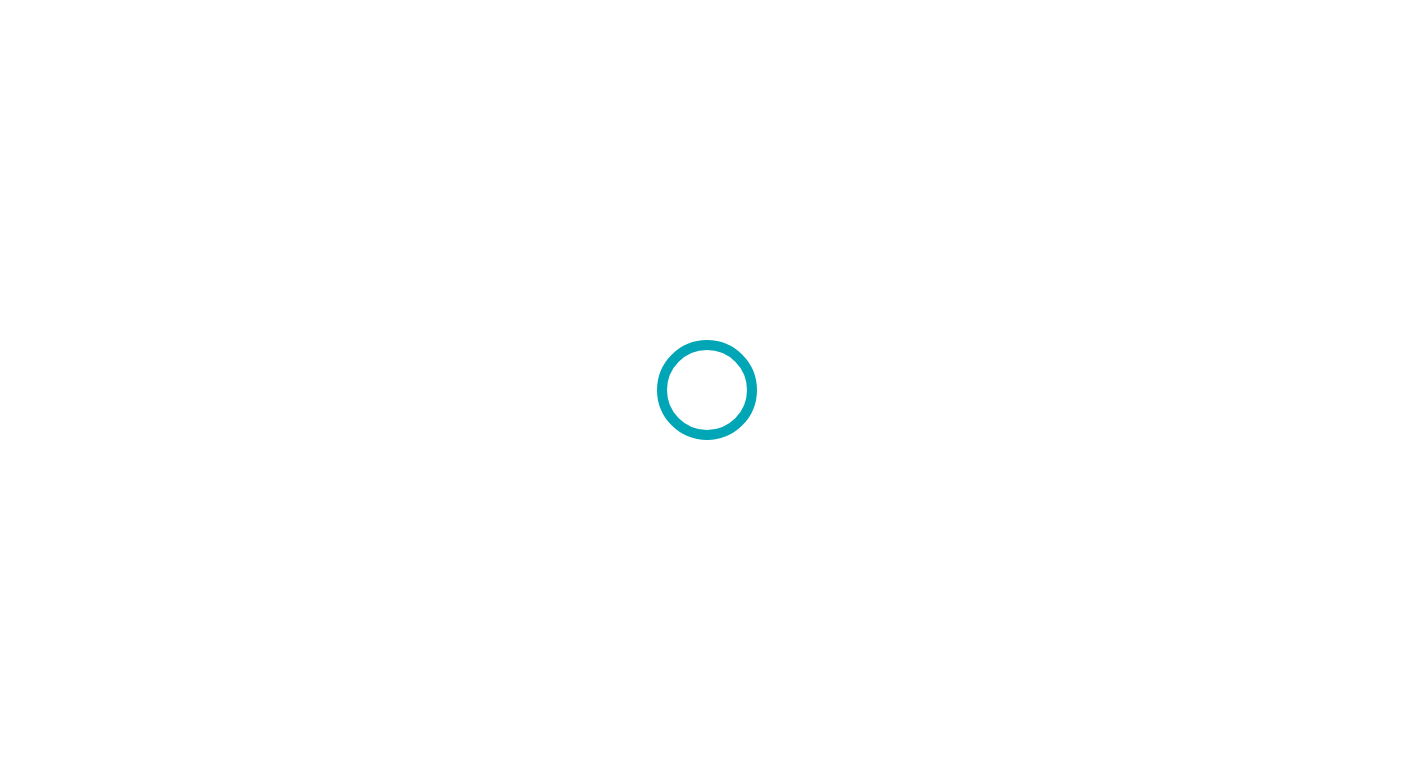 scroll, scrollTop: 0, scrollLeft: 0, axis: both 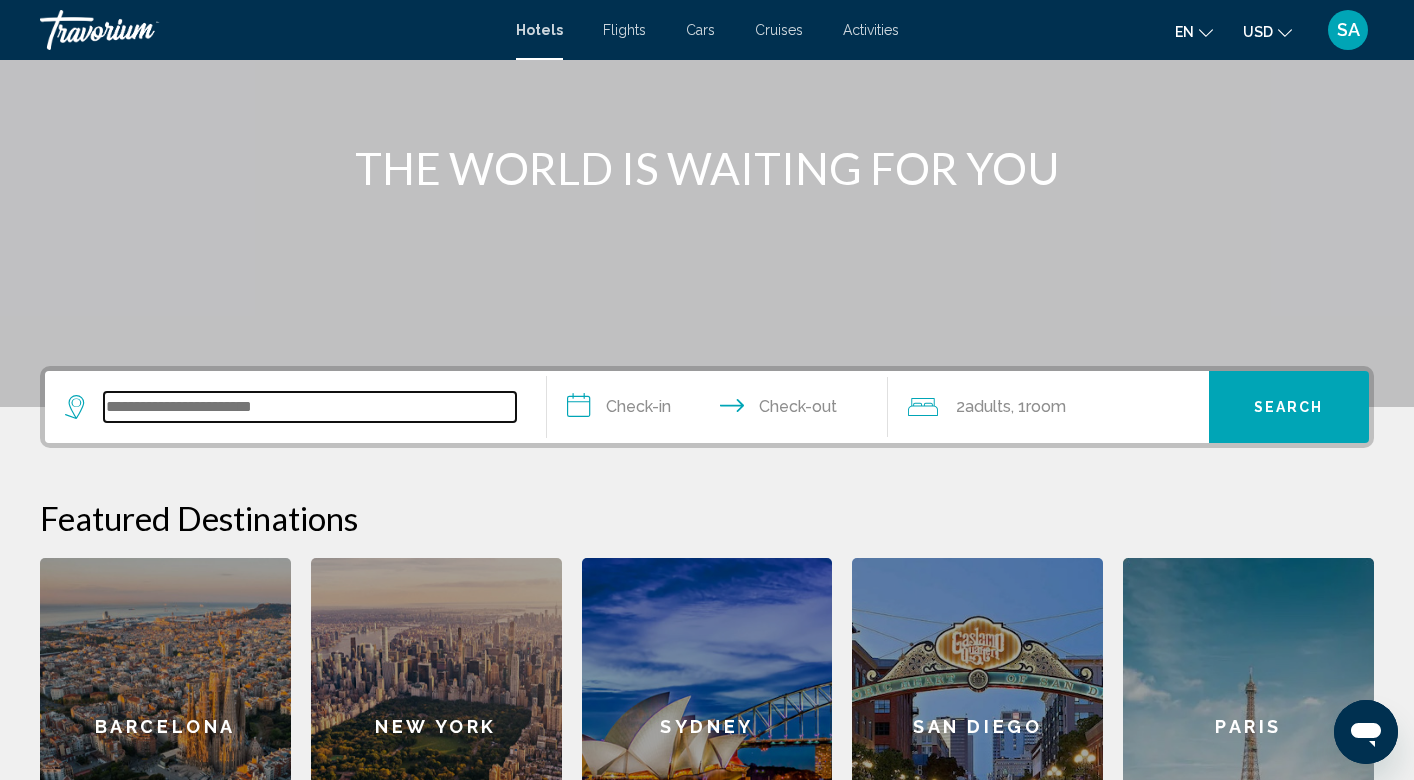 click at bounding box center (310, 407) 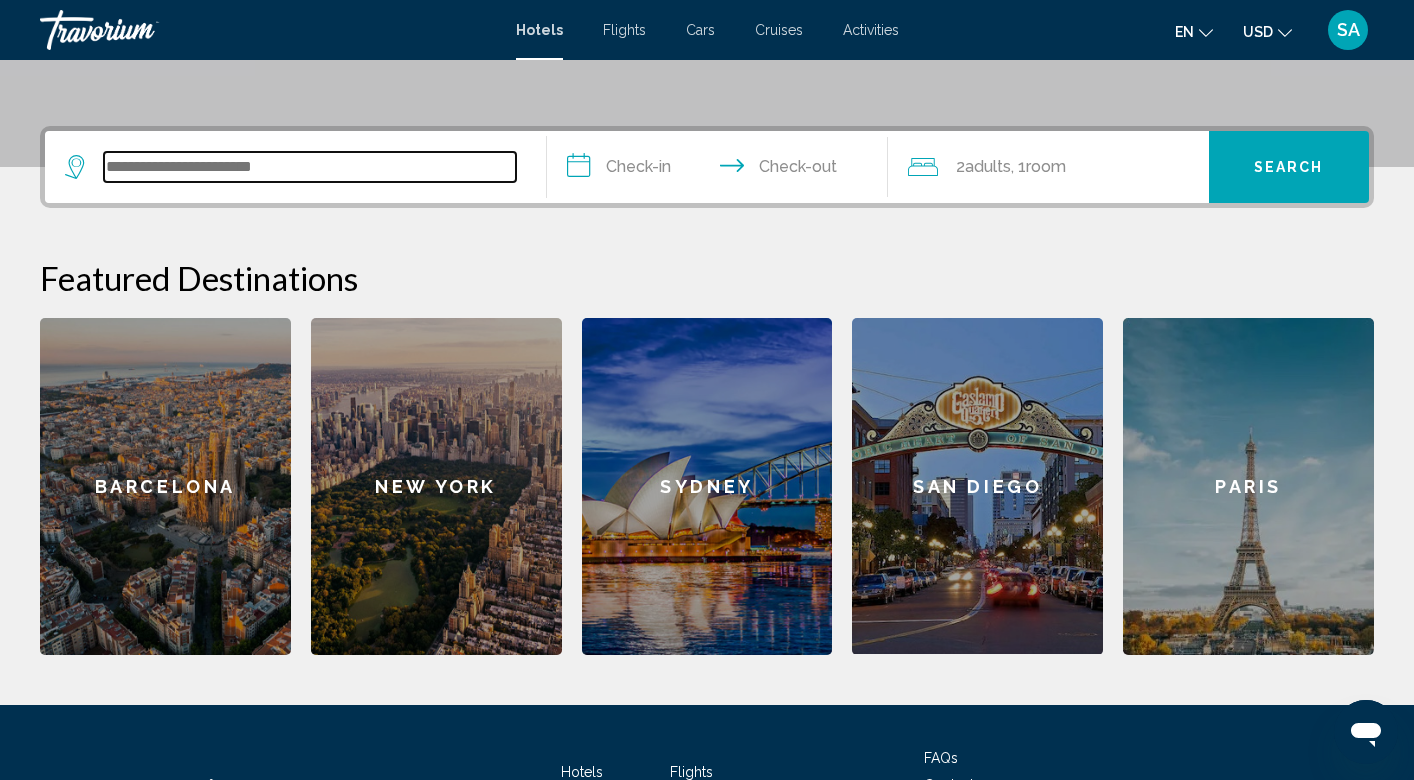 scroll, scrollTop: 494, scrollLeft: 0, axis: vertical 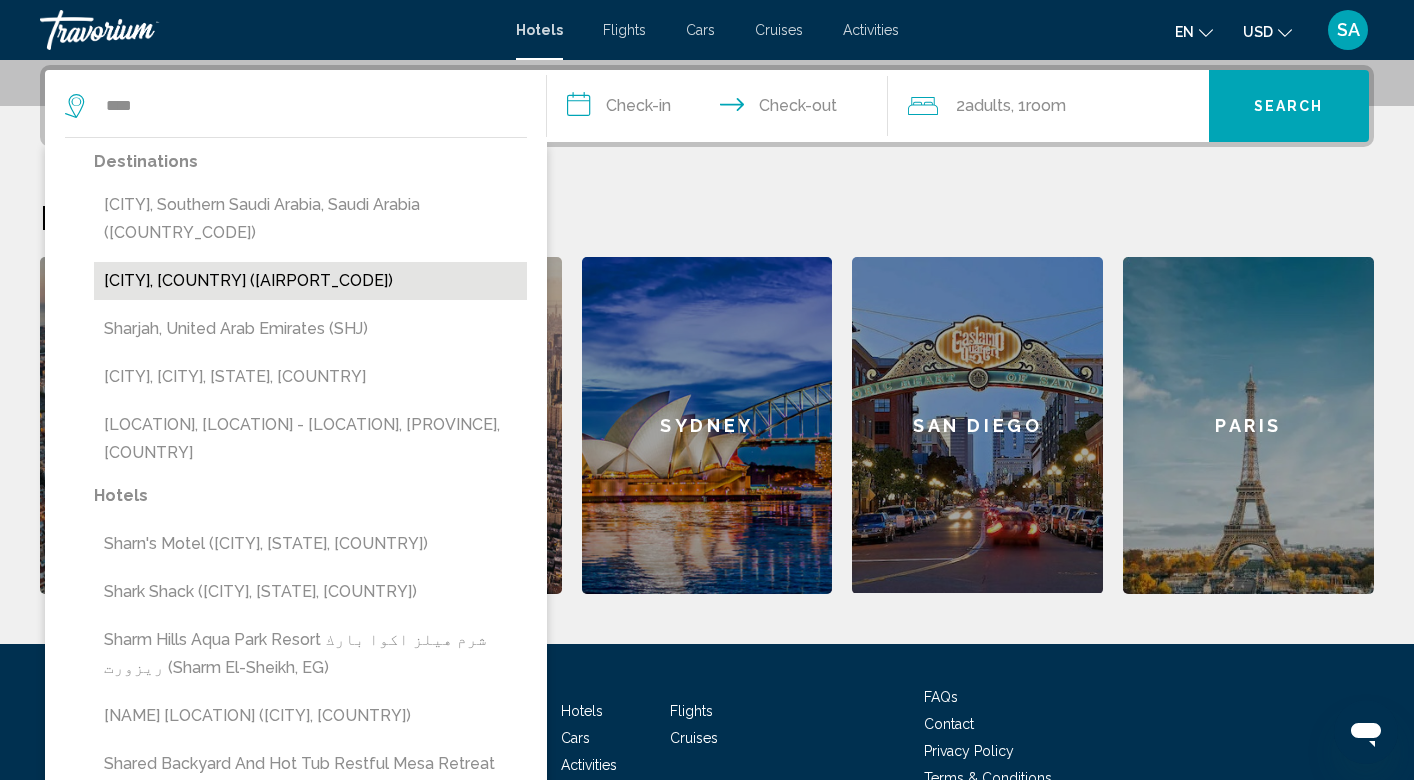 drag, startPoint x: 310, startPoint y: 408, endPoint x: 257, endPoint y: 253, distance: 163.81087 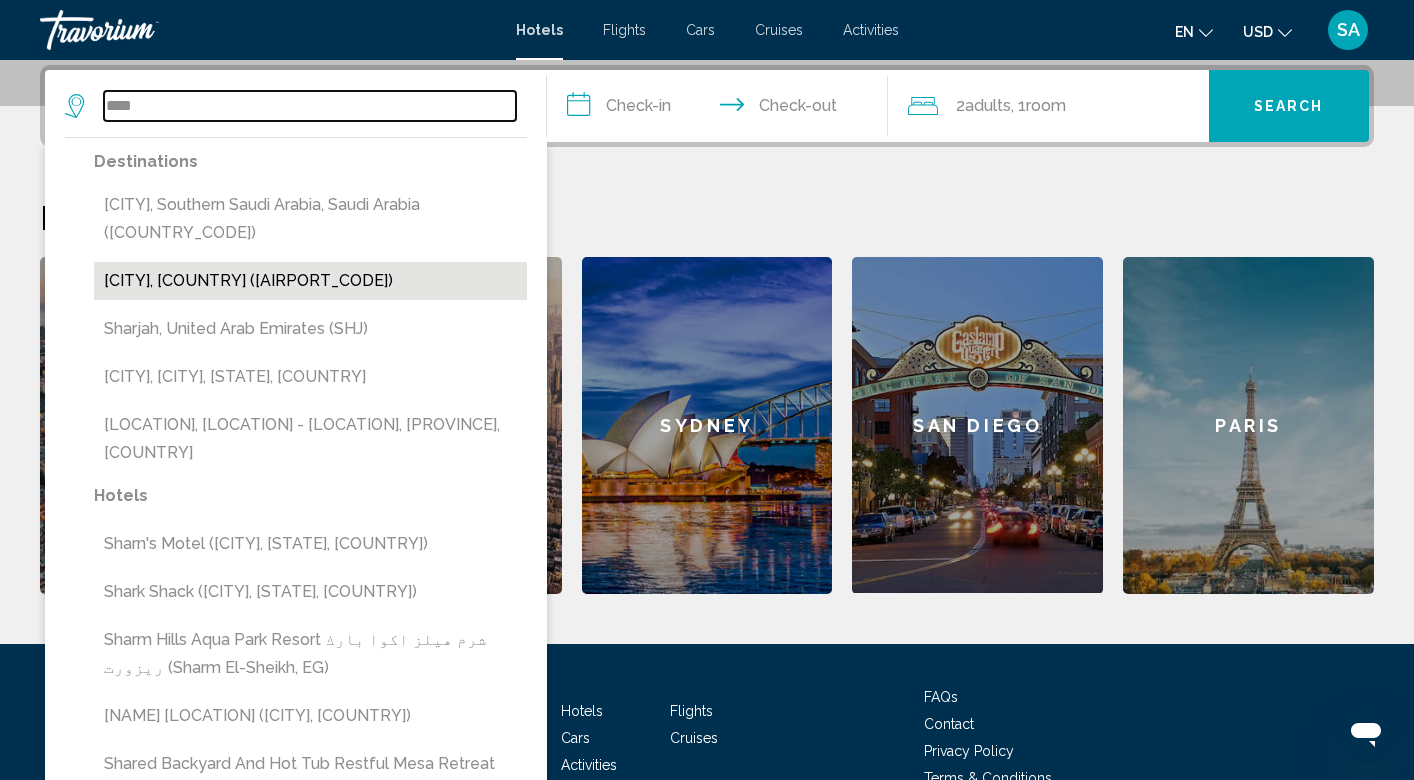 type on "**********" 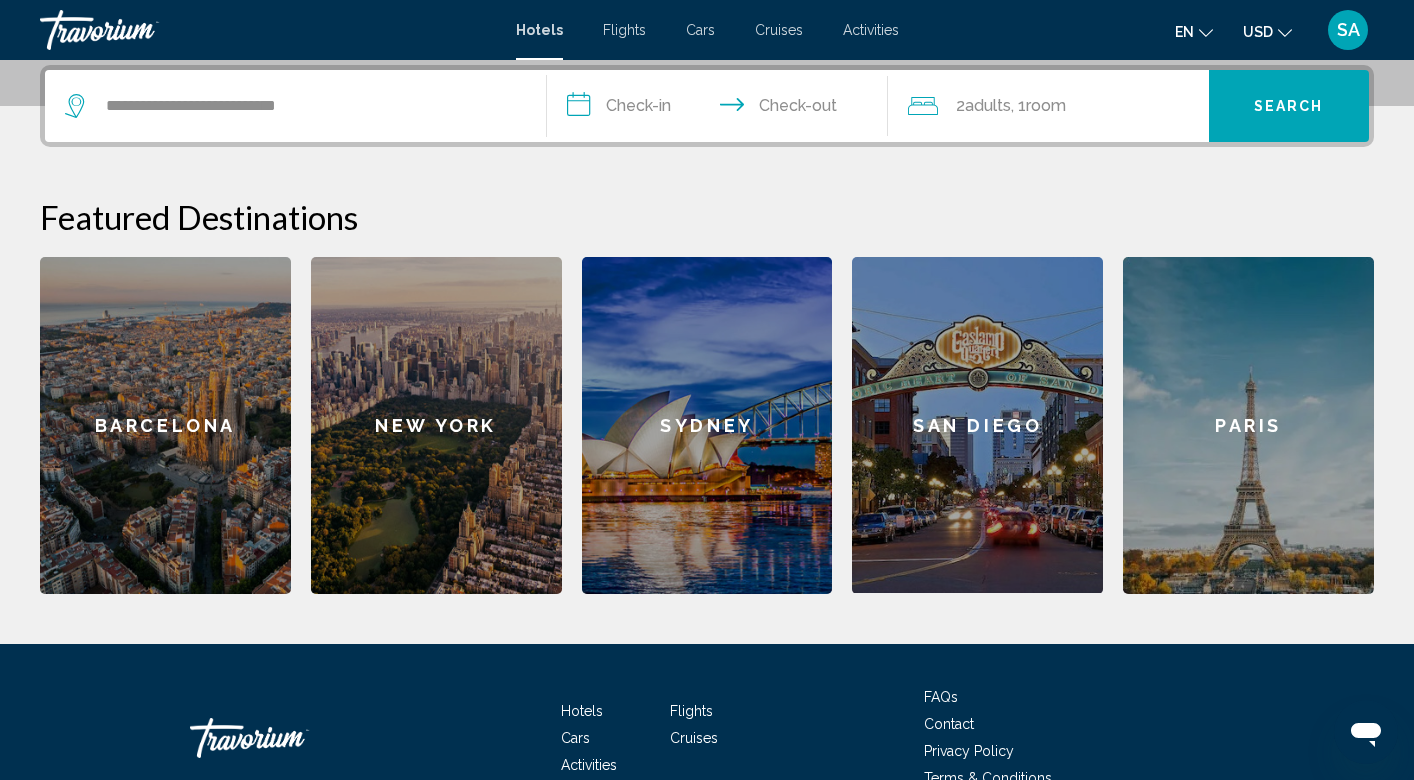click on "**********" at bounding box center (721, 109) 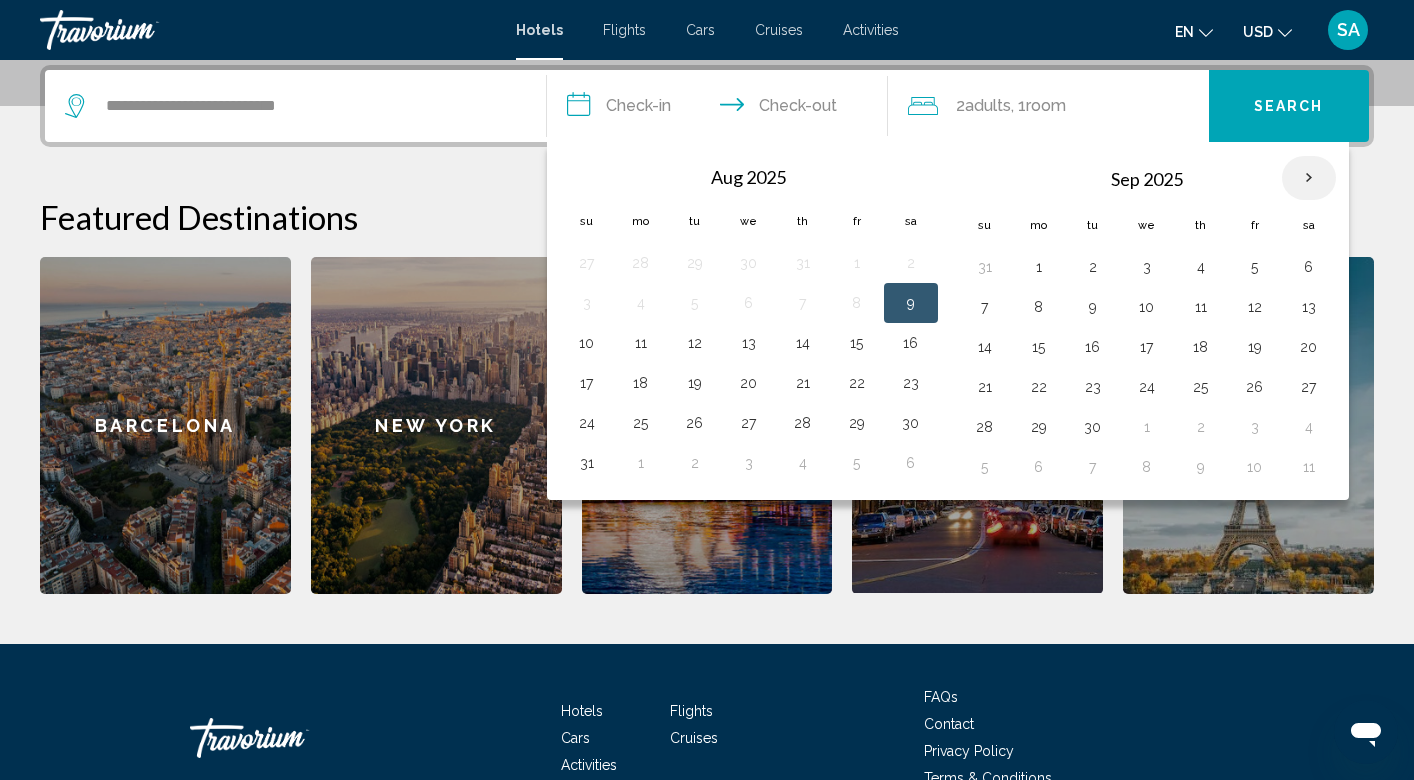 click at bounding box center [1309, 178] 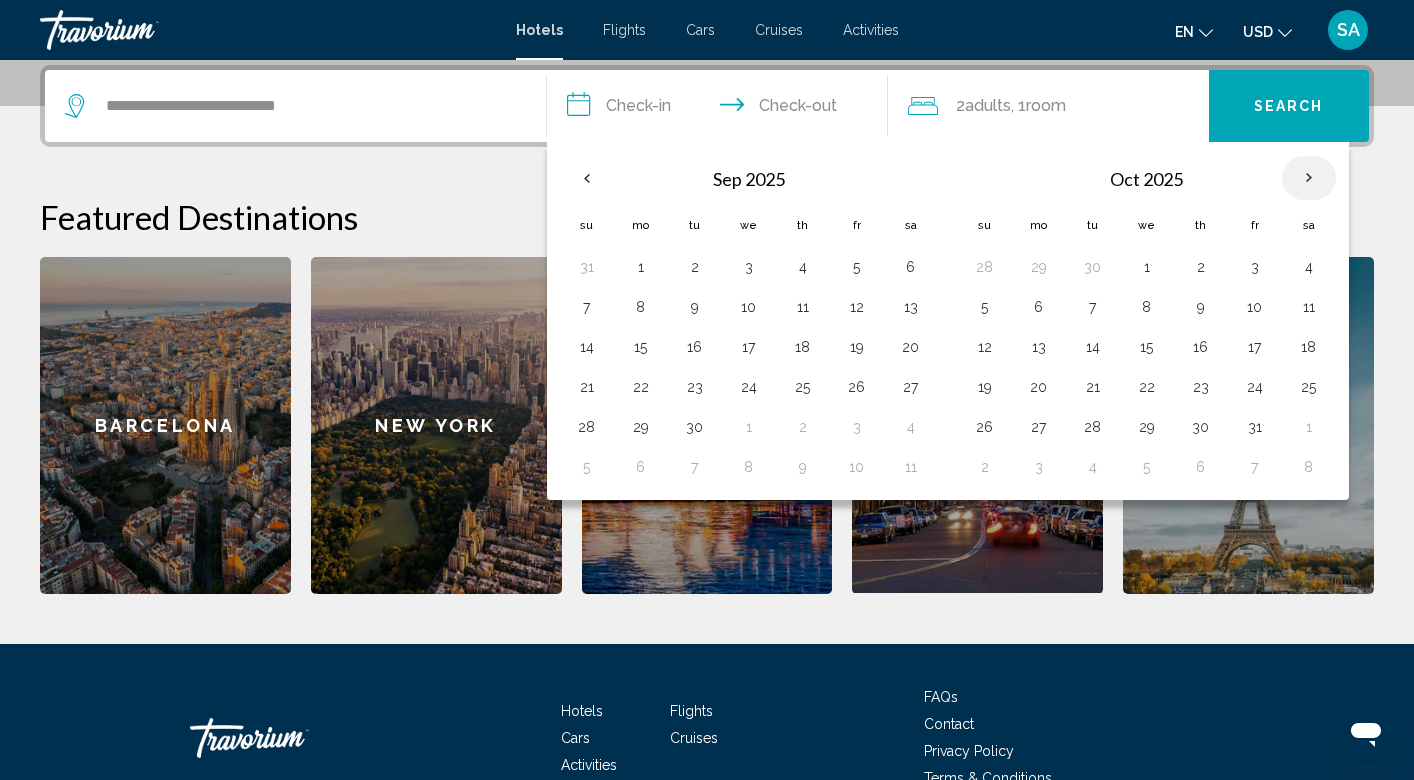click at bounding box center [1309, 178] 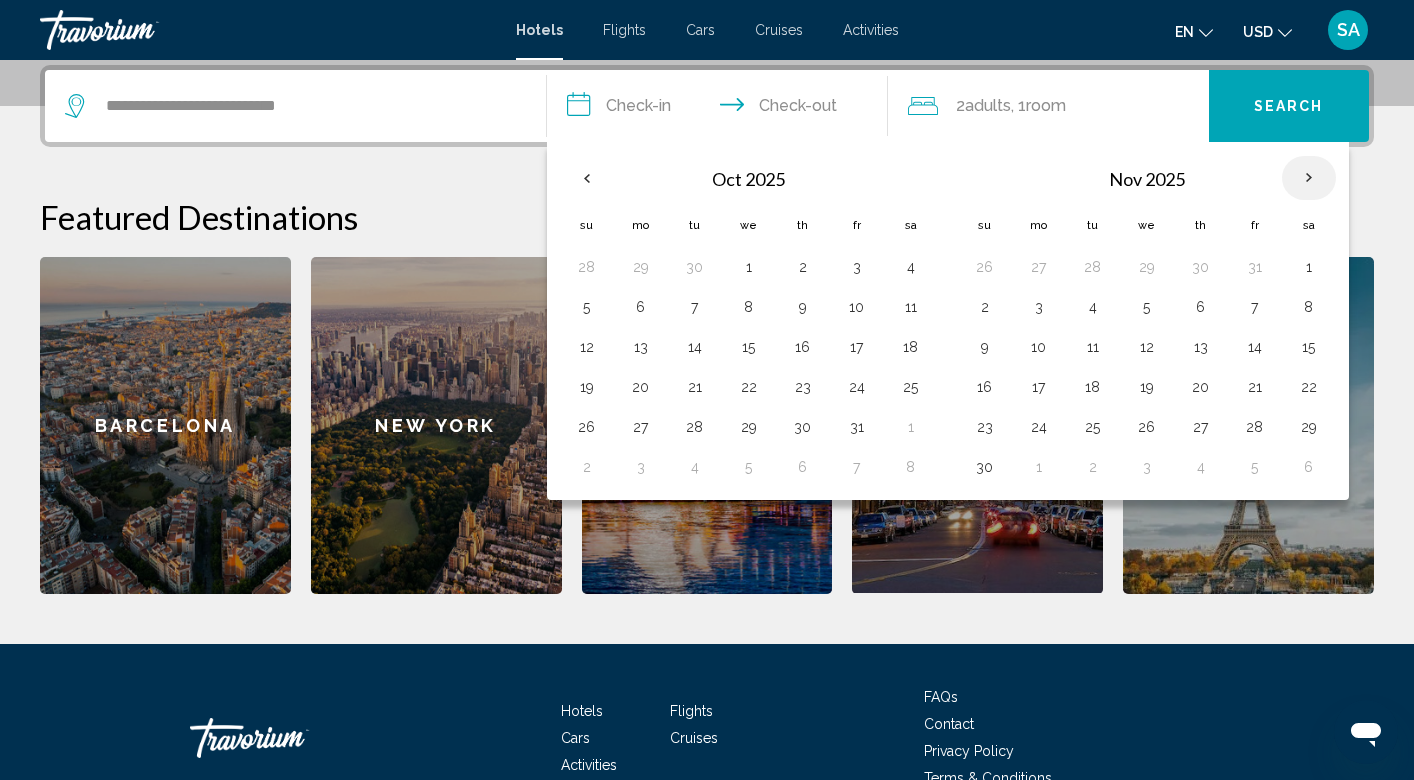 click at bounding box center [1309, 178] 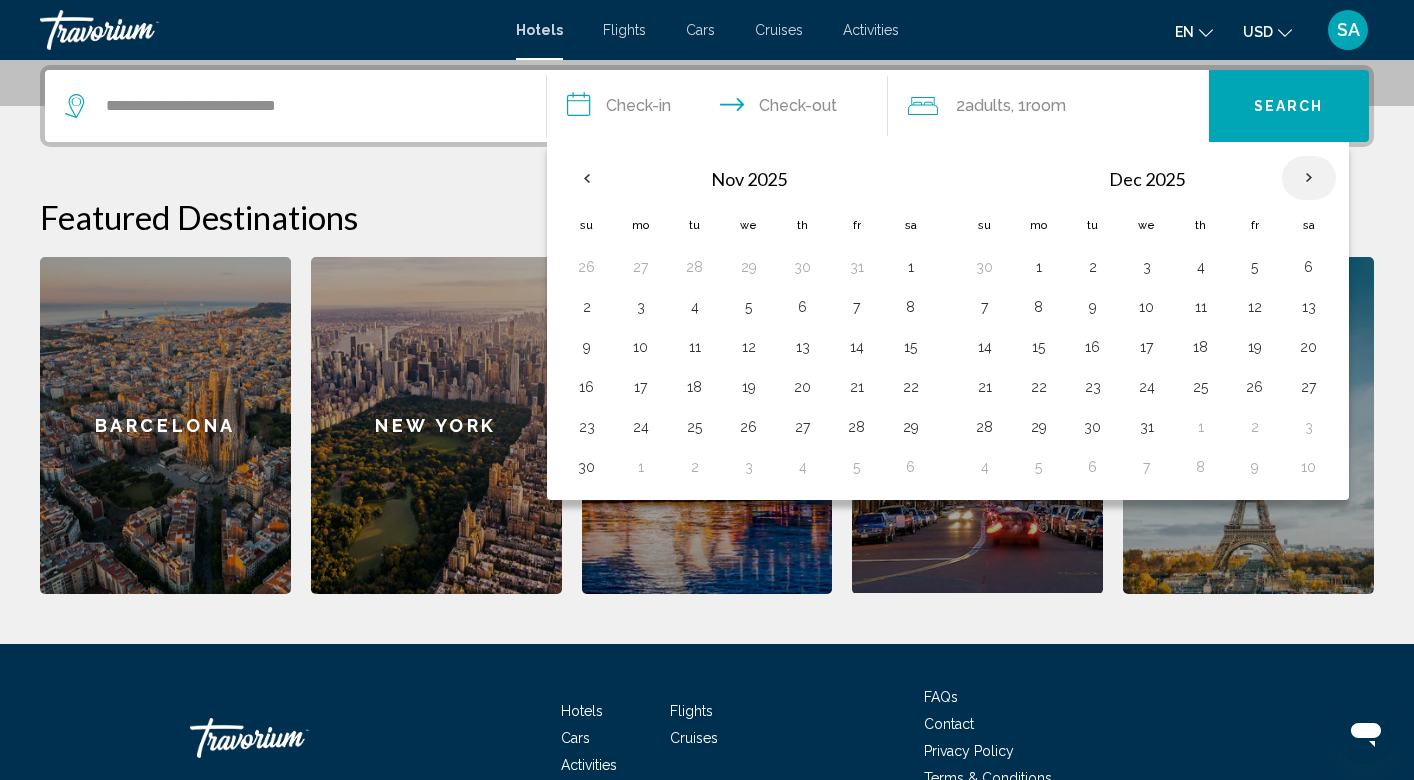 click at bounding box center [1309, 178] 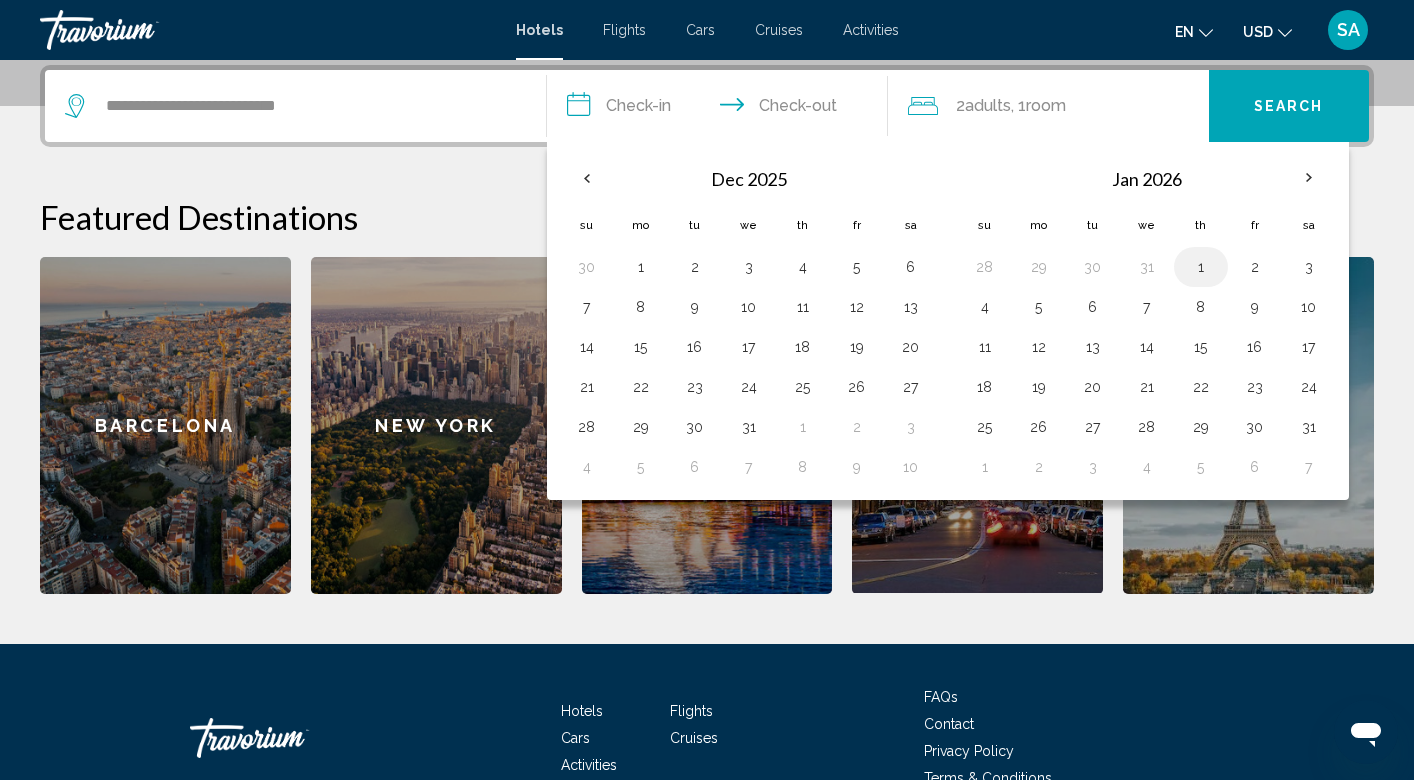 click on "1" at bounding box center (1201, 267) 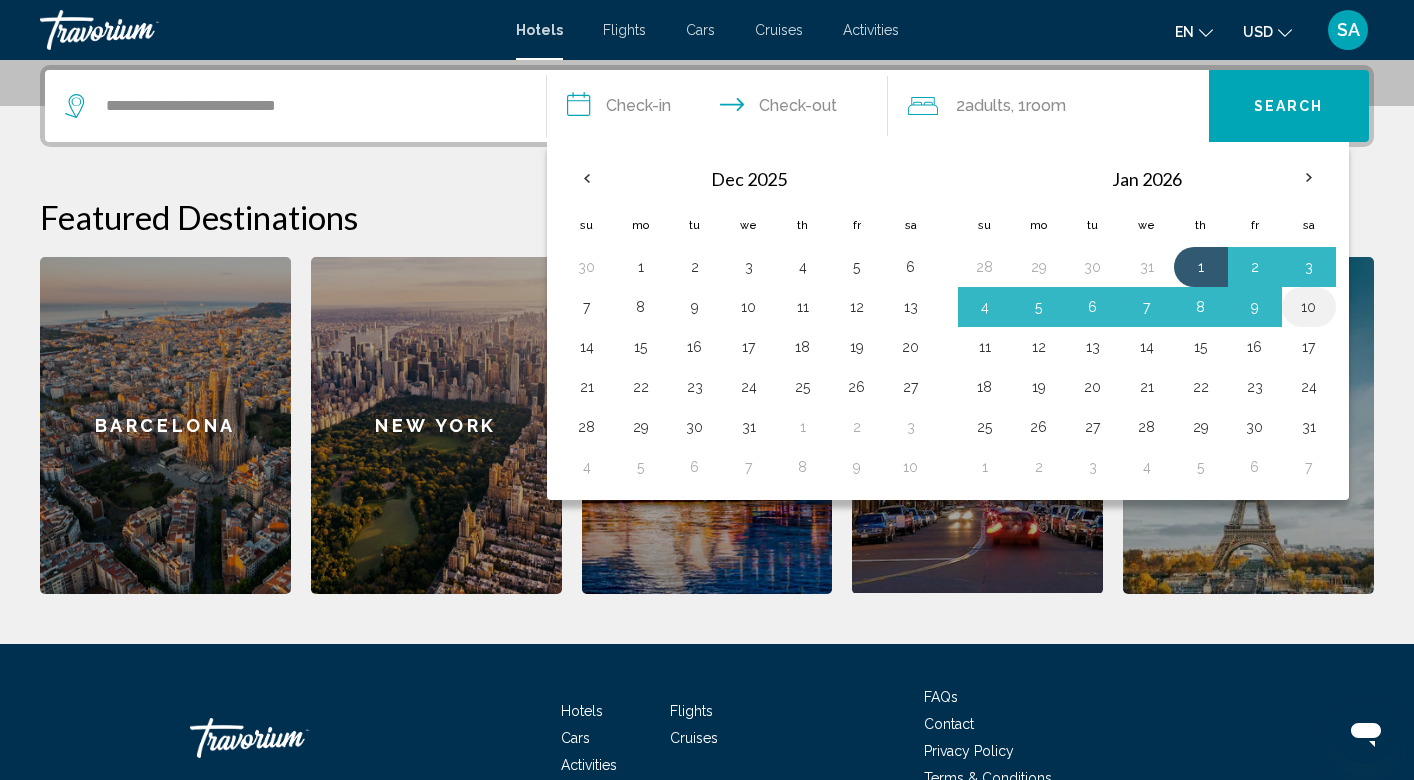 click on "10" at bounding box center [1309, 307] 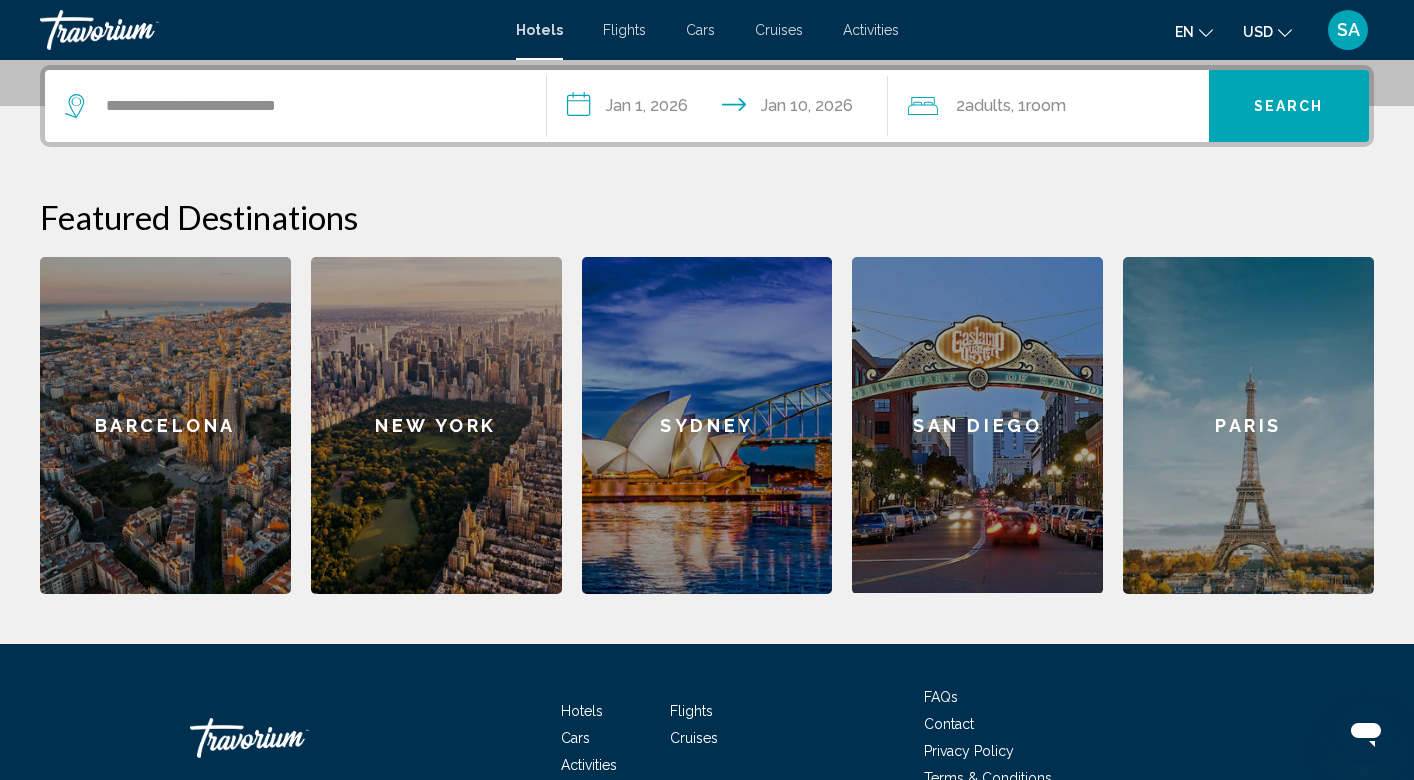 click on "Room" 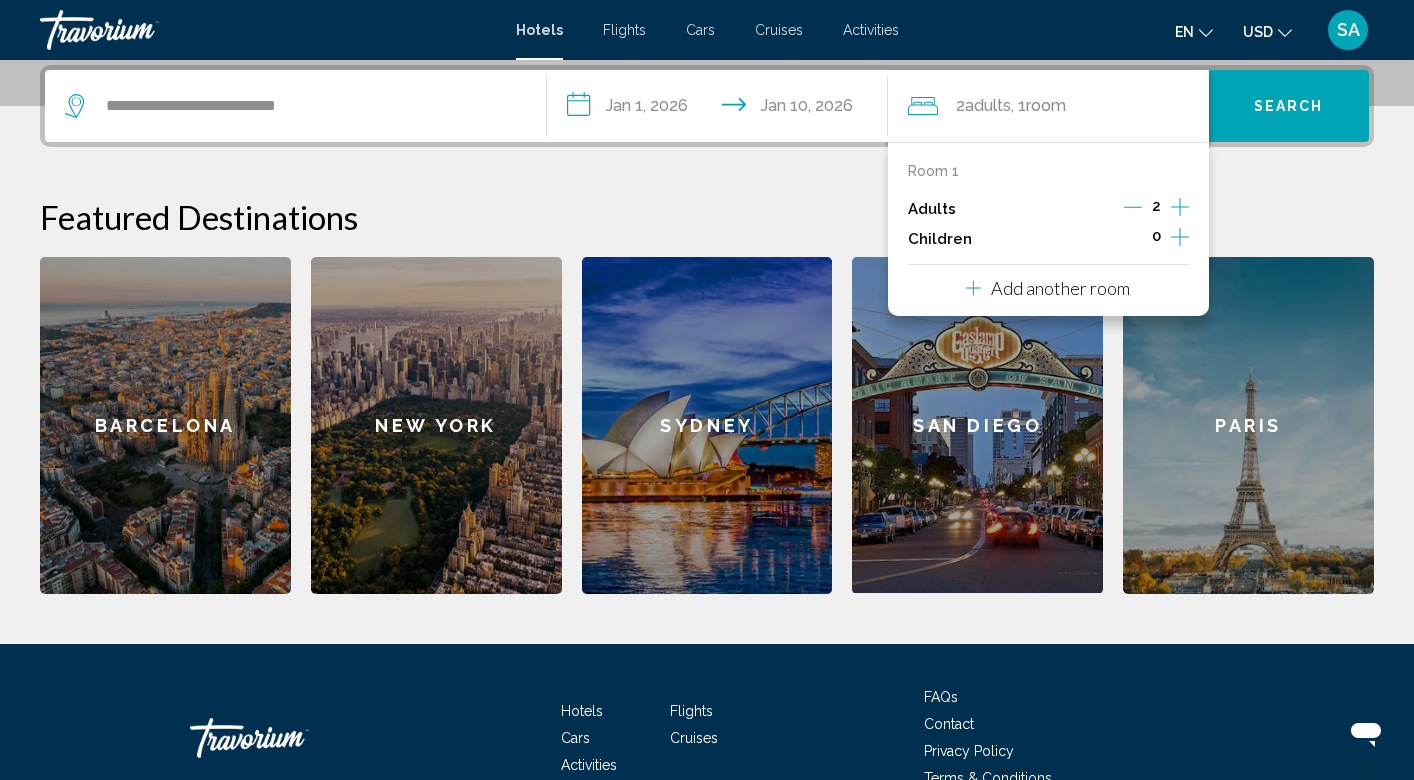 click 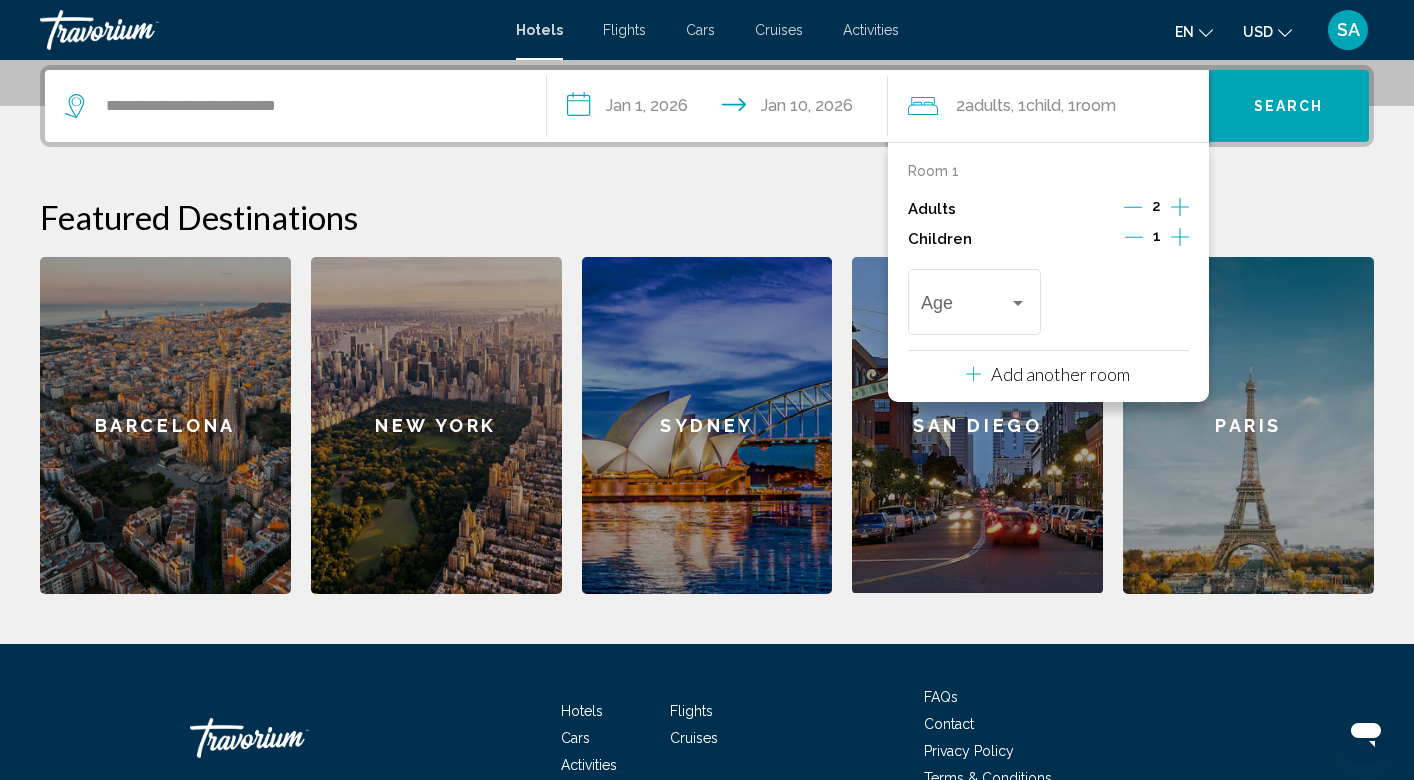 click 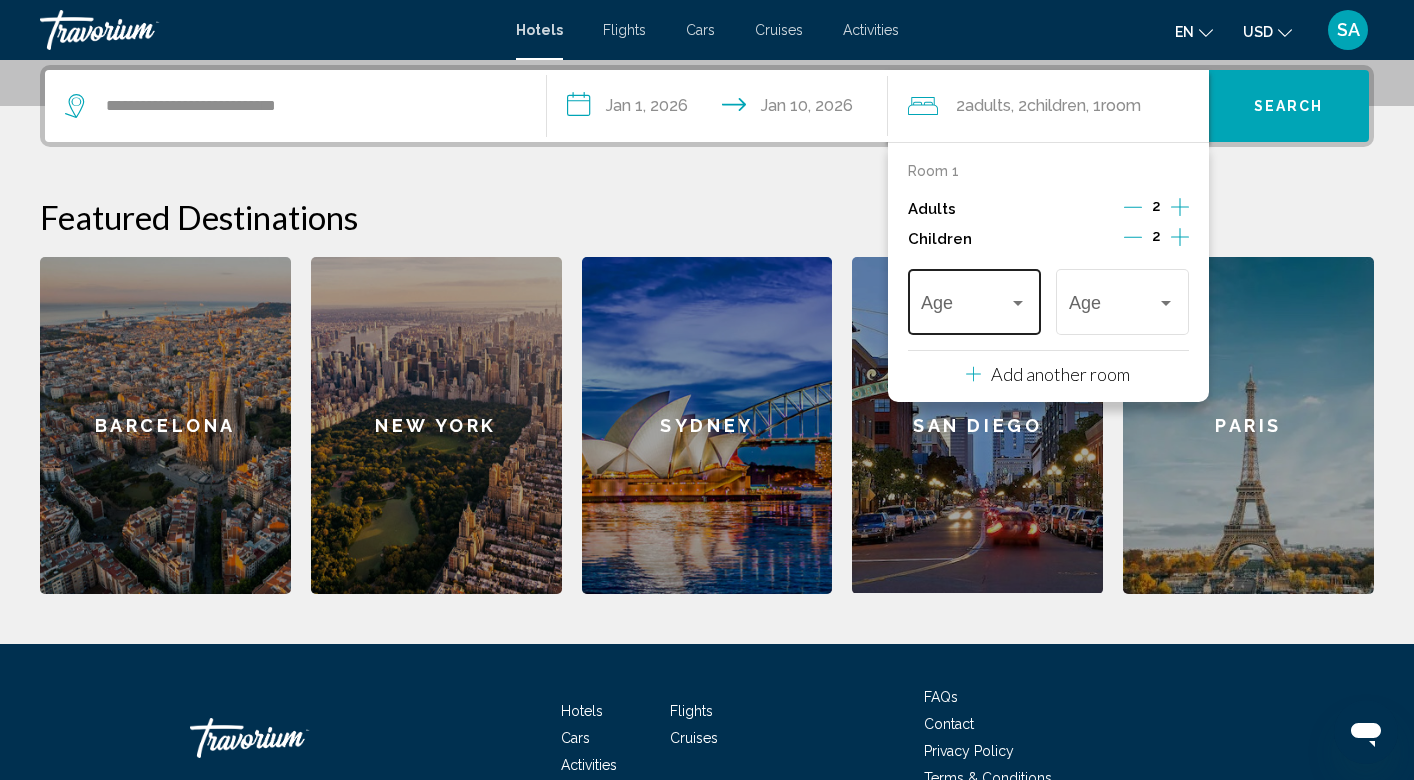 click at bounding box center (965, 307) 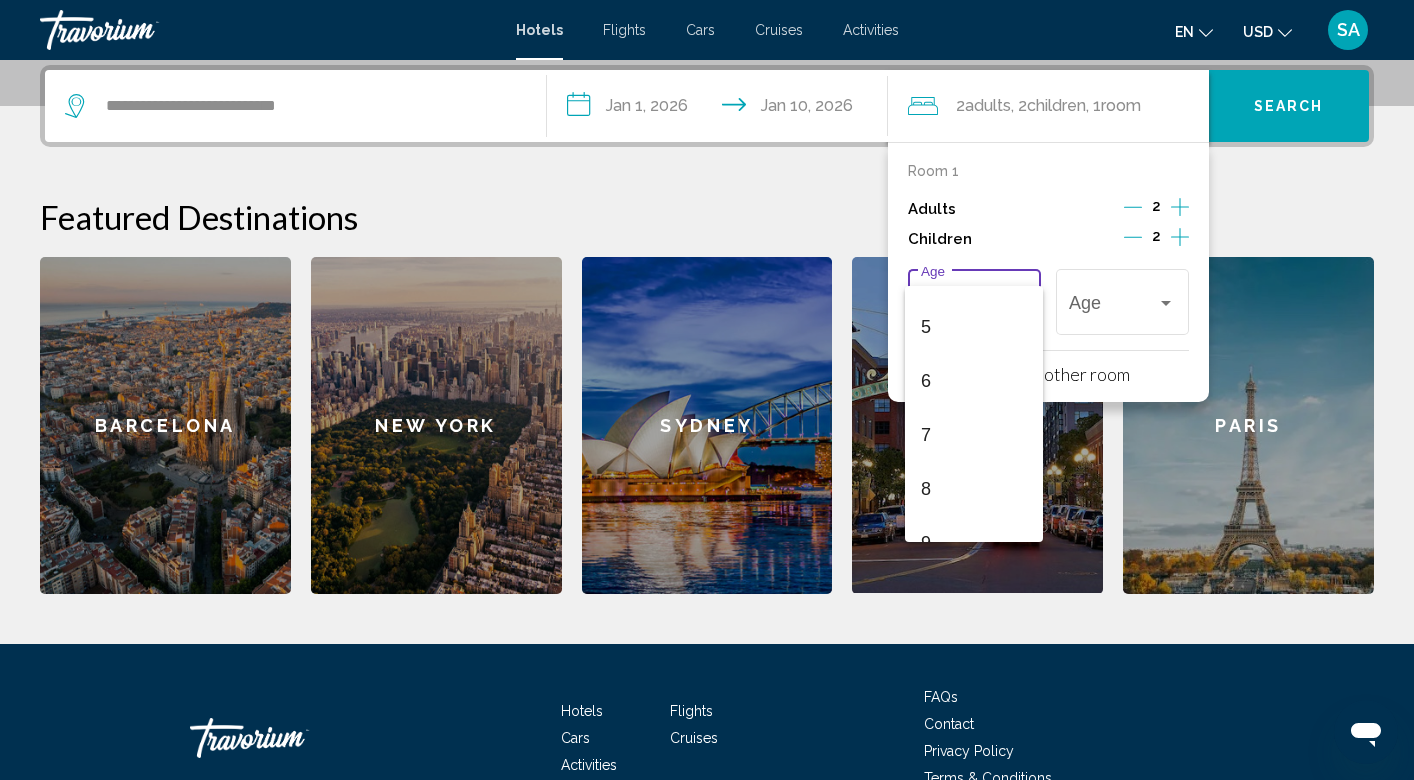 scroll, scrollTop: 239, scrollLeft: 0, axis: vertical 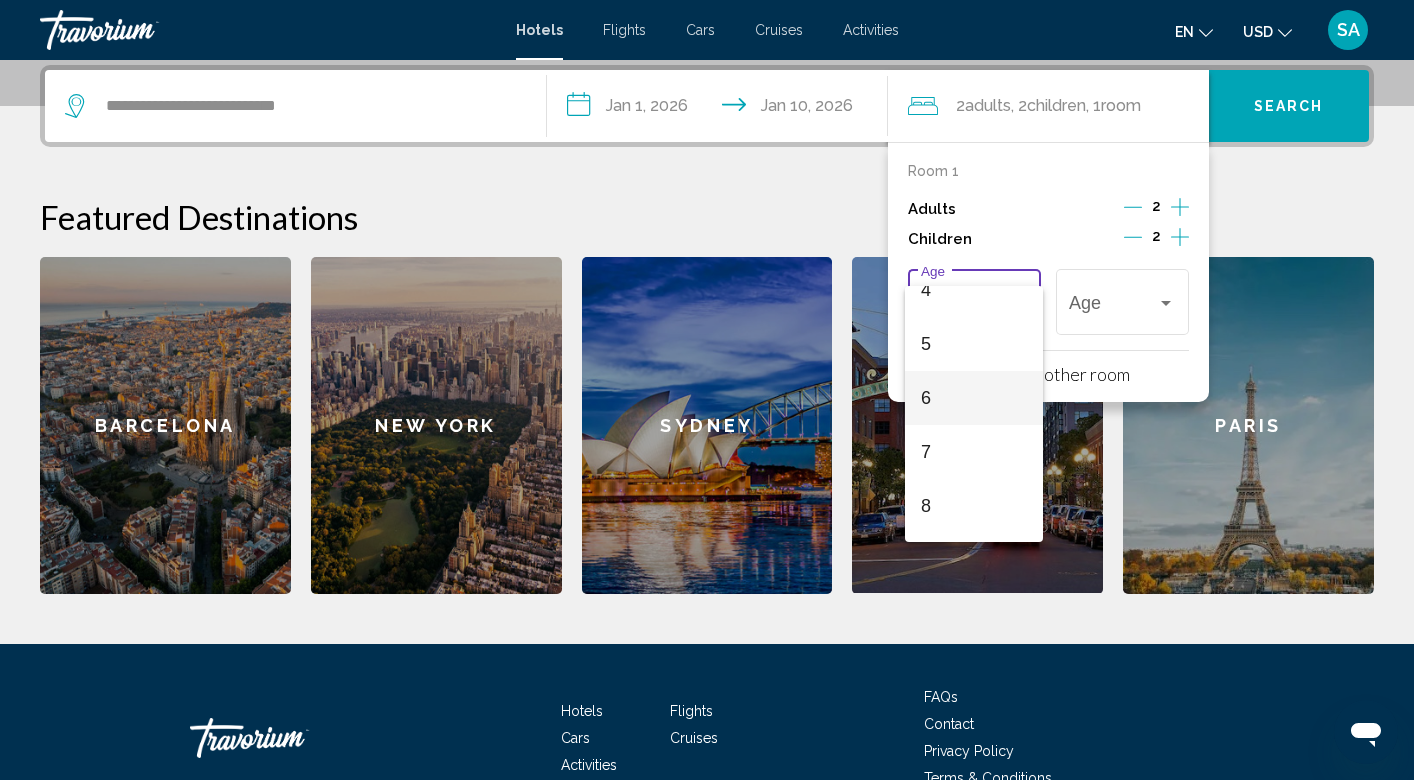 click on "6" at bounding box center [974, 398] 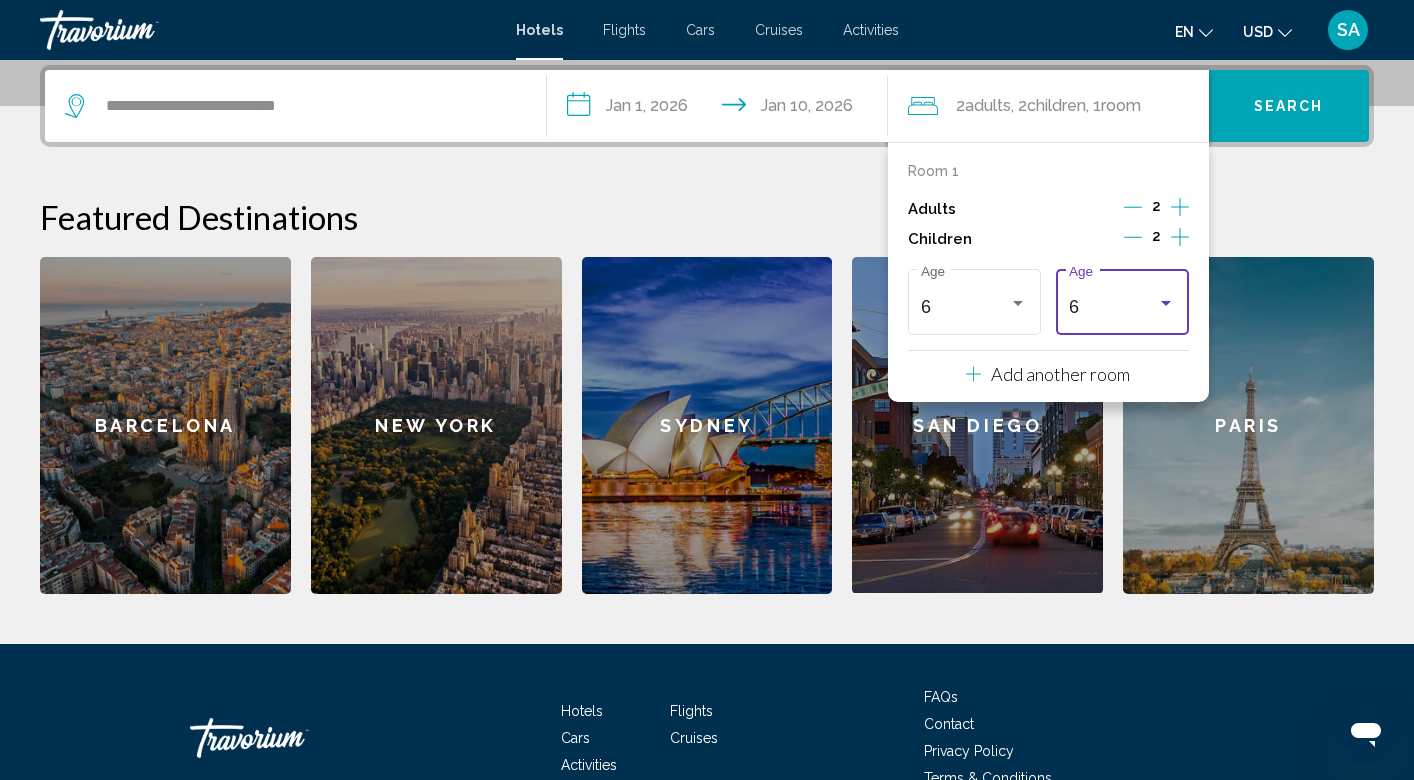 click at bounding box center (1166, 303) 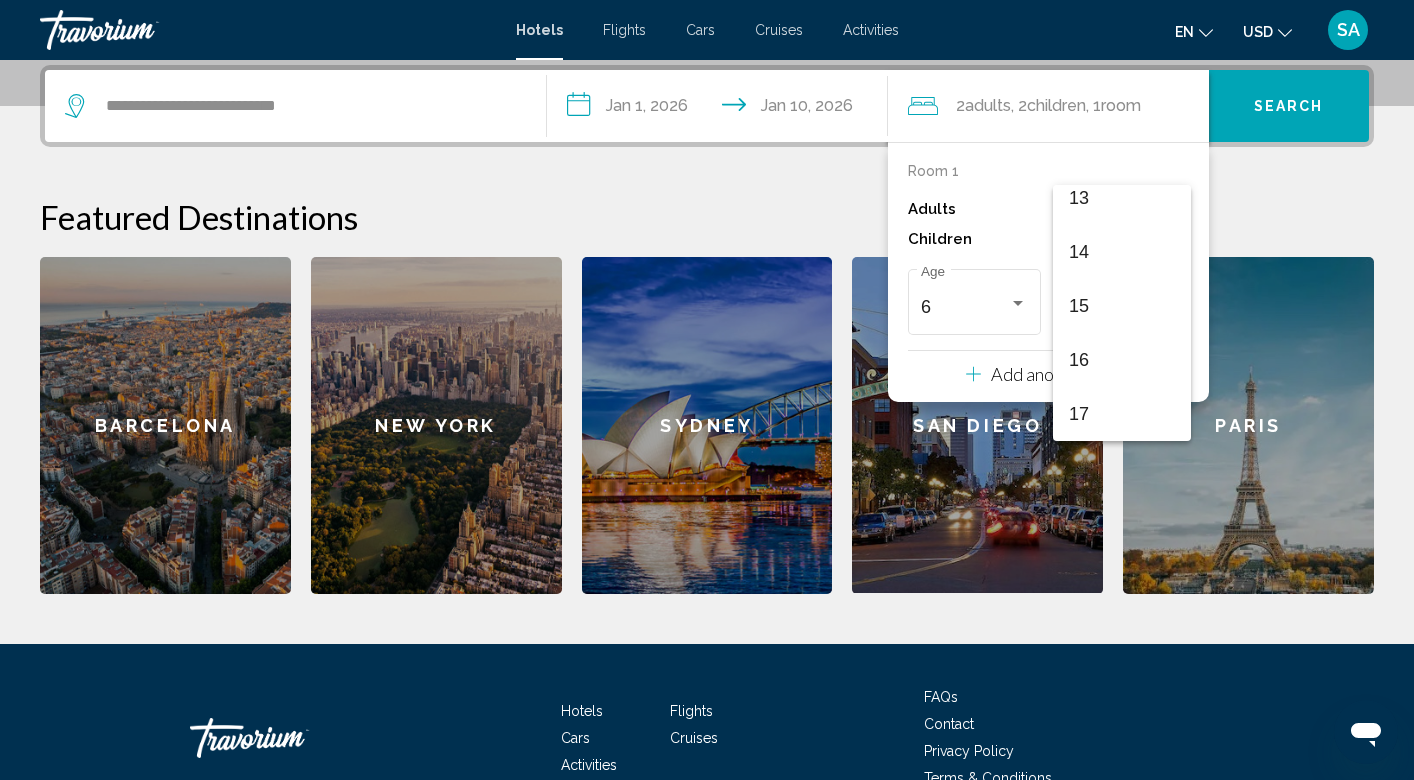 scroll, scrollTop: 721, scrollLeft: 0, axis: vertical 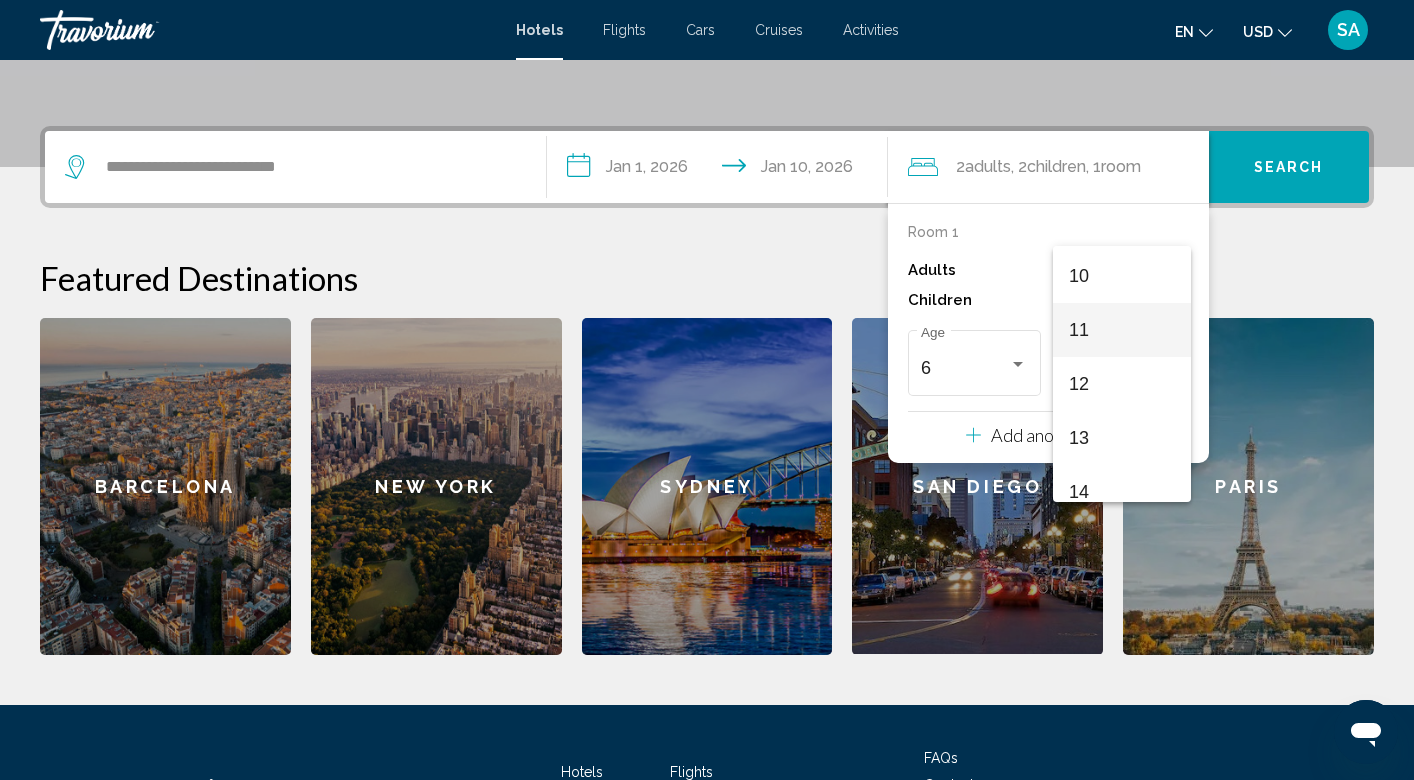 click on "11" at bounding box center (1122, 330) 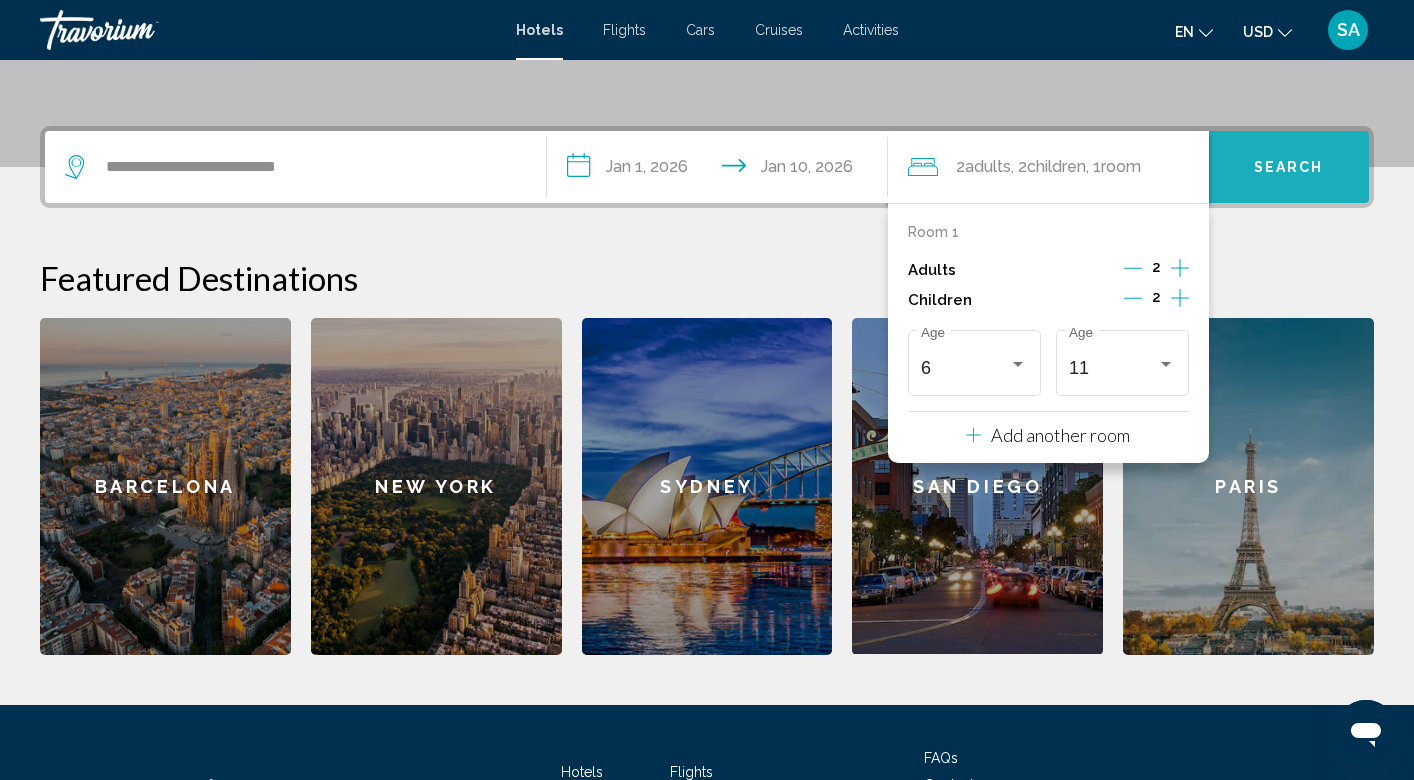 click on "Search" at bounding box center (1289, 167) 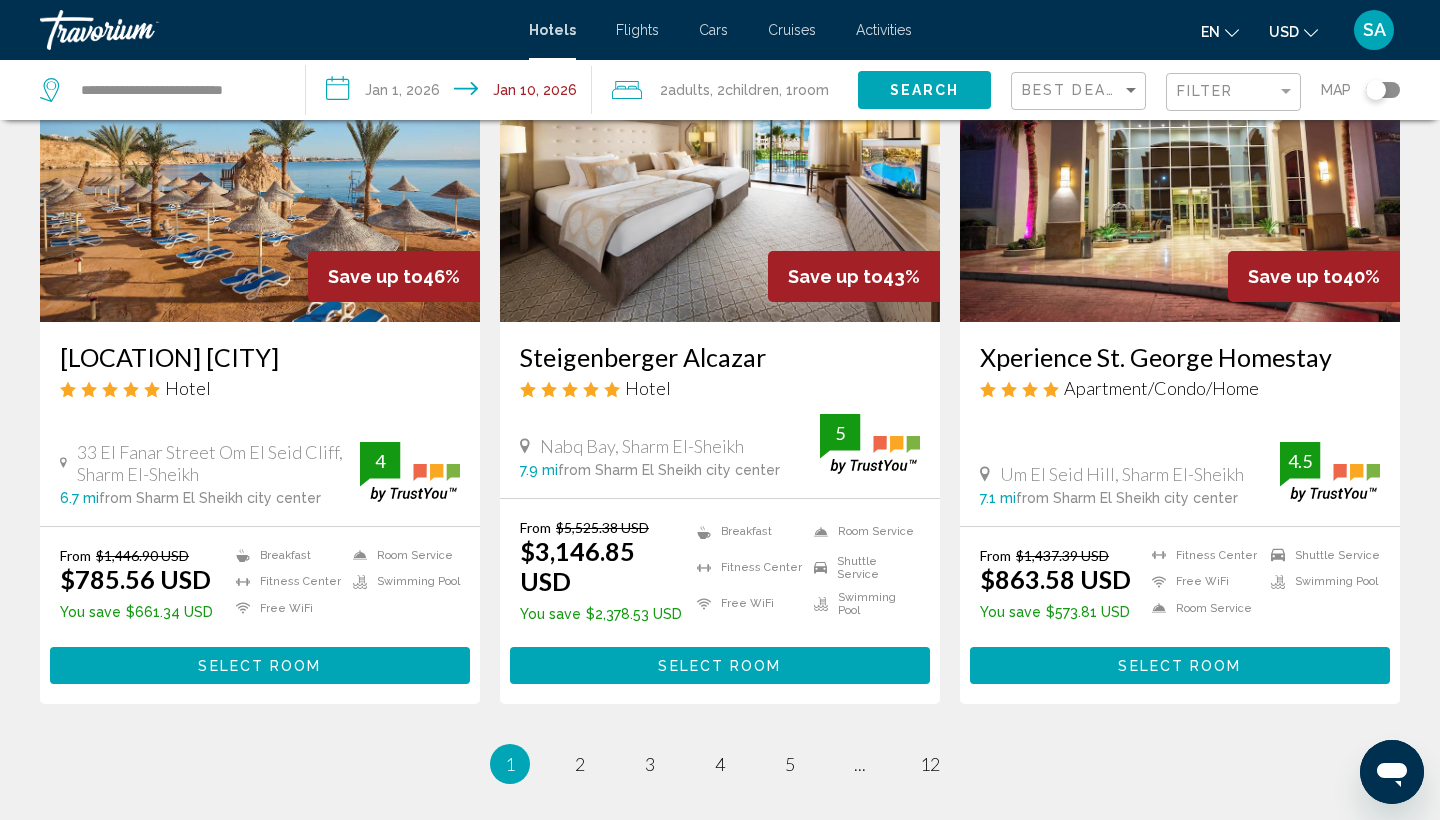 scroll, scrollTop: 2474, scrollLeft: 0, axis: vertical 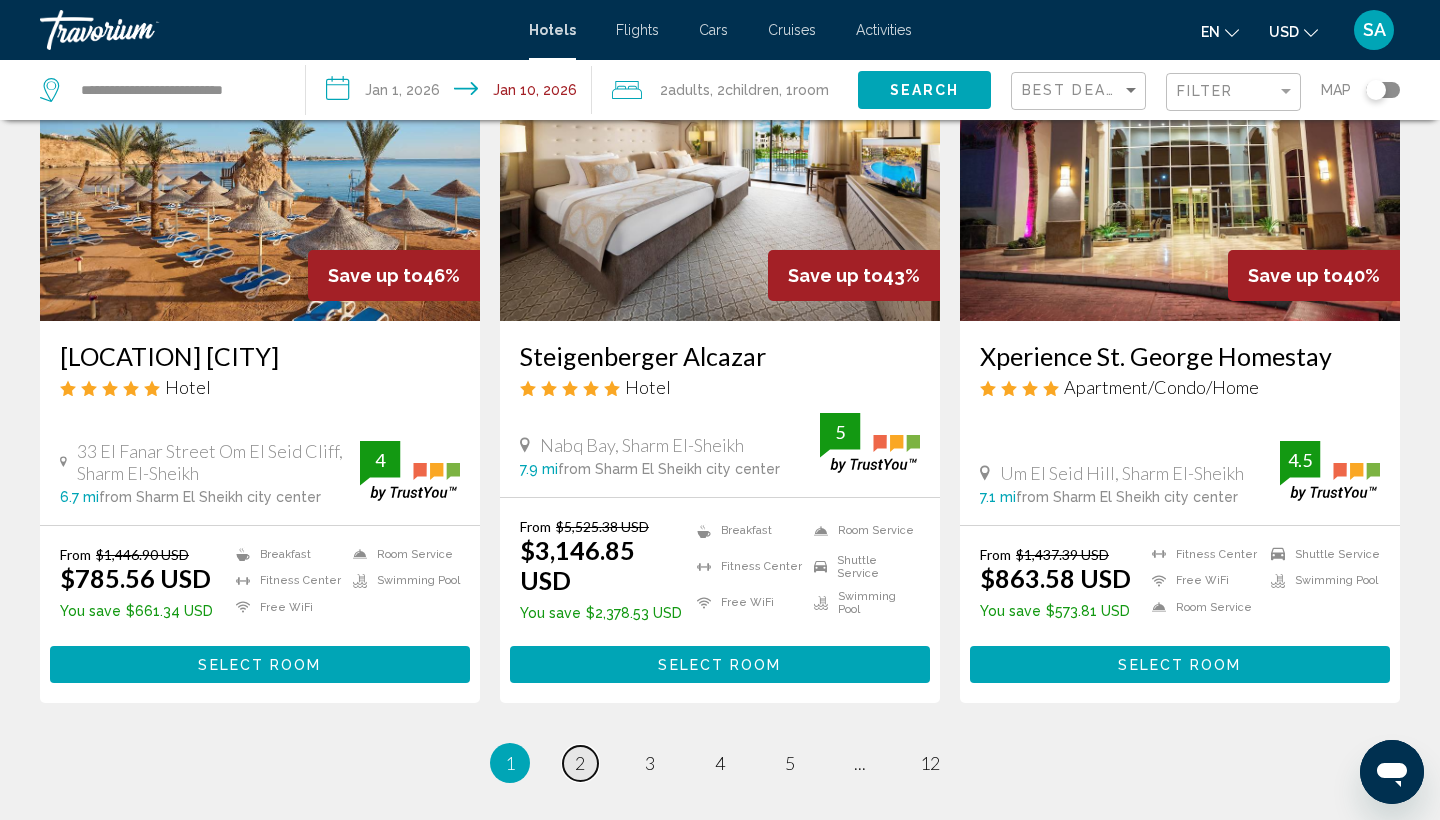 click on "2" at bounding box center [580, 763] 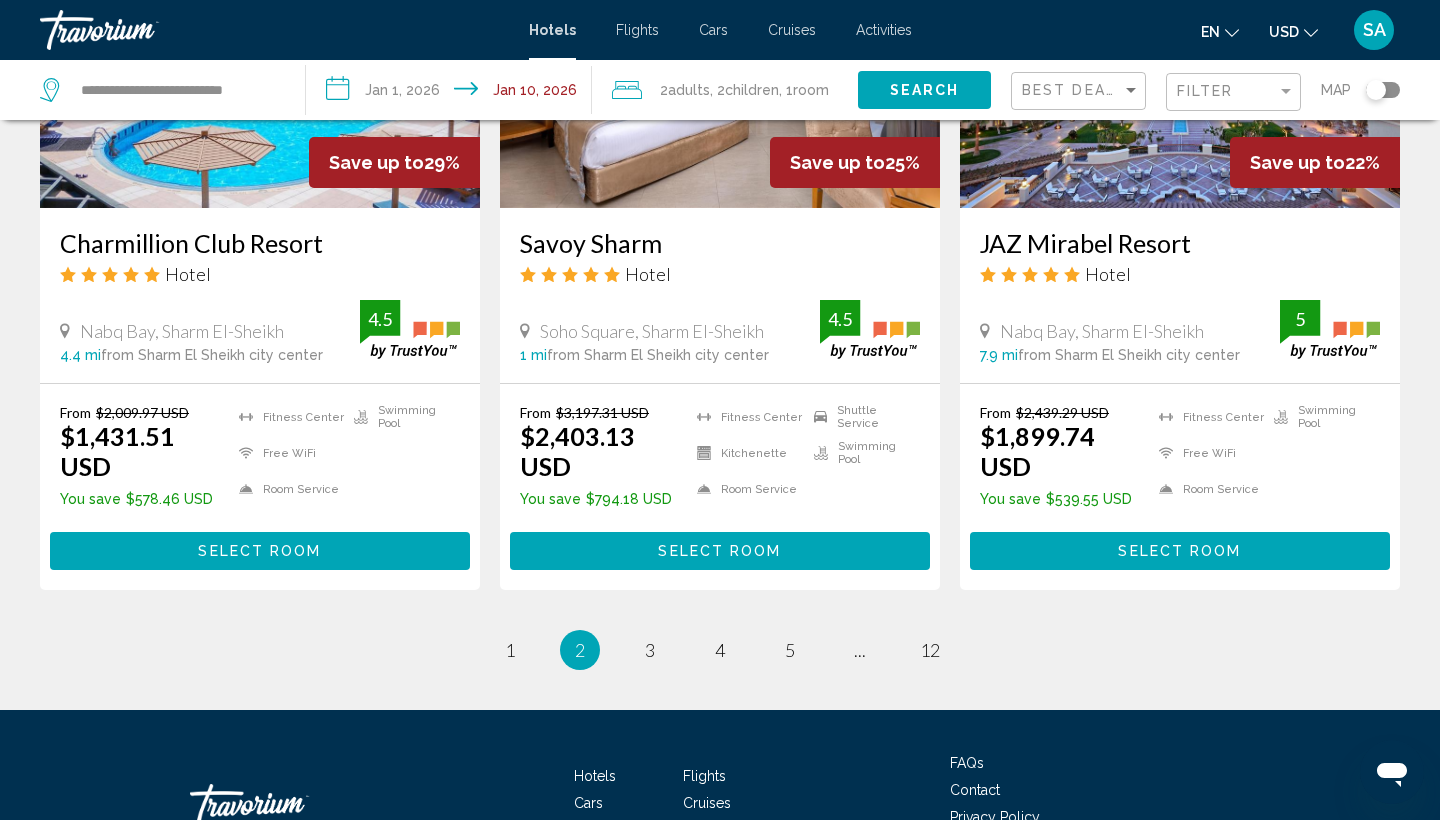 scroll, scrollTop: 2605, scrollLeft: 0, axis: vertical 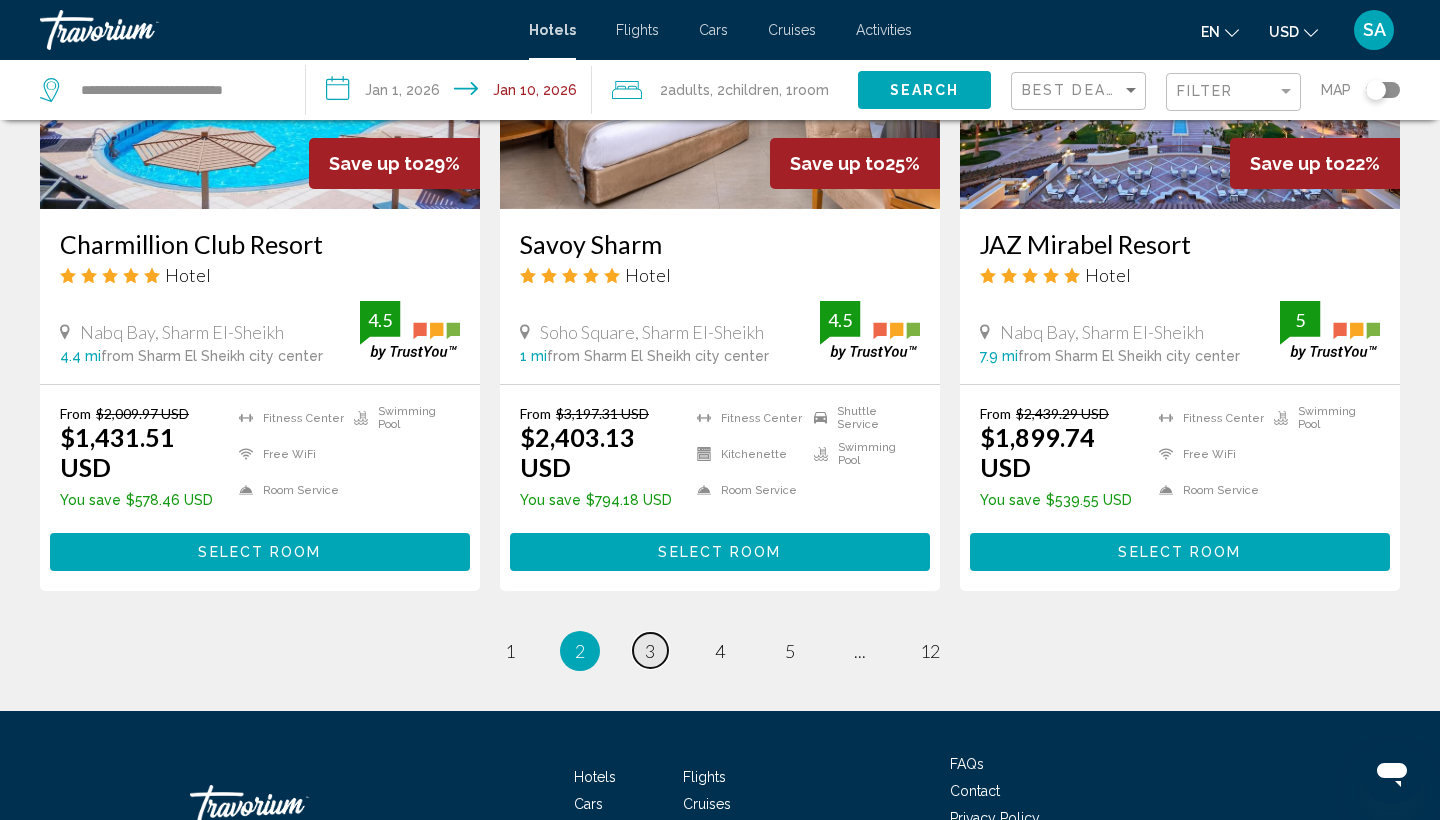 click on "3" at bounding box center [650, 651] 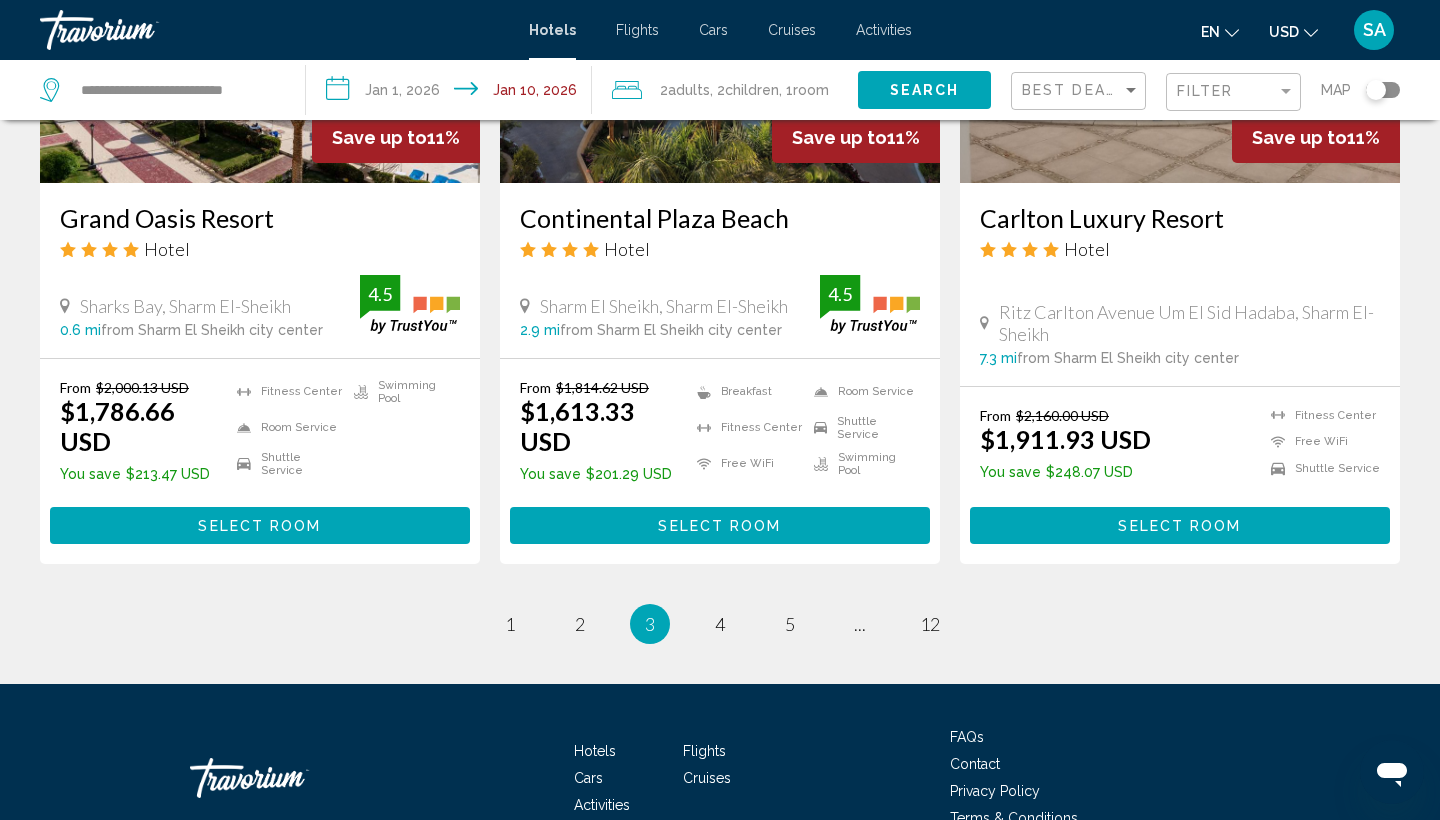 scroll, scrollTop: 2615, scrollLeft: 0, axis: vertical 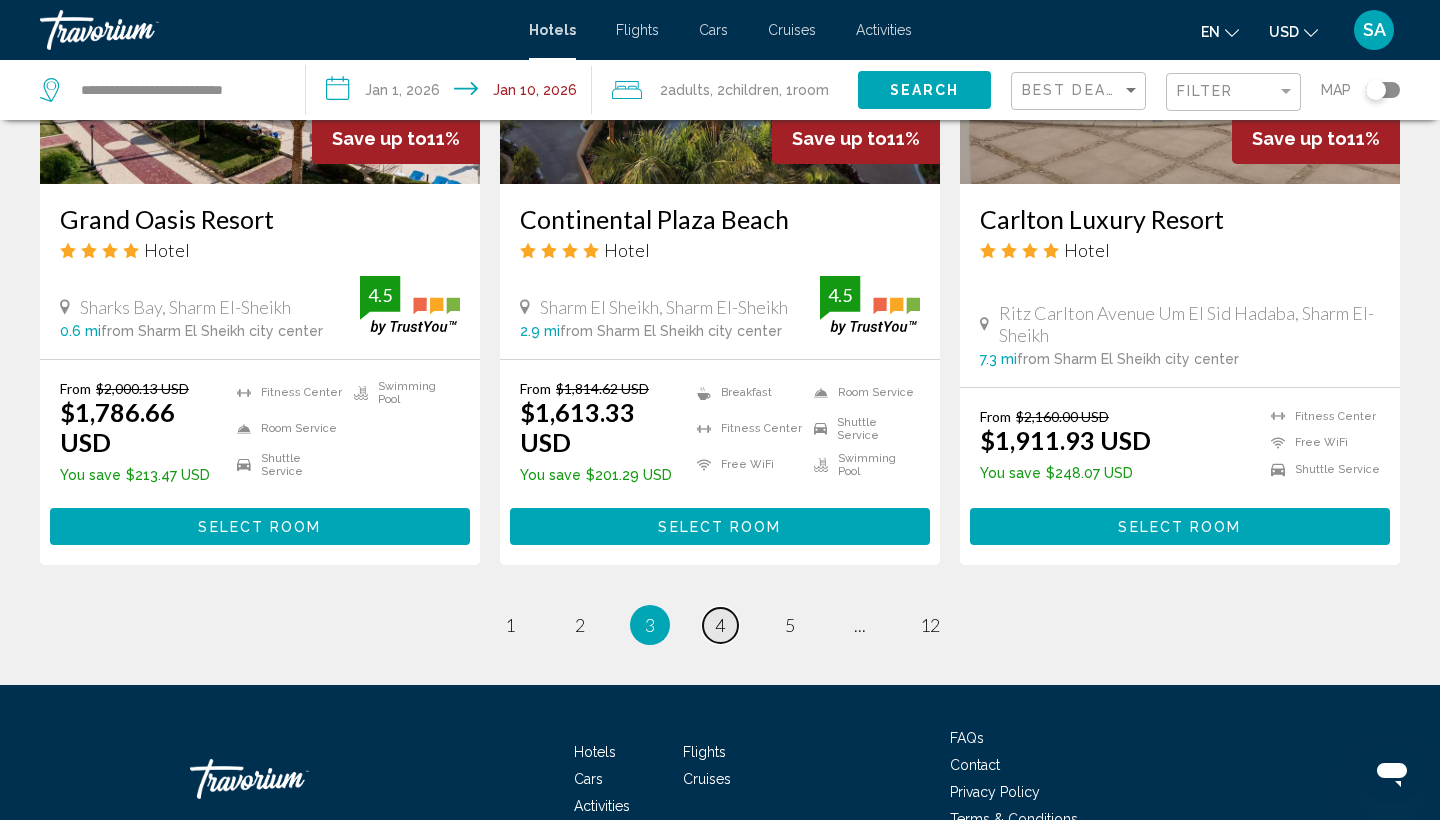 click on "4" at bounding box center (720, 625) 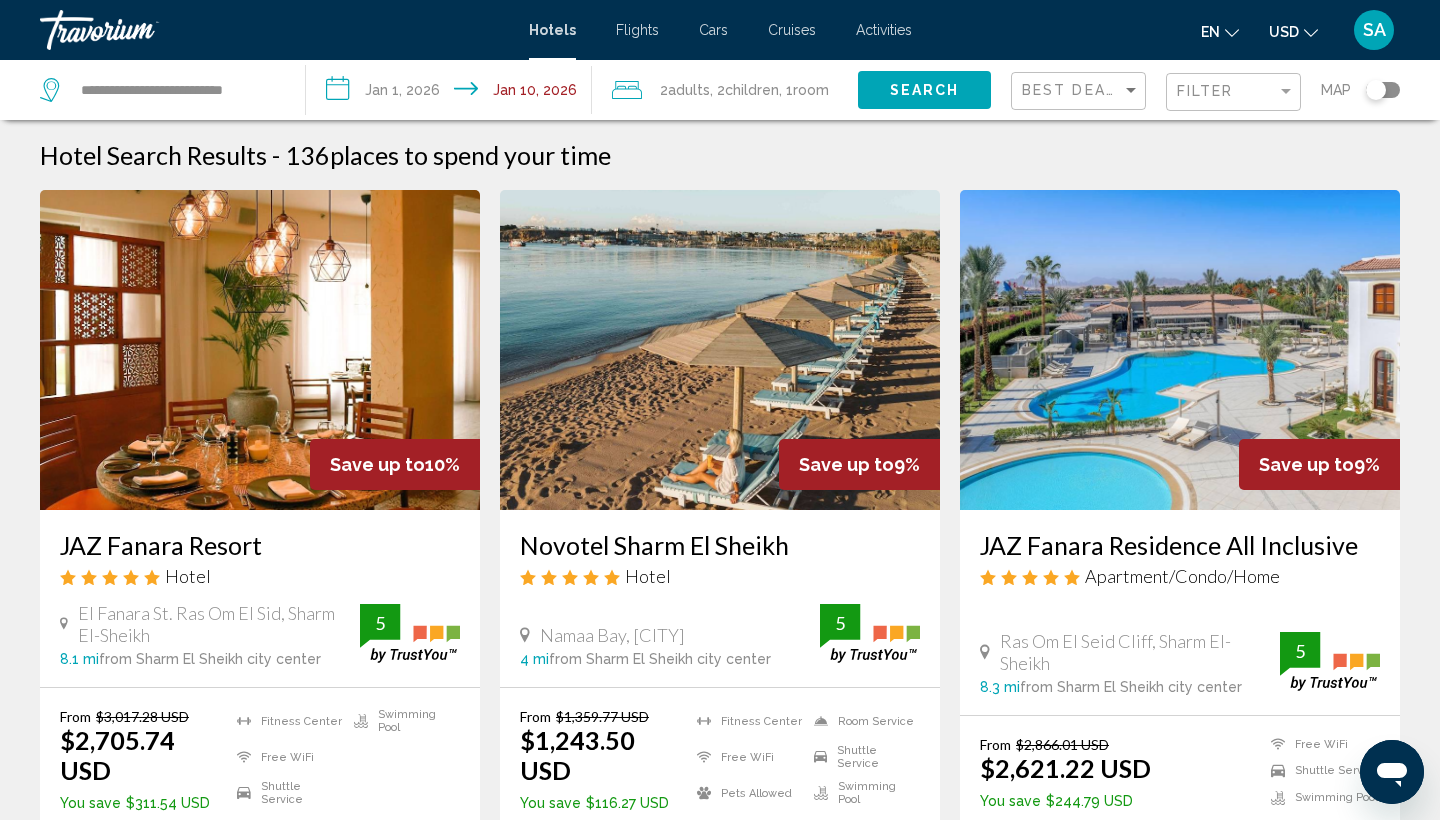 scroll, scrollTop: 0, scrollLeft: 0, axis: both 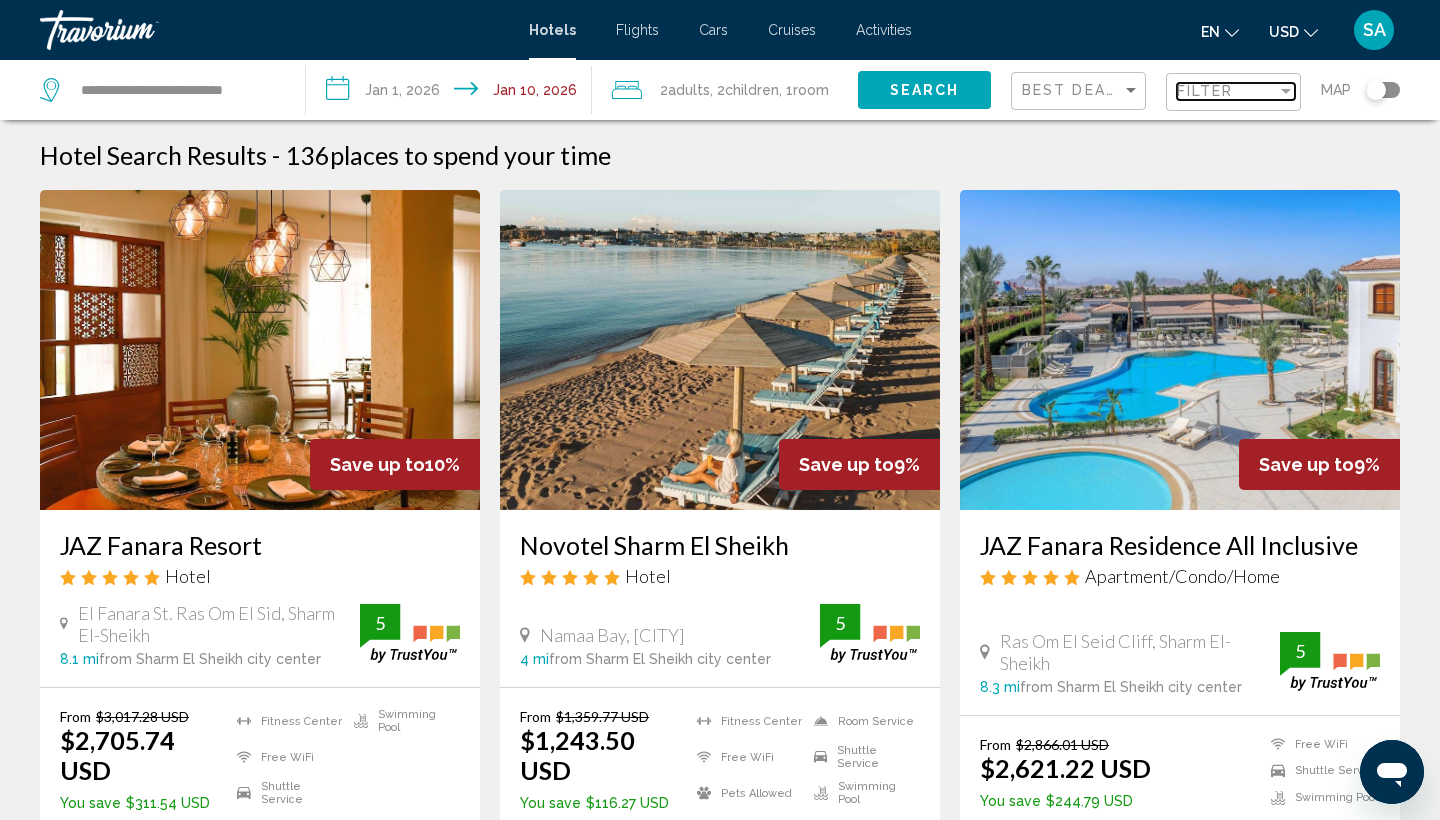 click on "Filter" at bounding box center (1227, 91) 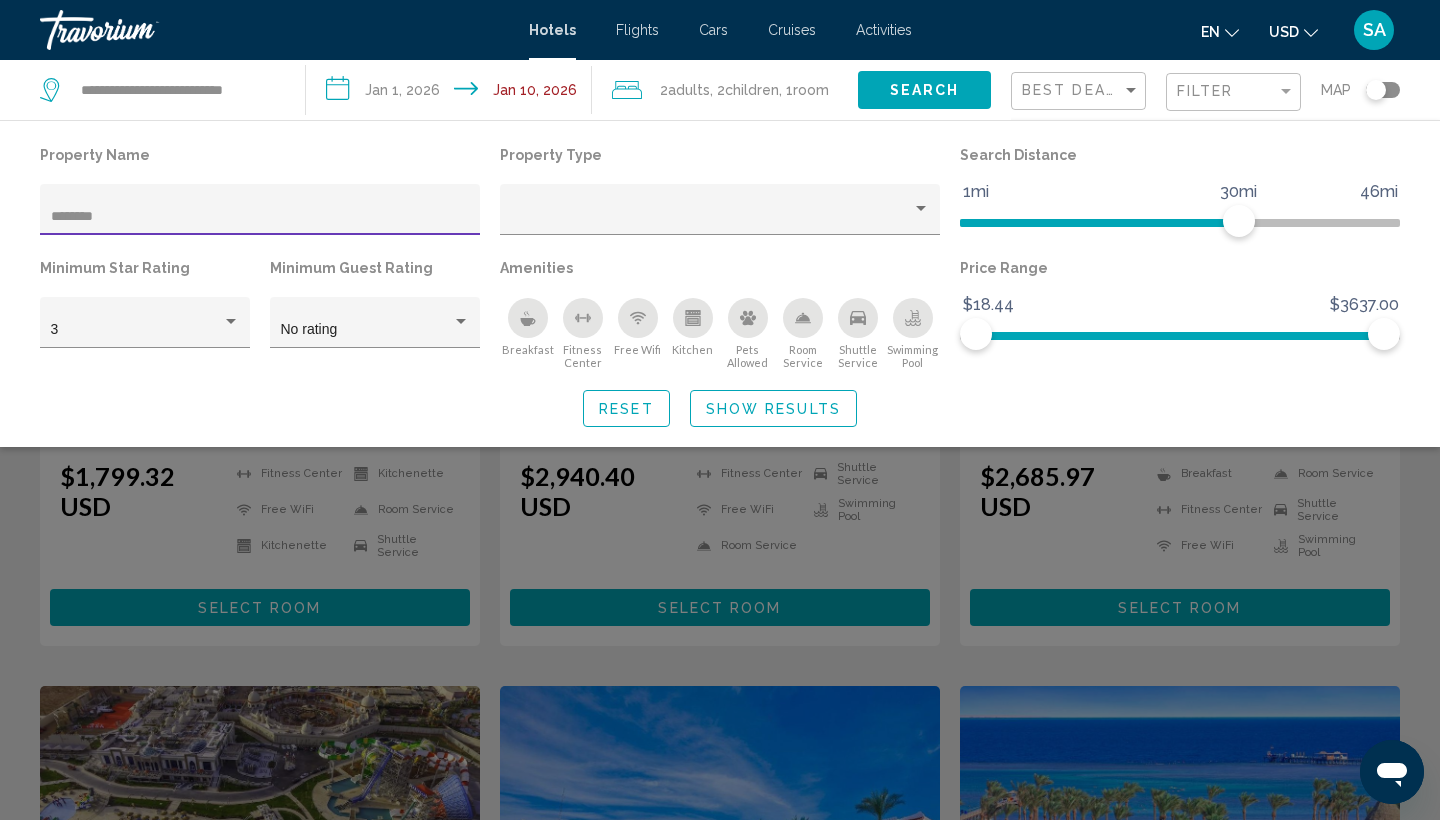 scroll, scrollTop: 1353, scrollLeft: 0, axis: vertical 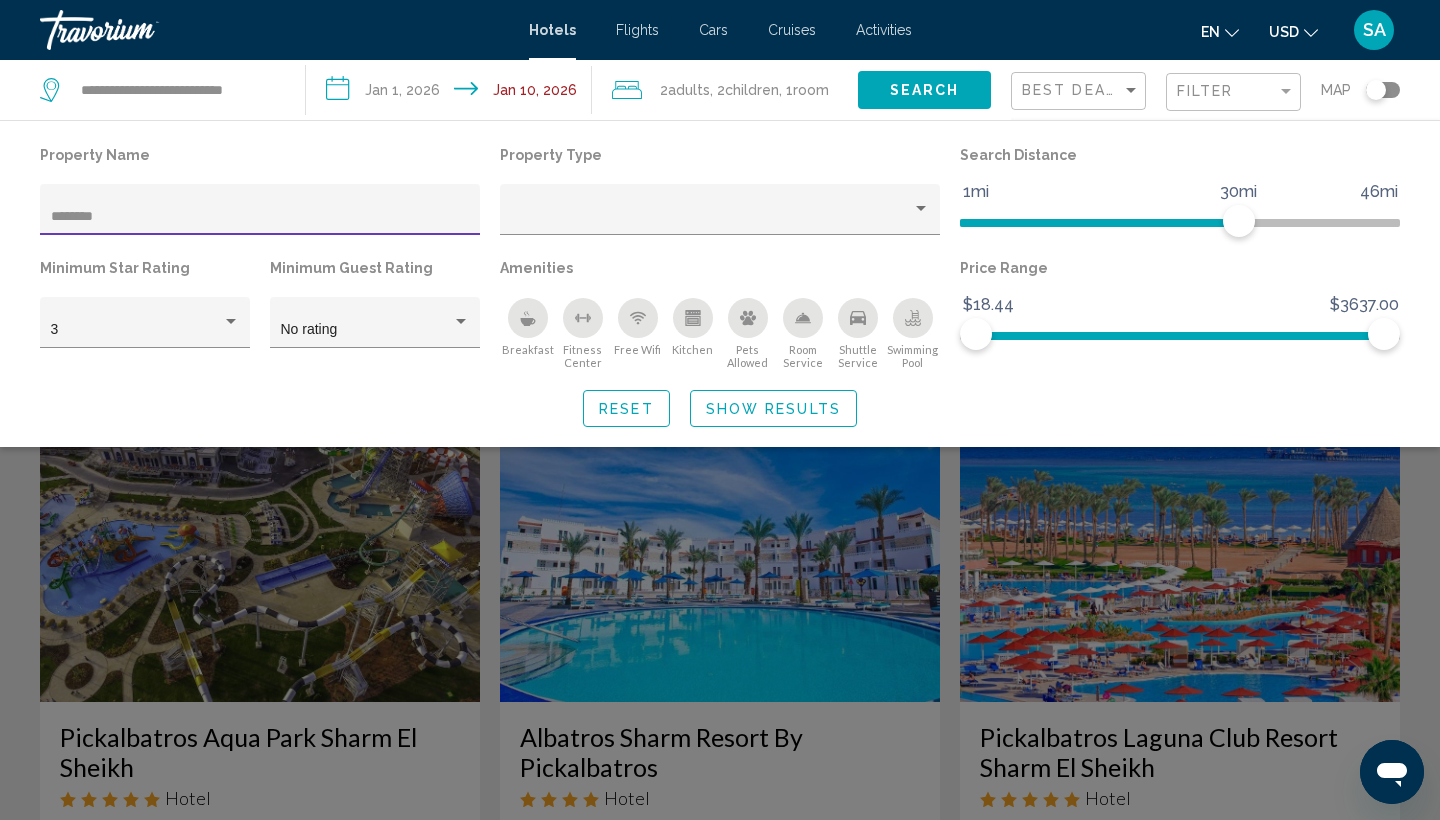 type on "********" 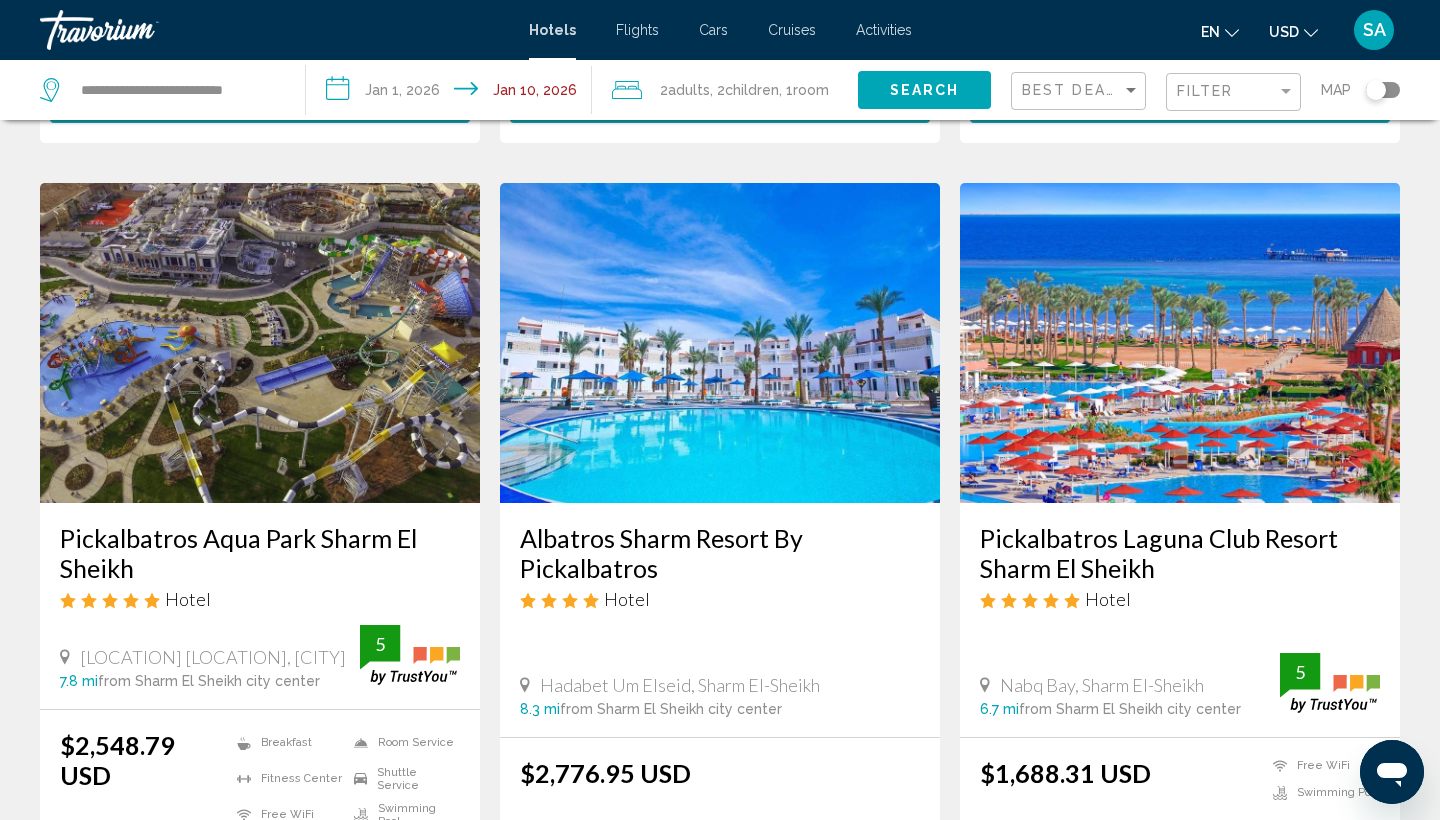 scroll, scrollTop: 1577, scrollLeft: 0, axis: vertical 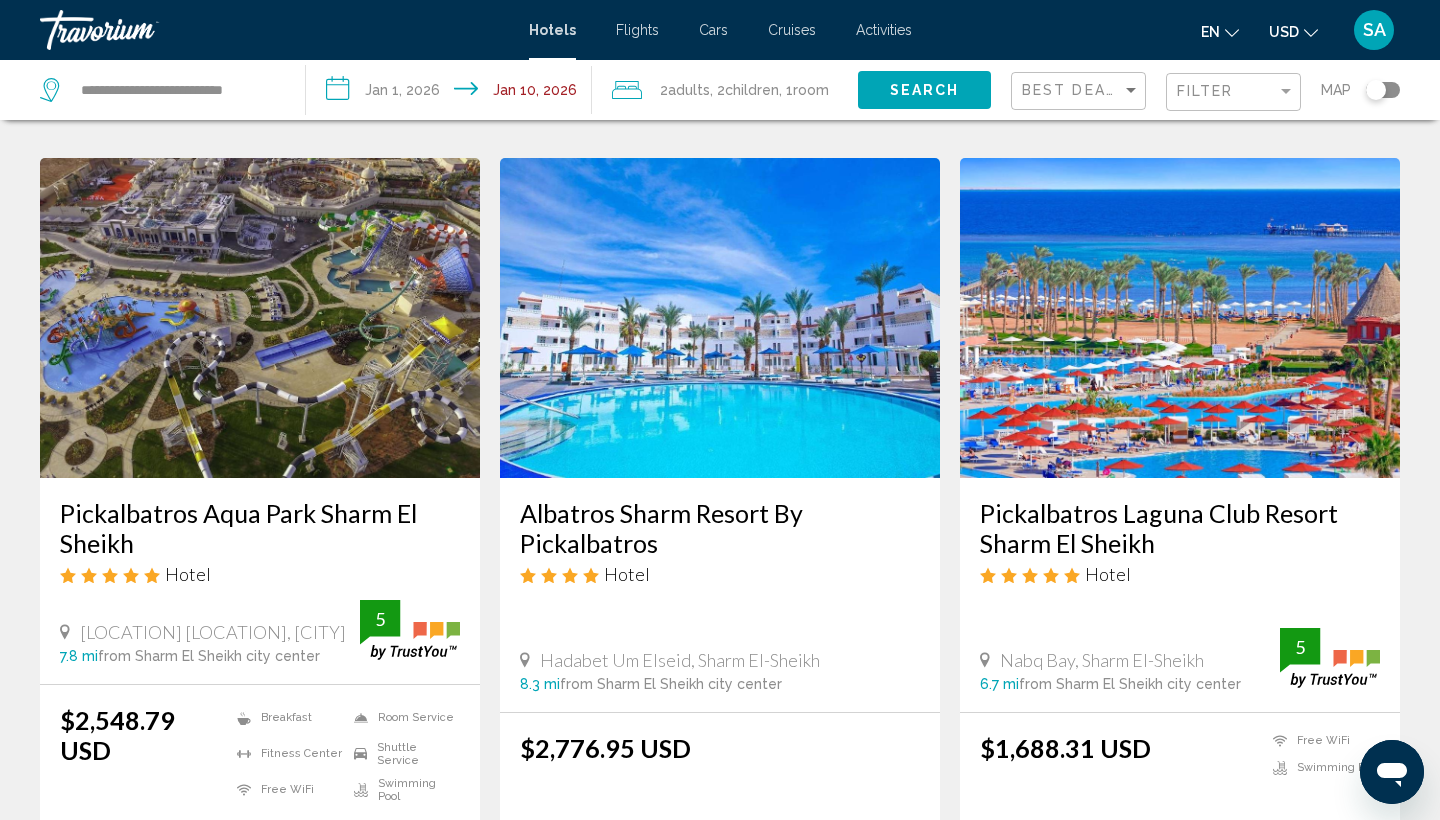 click at bounding box center (260, 318) 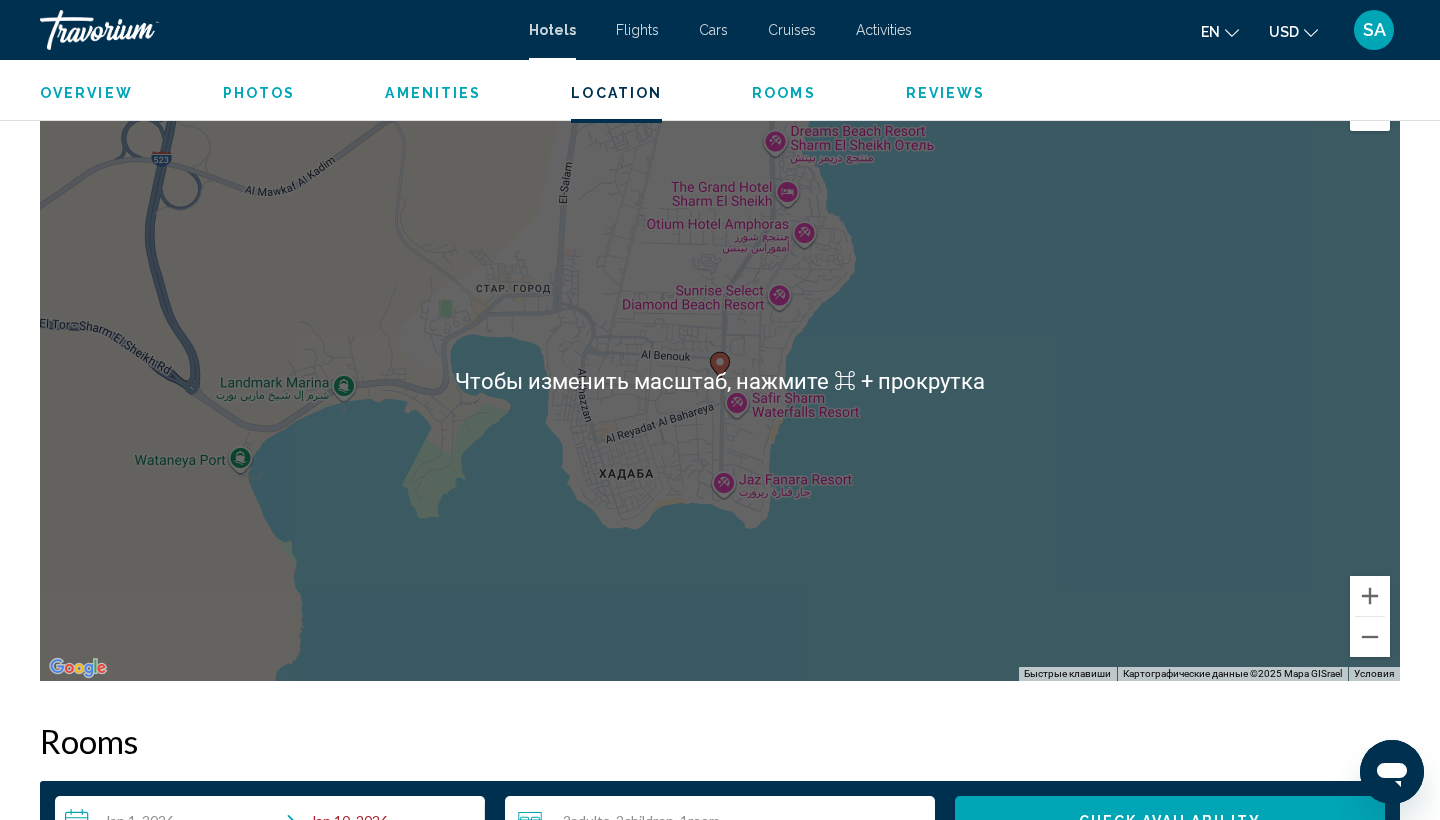 scroll, scrollTop: 2482, scrollLeft: 0, axis: vertical 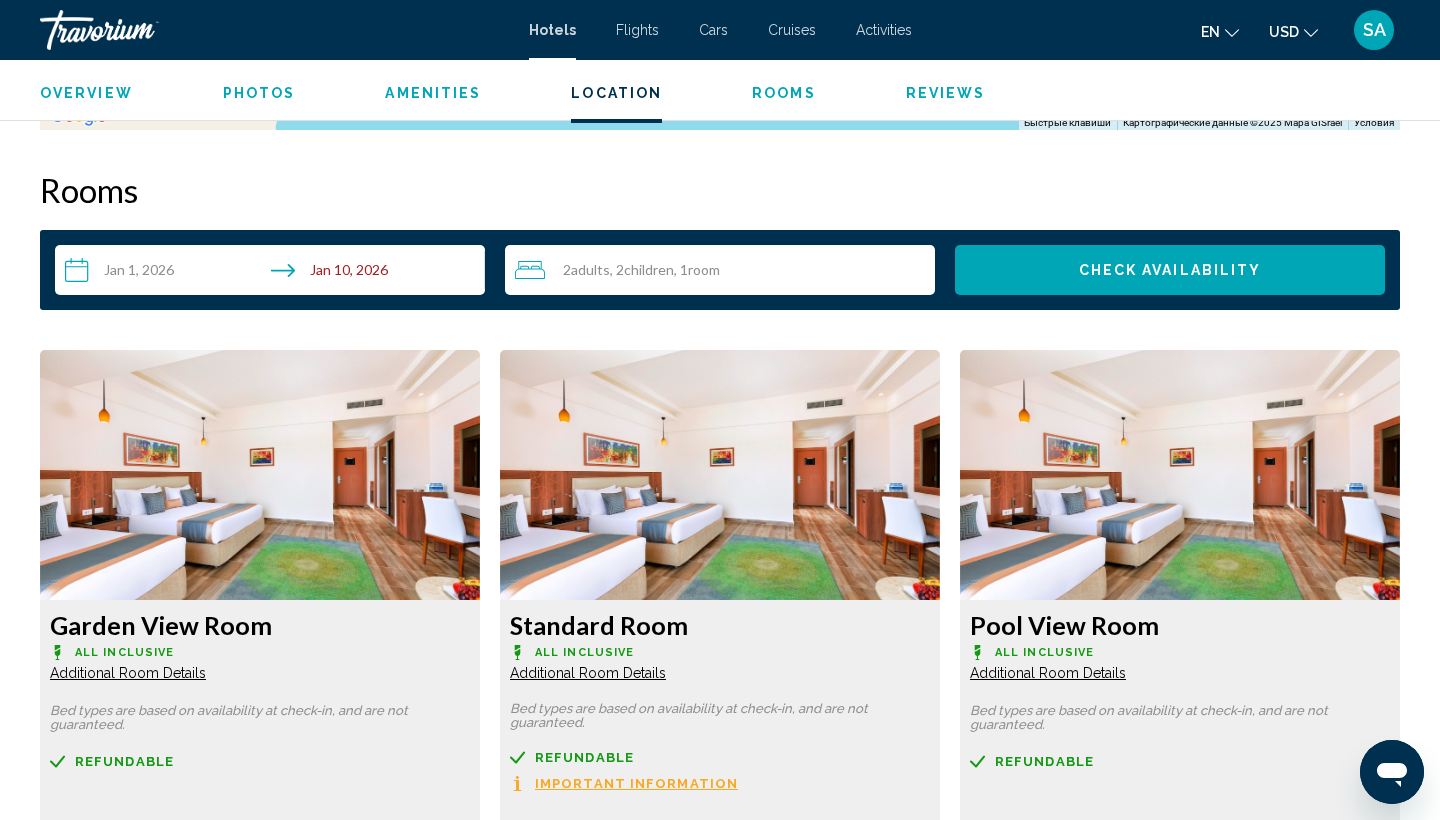click at bounding box center (260, 475) 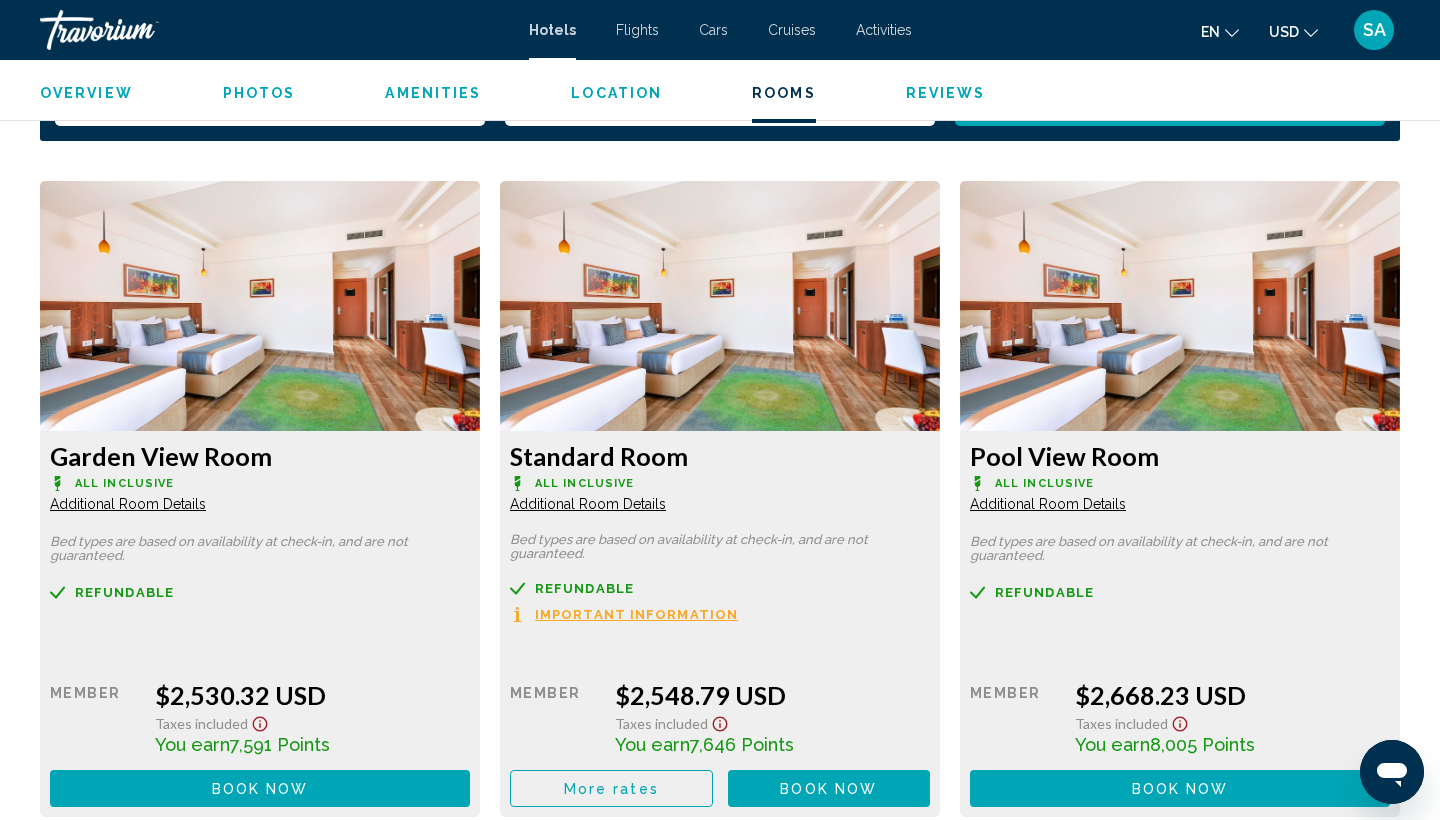scroll, scrollTop: 2519, scrollLeft: 0, axis: vertical 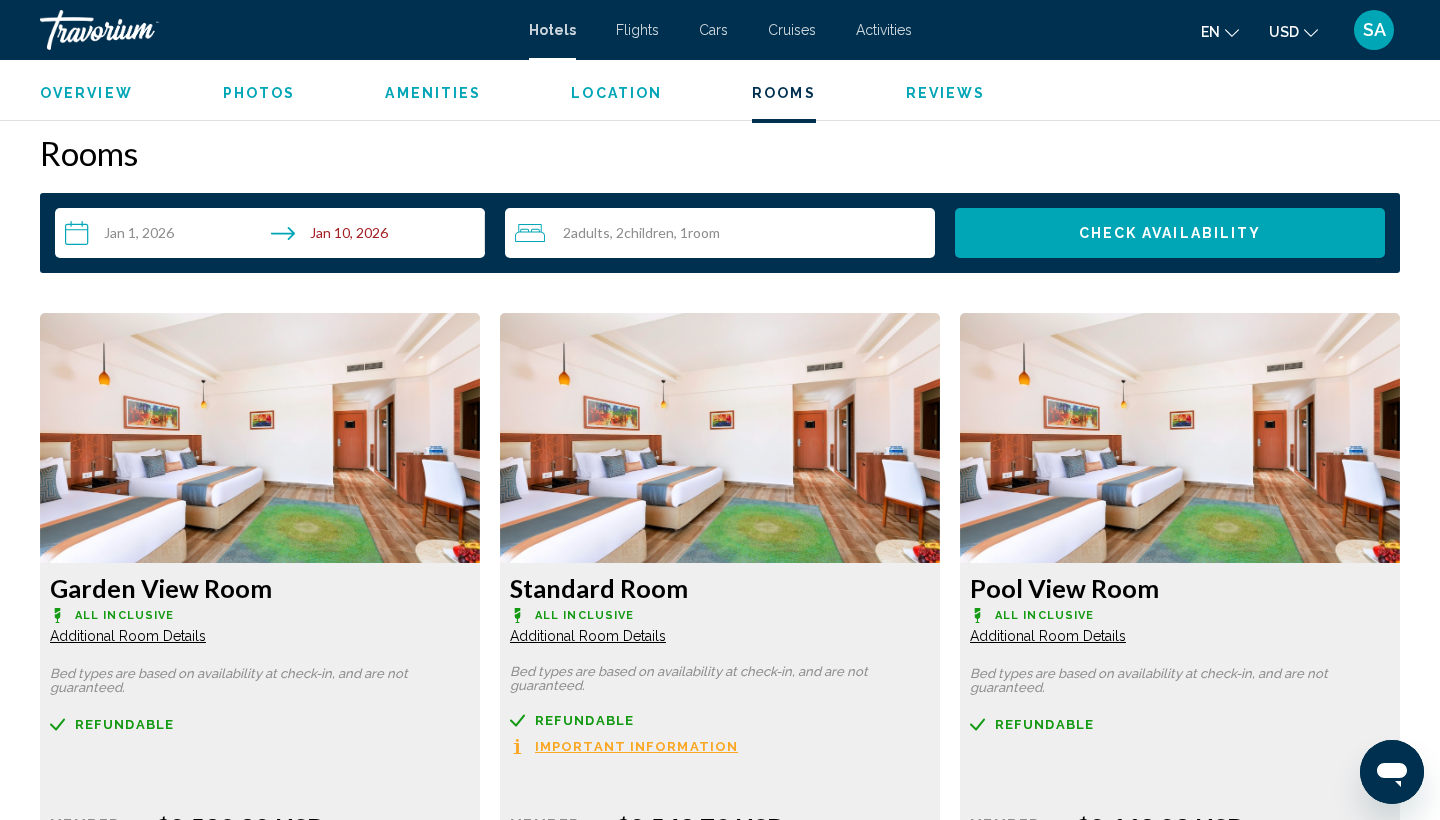 click on "Additional Room Details" at bounding box center (128, 636) 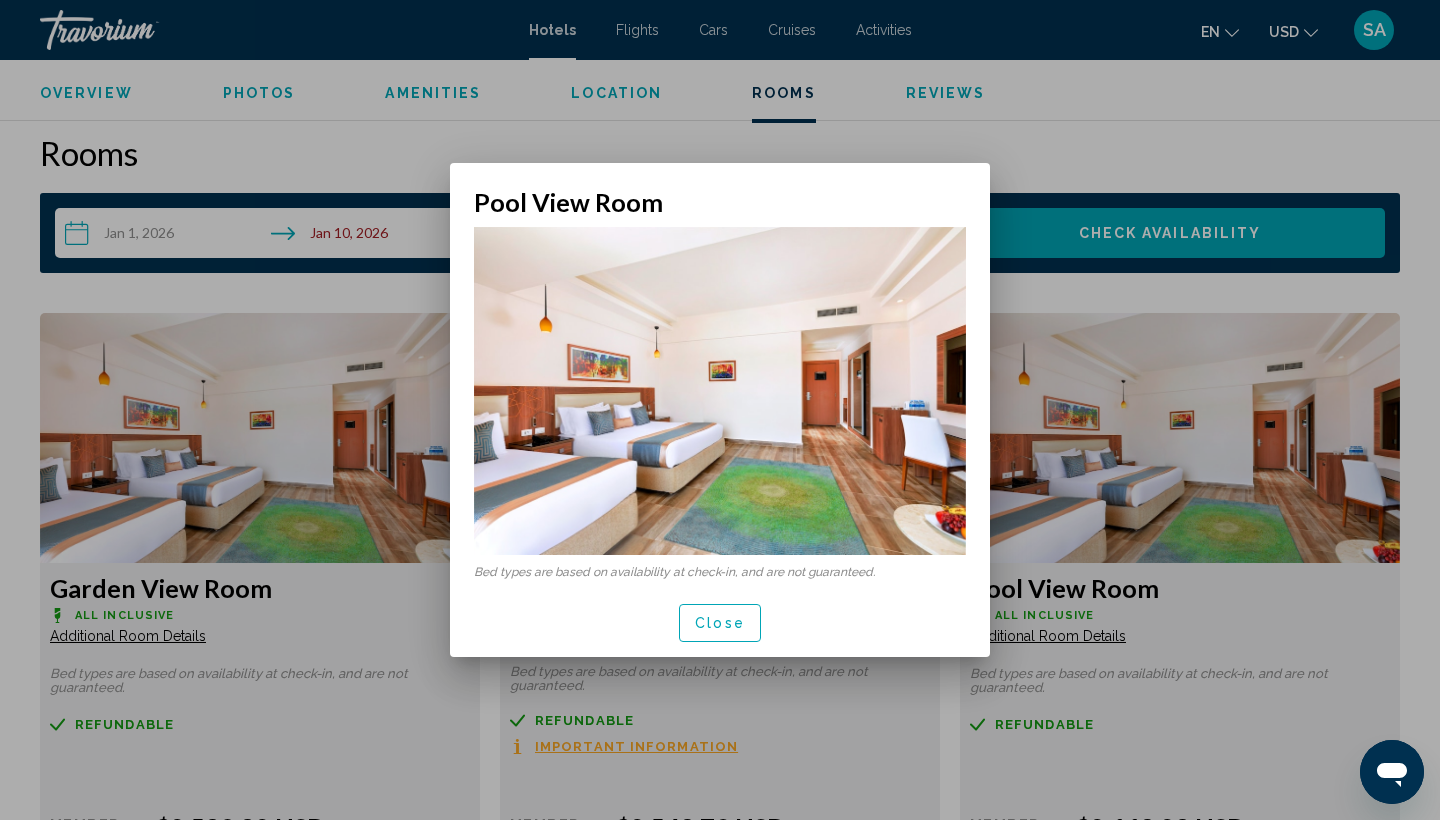 click on "Close" at bounding box center [720, 624] 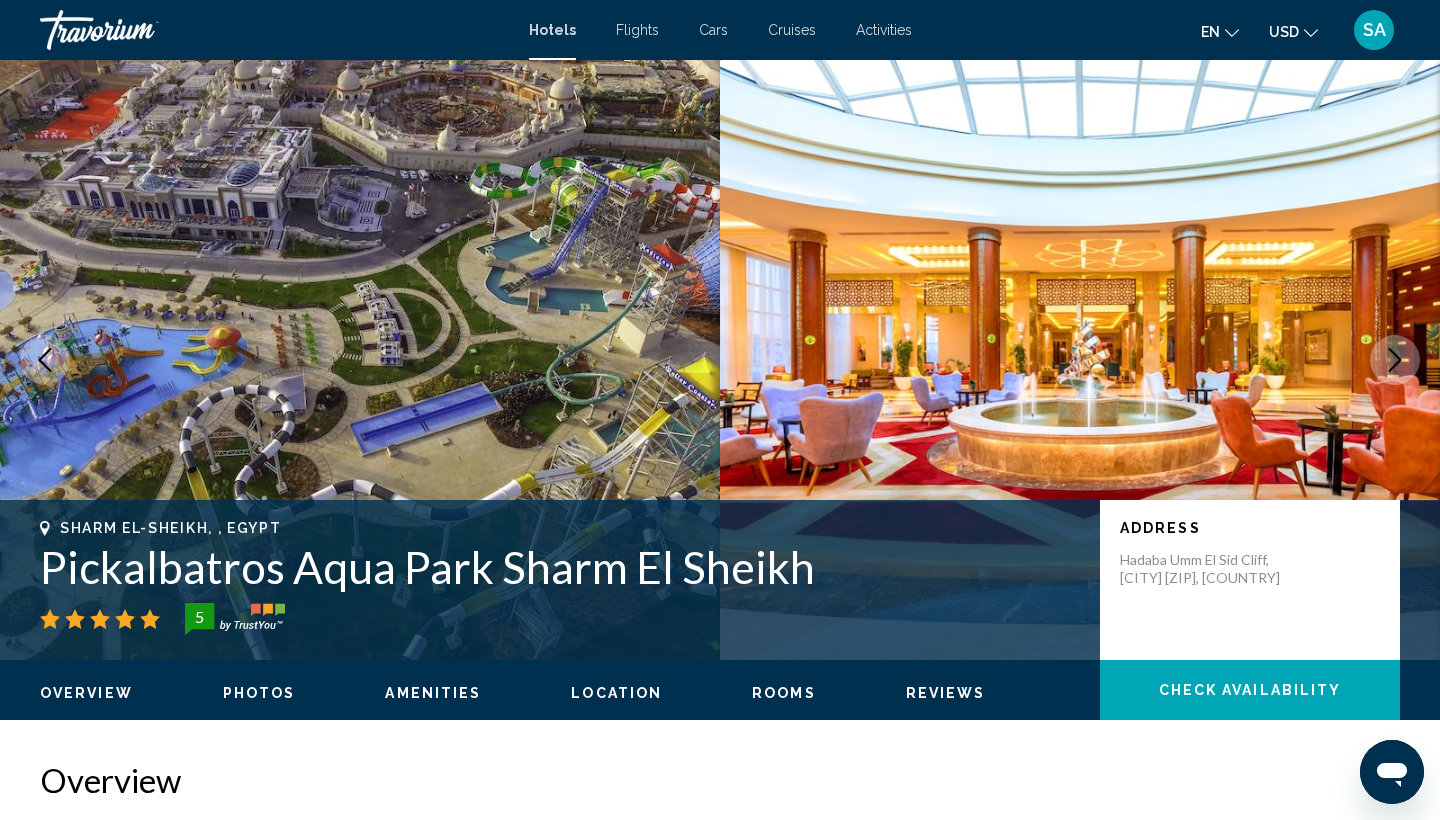 scroll, scrollTop: 0, scrollLeft: 0, axis: both 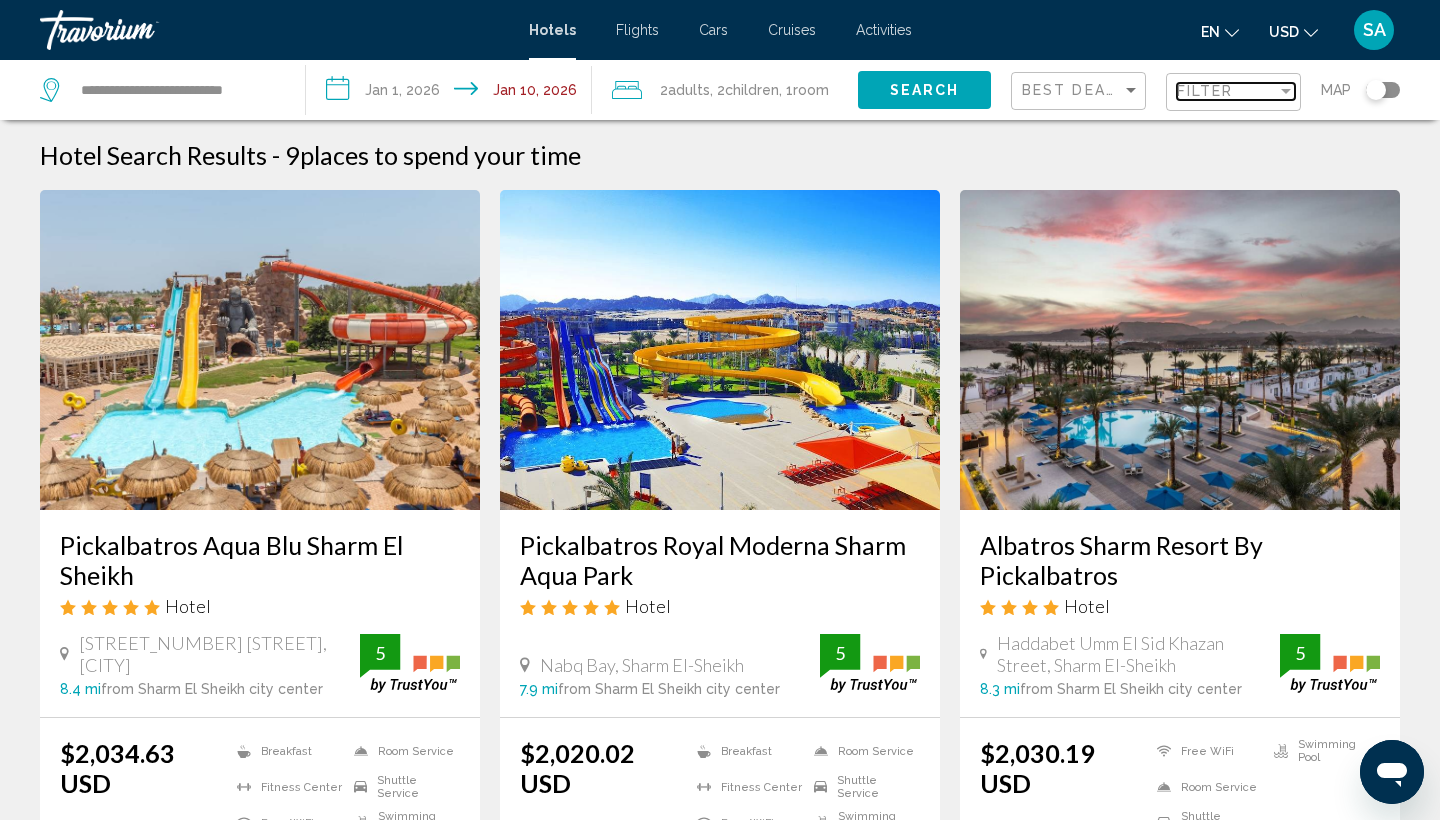 click on "Filter" at bounding box center [1205, 91] 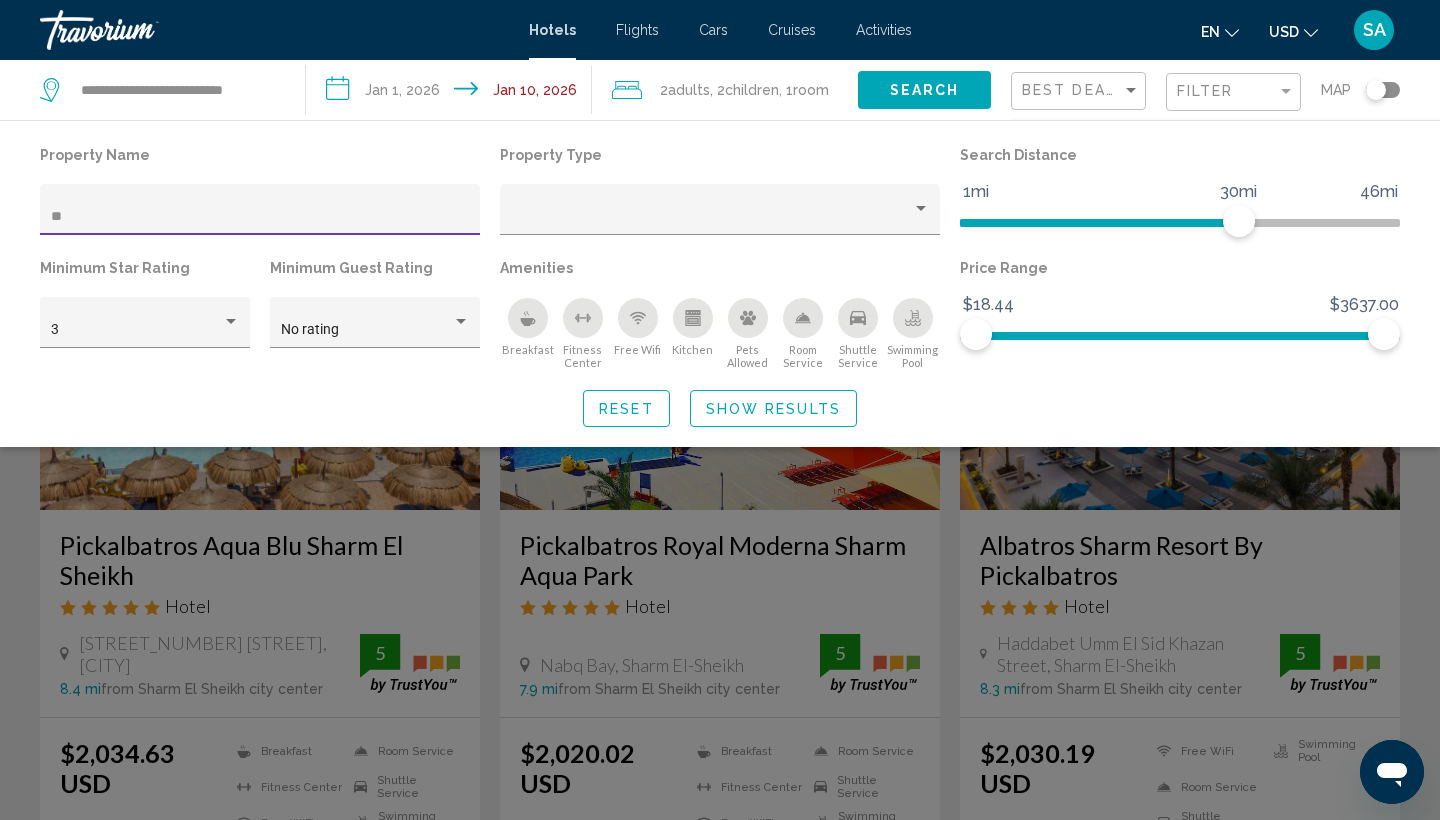 type on "*" 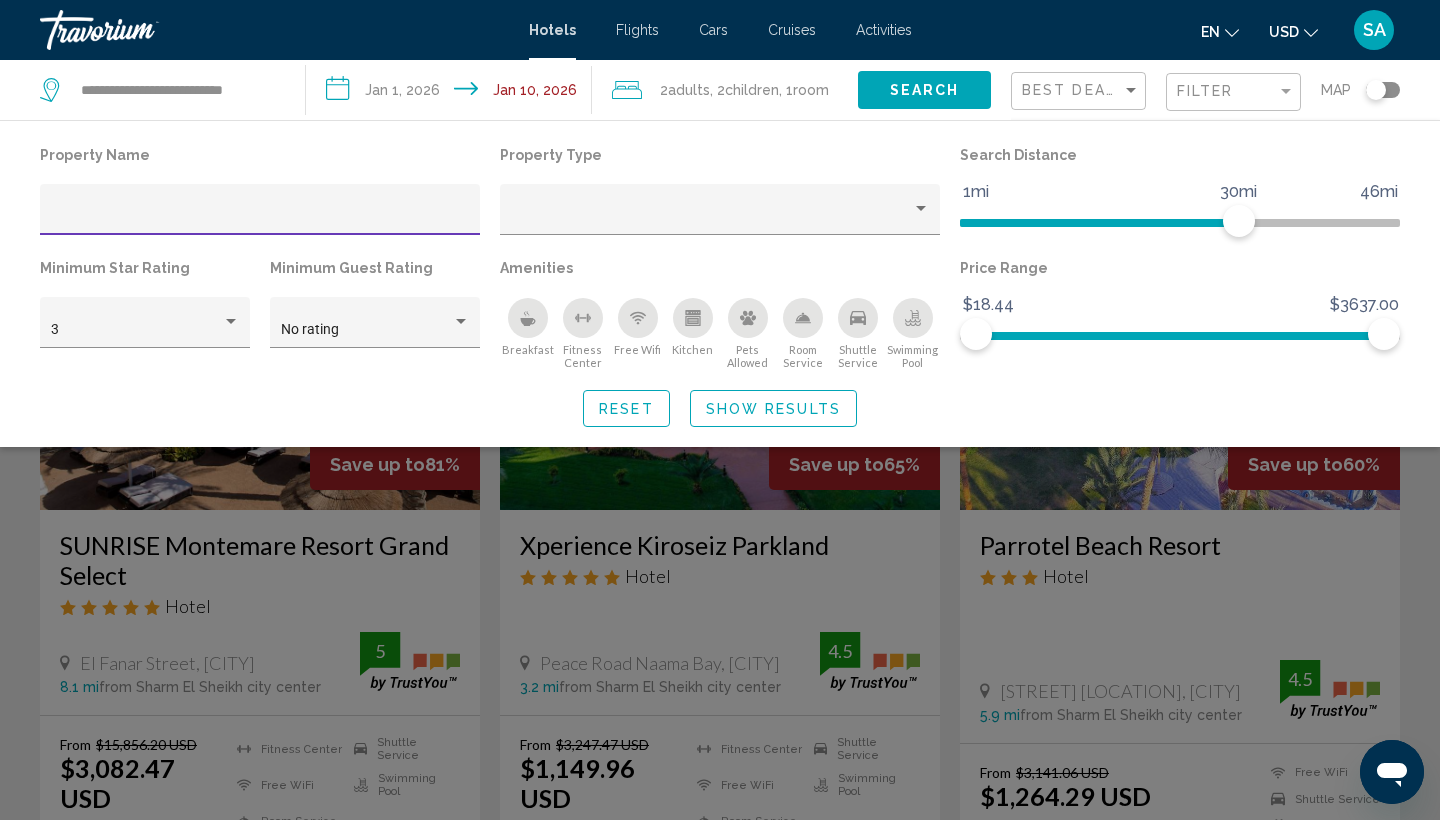 type 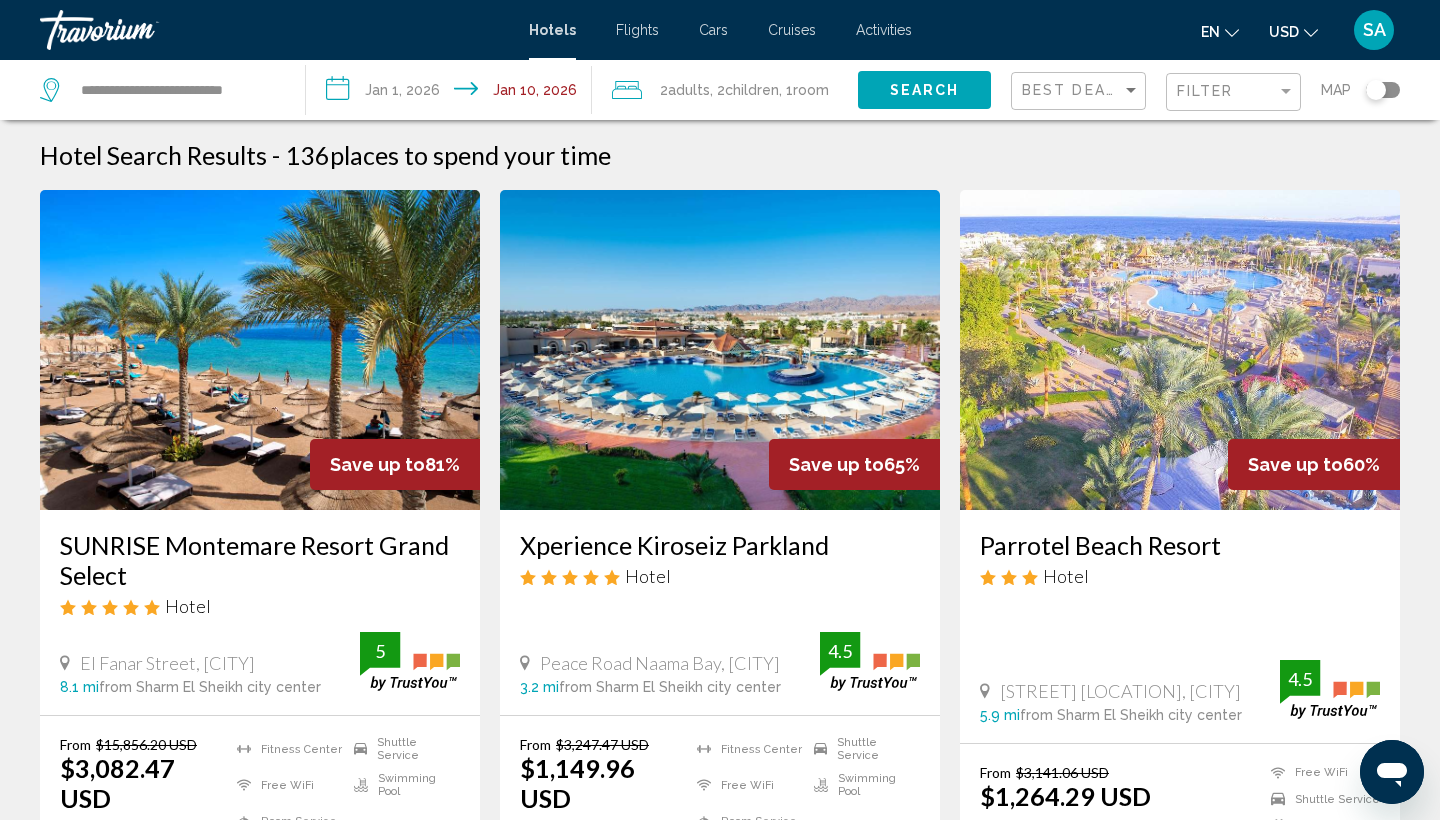 click on "SUNRISE Montemare Resort Grand Select" at bounding box center [260, 560] 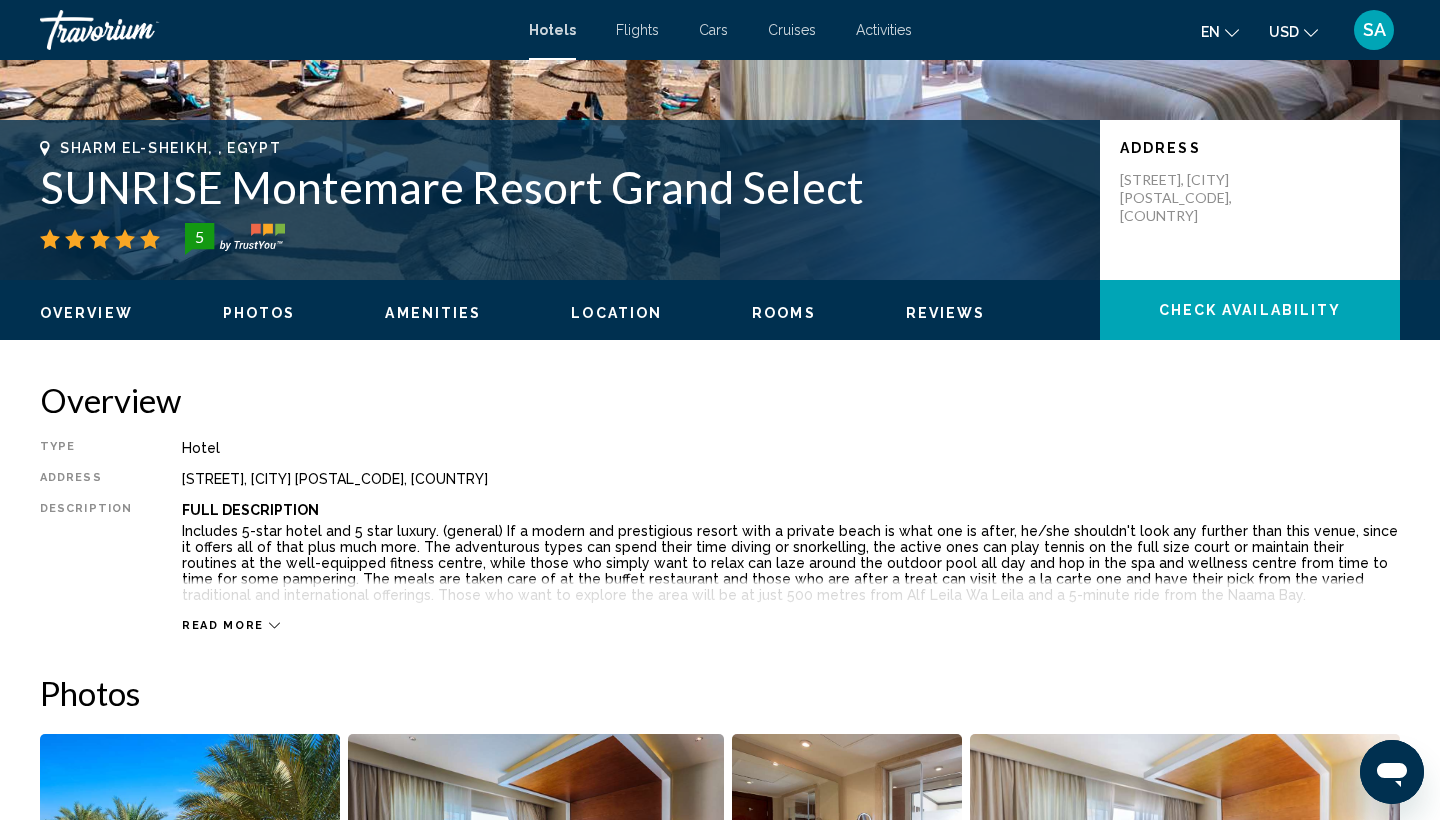 scroll, scrollTop: 591, scrollLeft: 0, axis: vertical 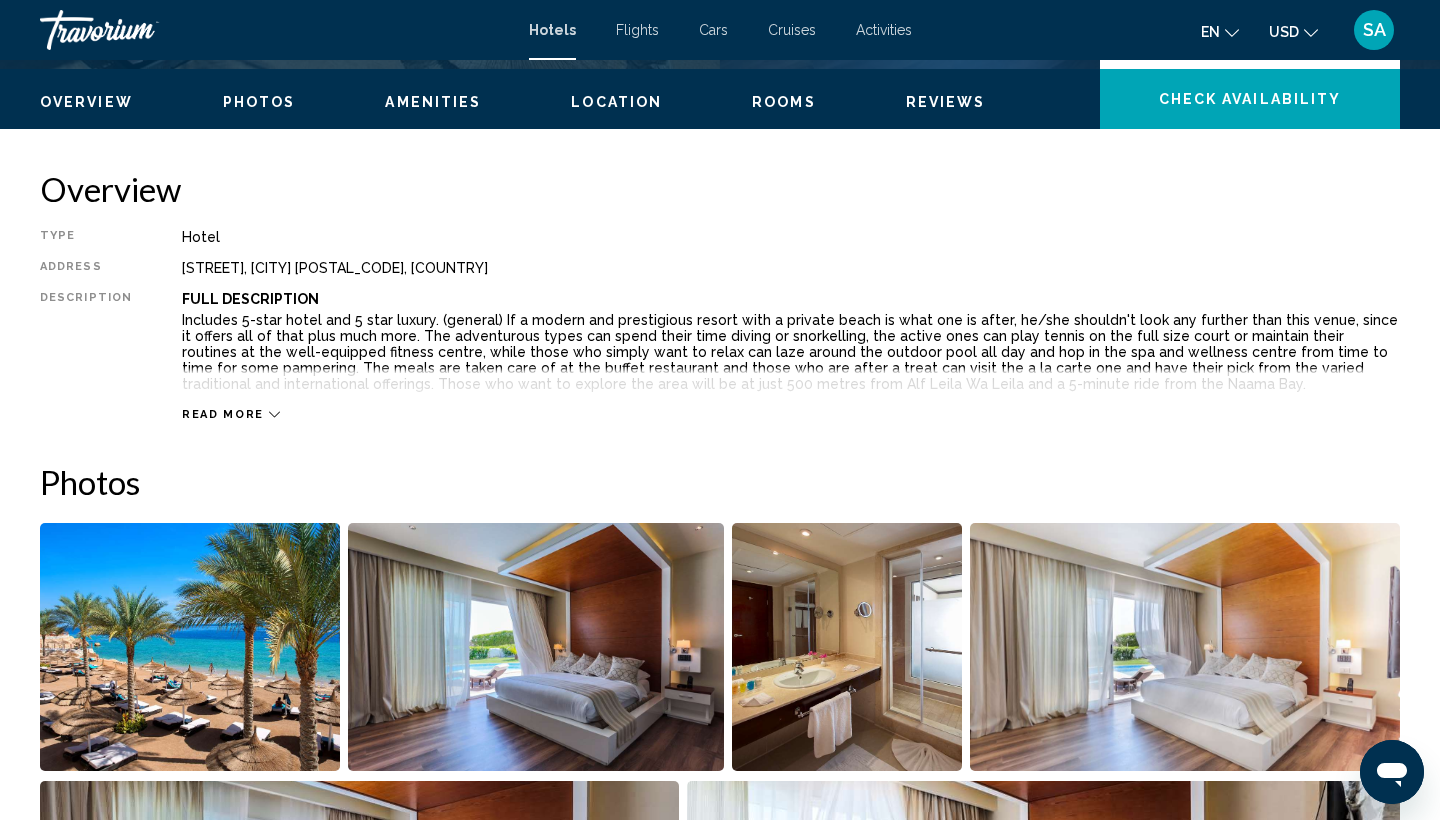 click on "Read more" at bounding box center [223, 414] 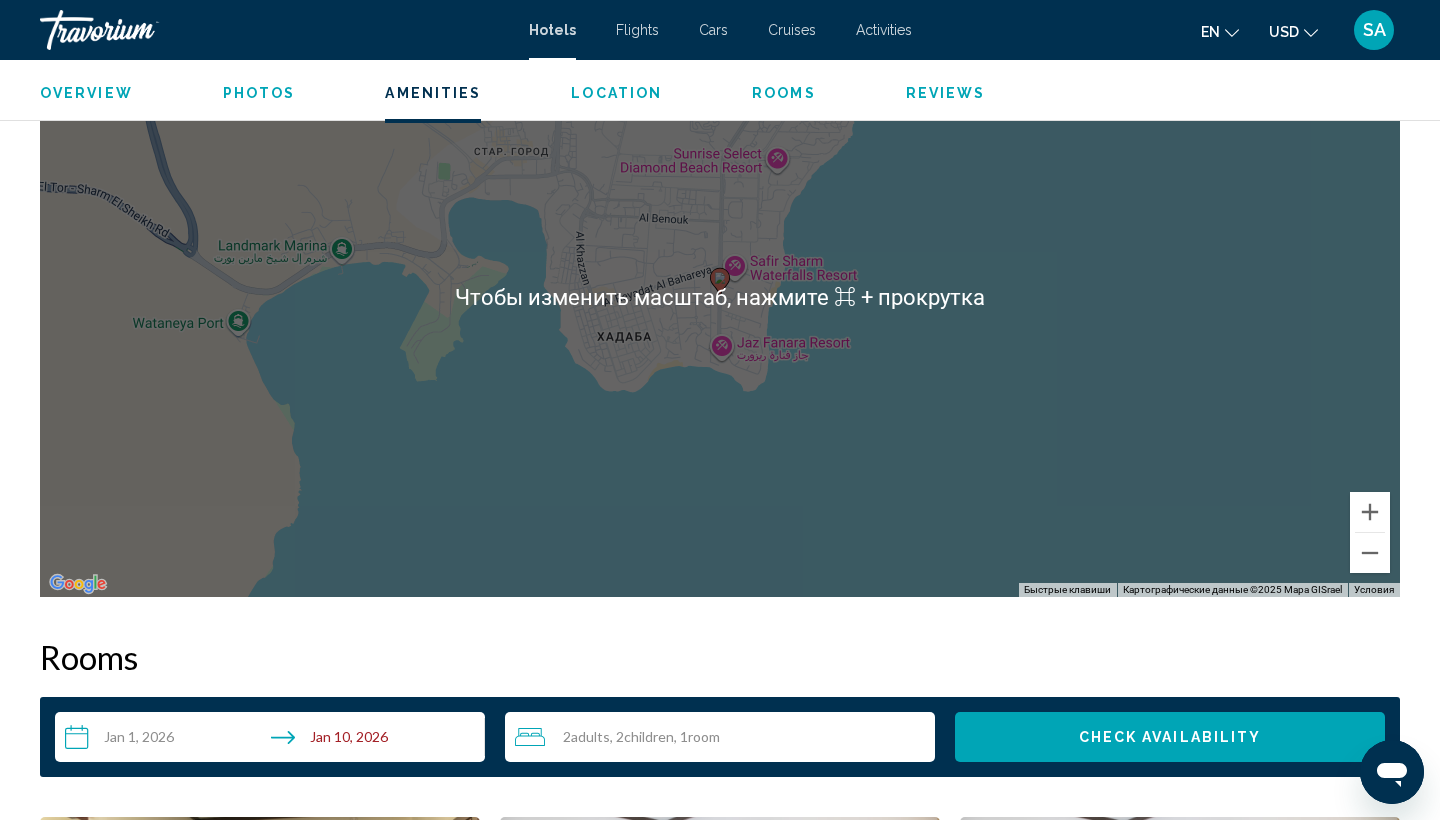 scroll, scrollTop: 2052, scrollLeft: 0, axis: vertical 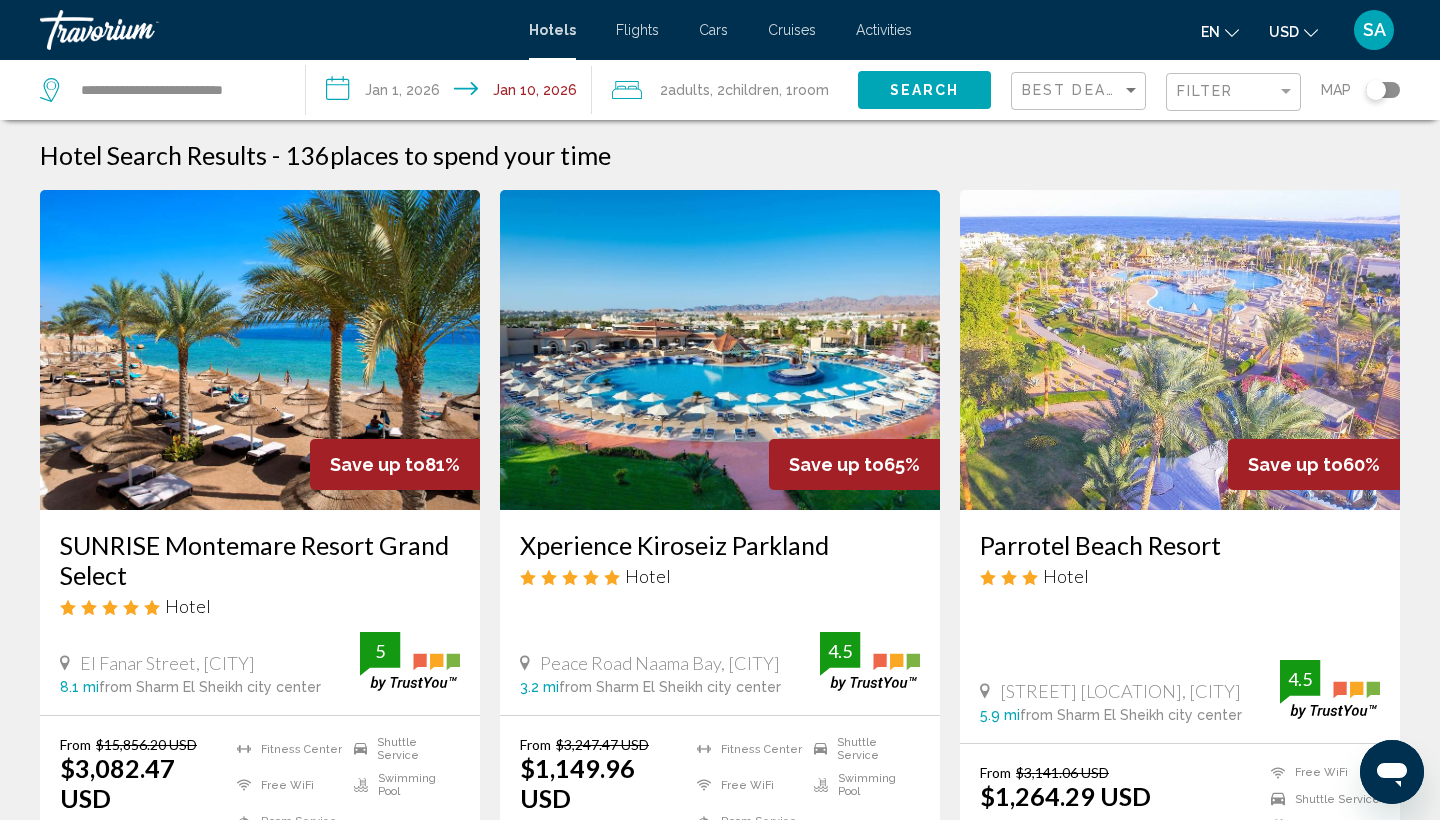 click at bounding box center (720, 350) 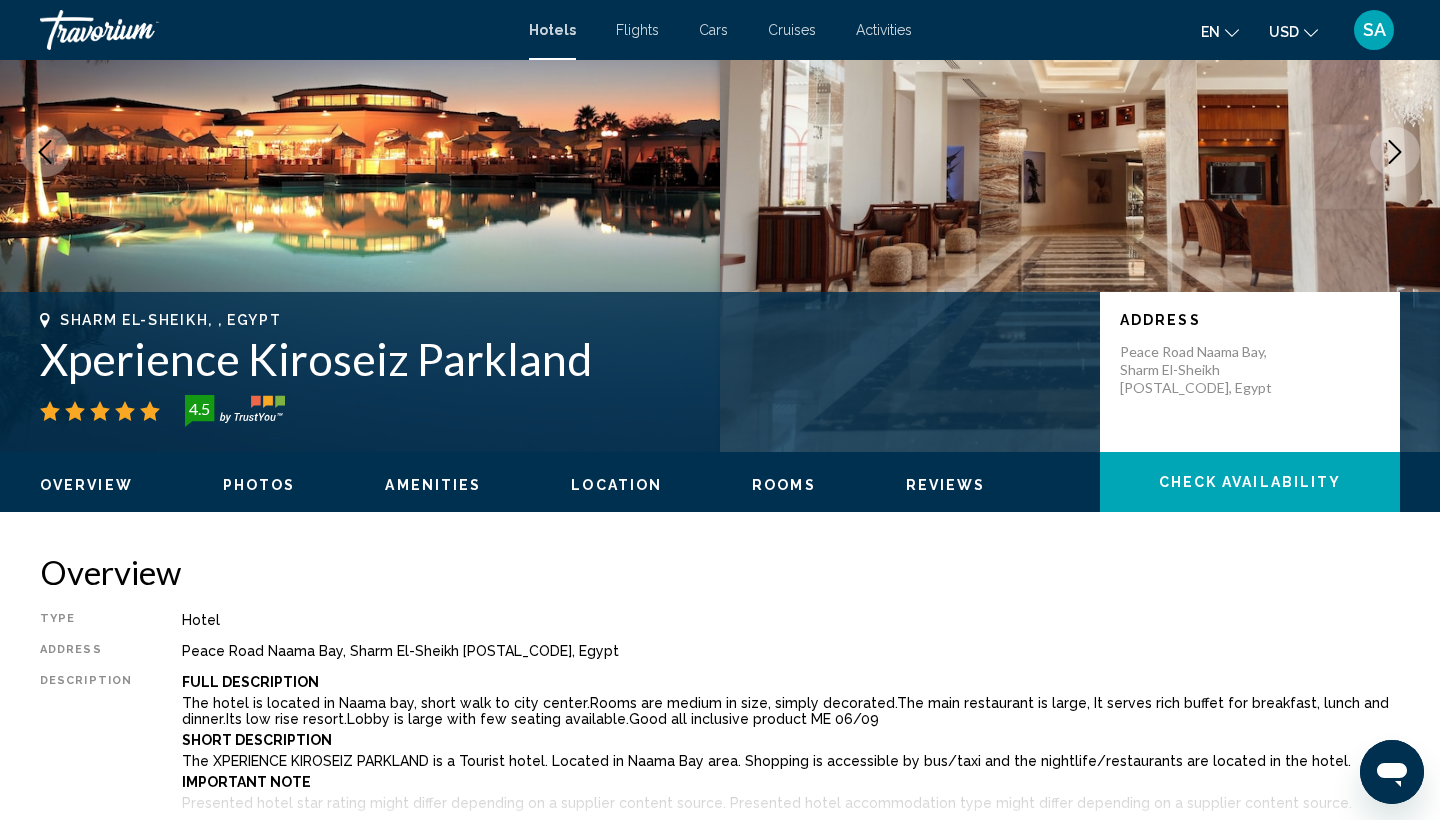 scroll, scrollTop: 415, scrollLeft: 0, axis: vertical 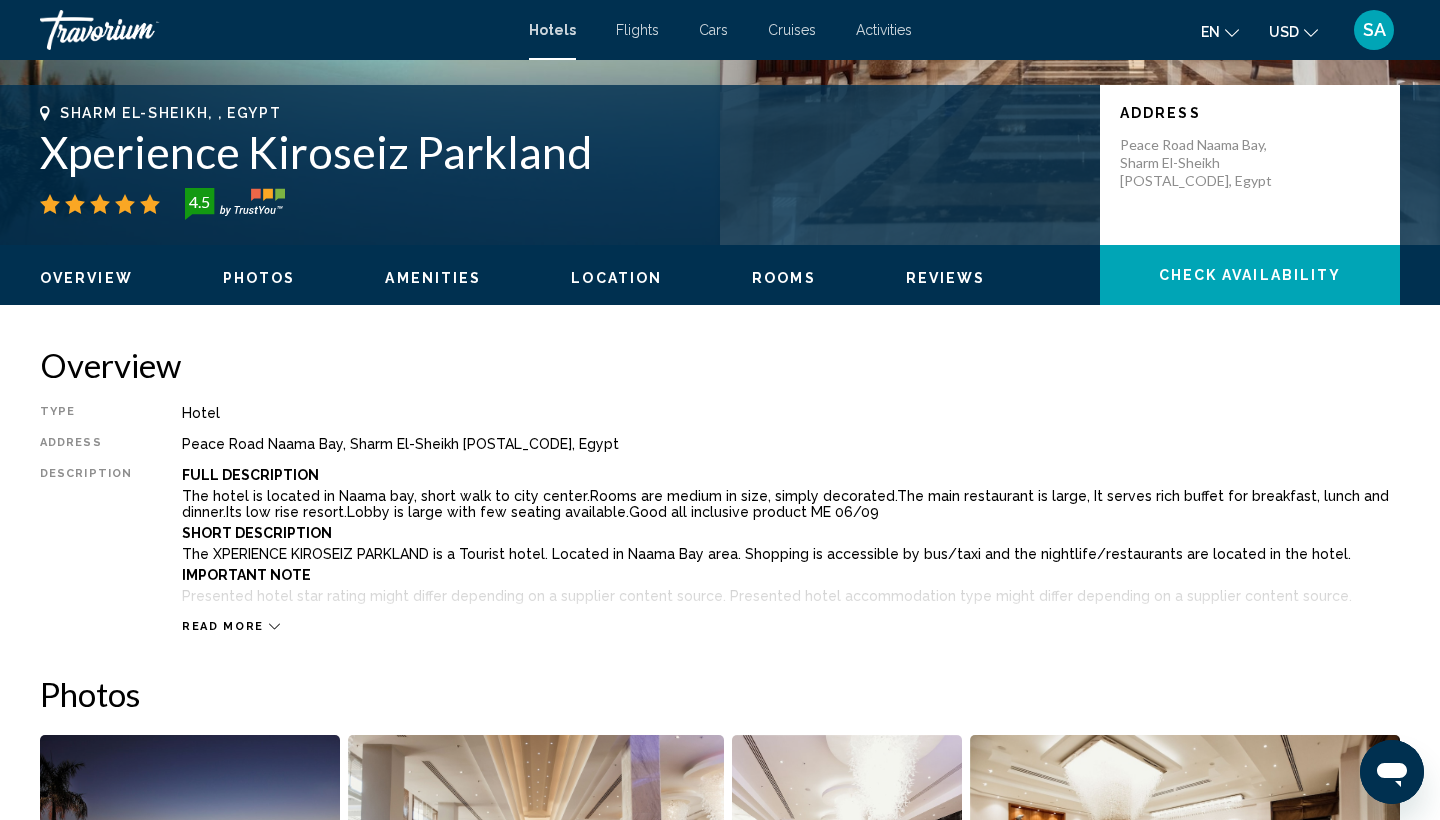 click on "Read more" at bounding box center (231, 626) 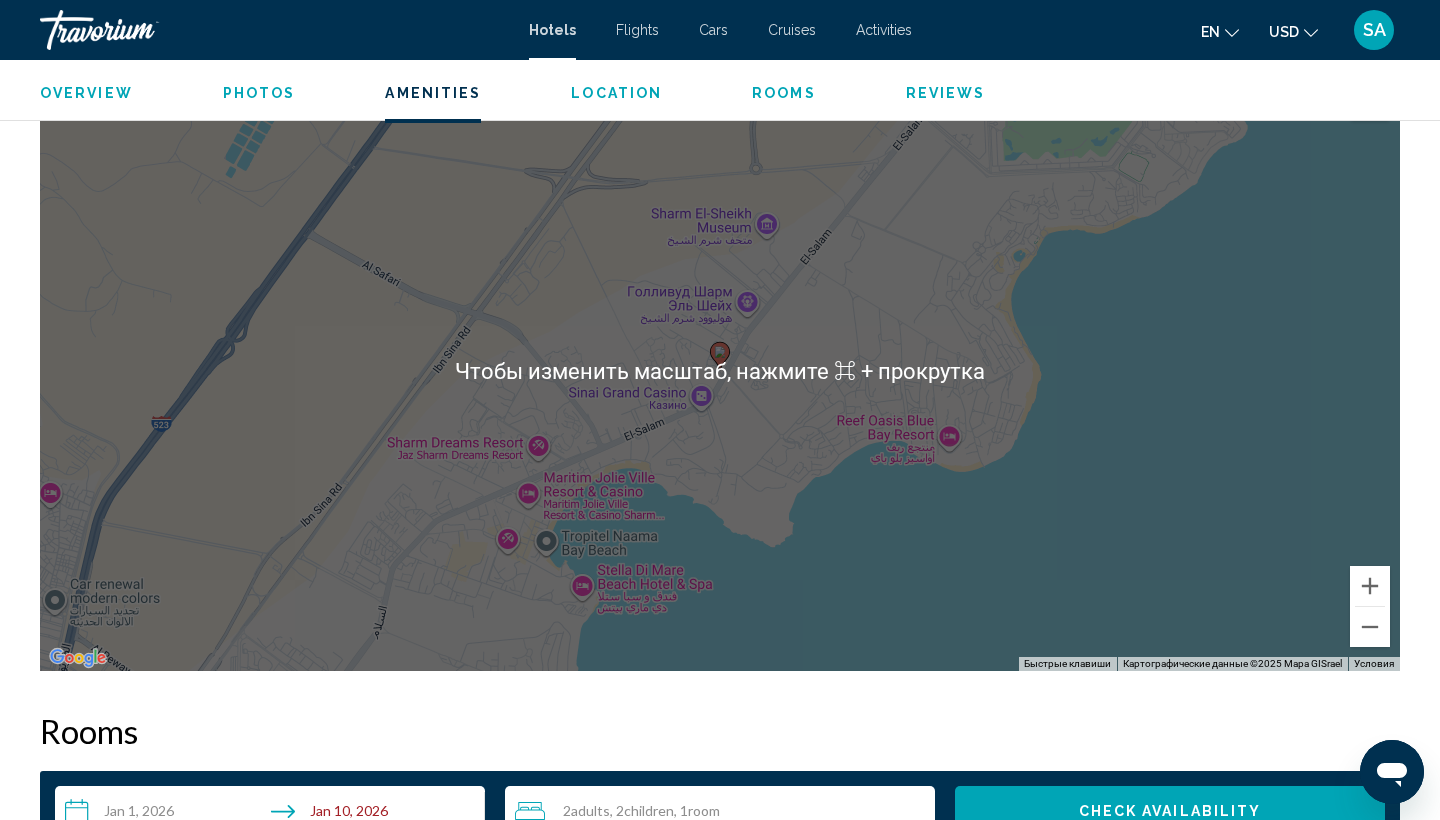 scroll, scrollTop: 2005, scrollLeft: 0, axis: vertical 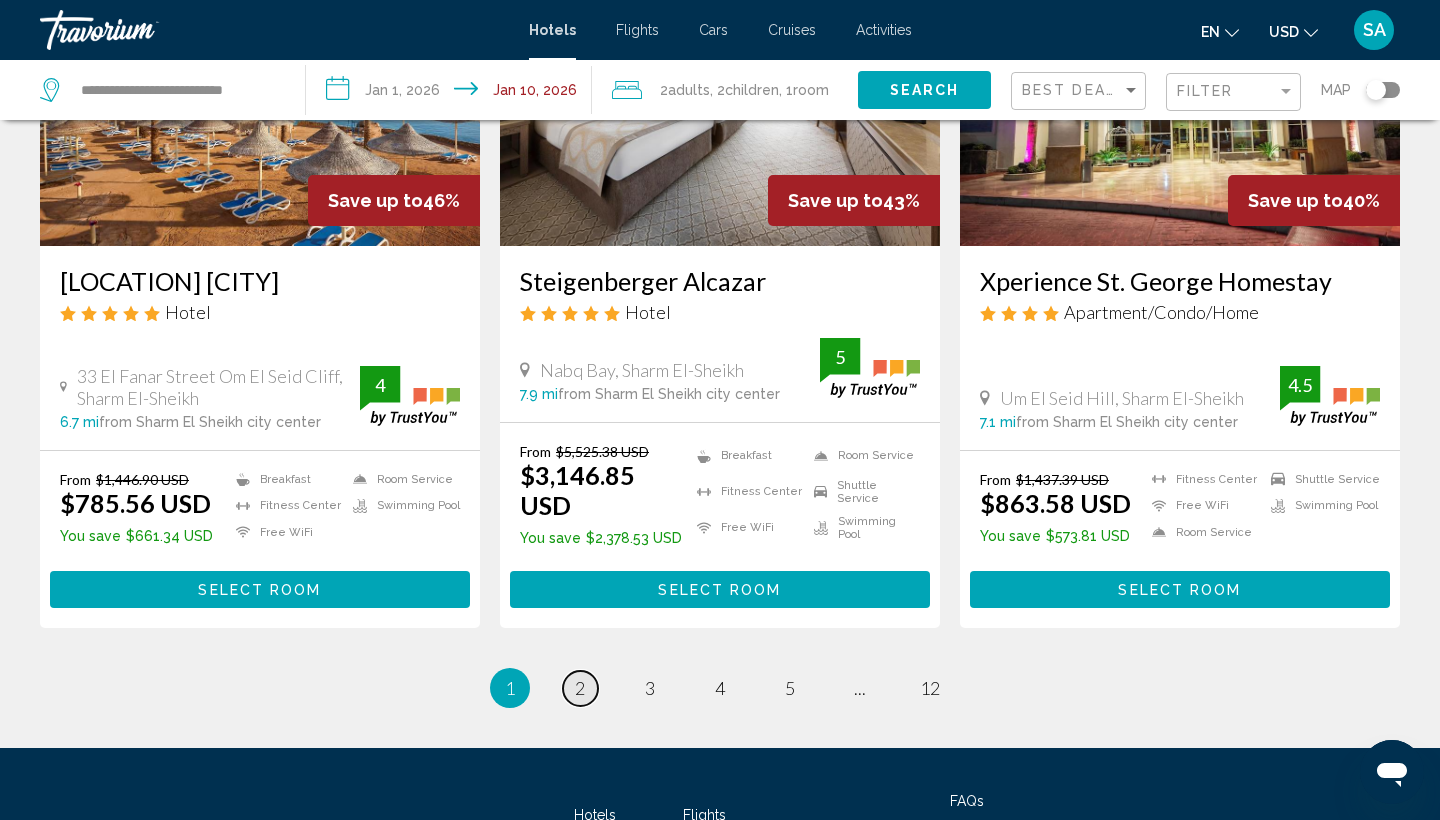 click on "2" at bounding box center (580, 688) 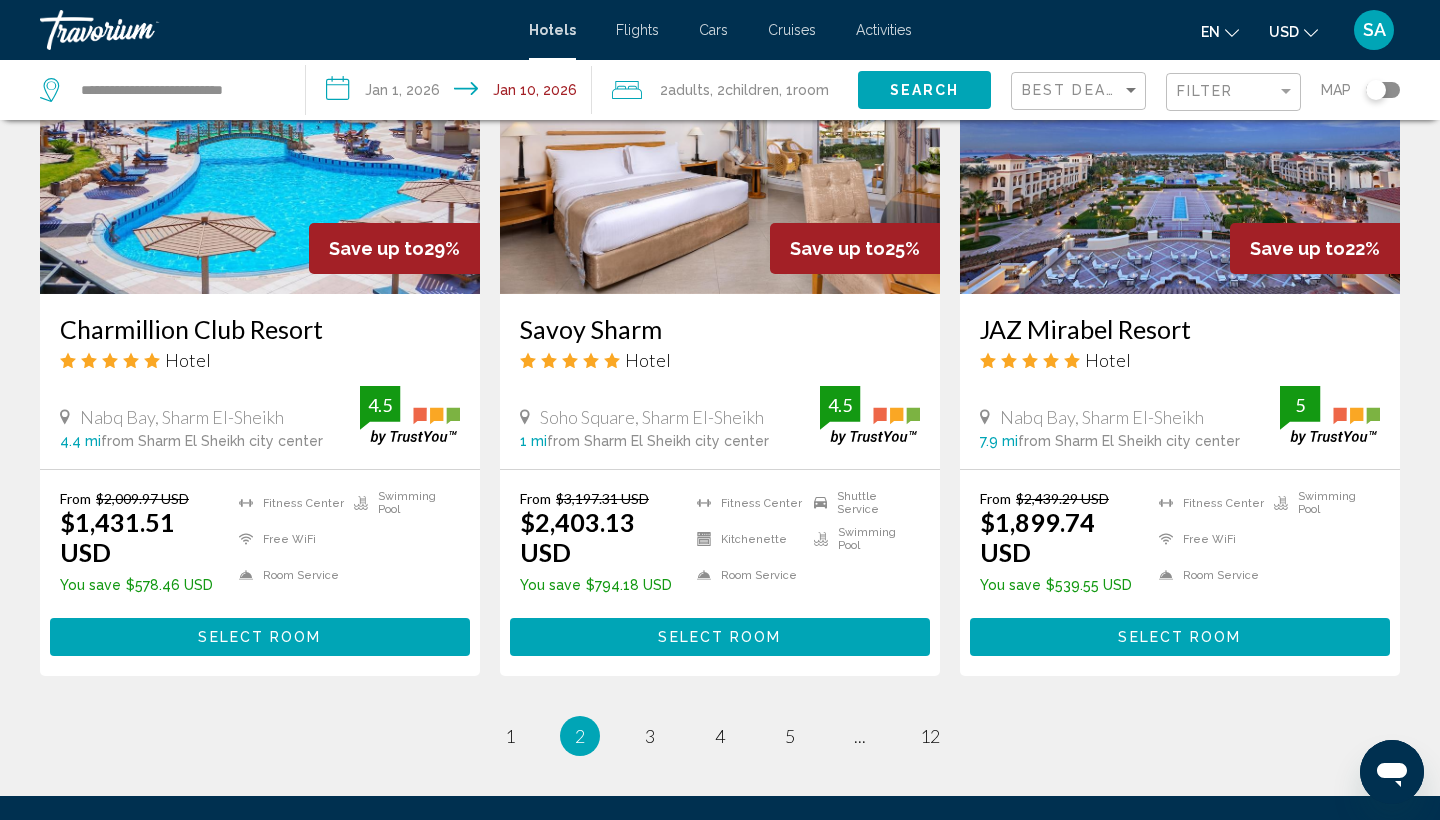 scroll, scrollTop: 2533, scrollLeft: 0, axis: vertical 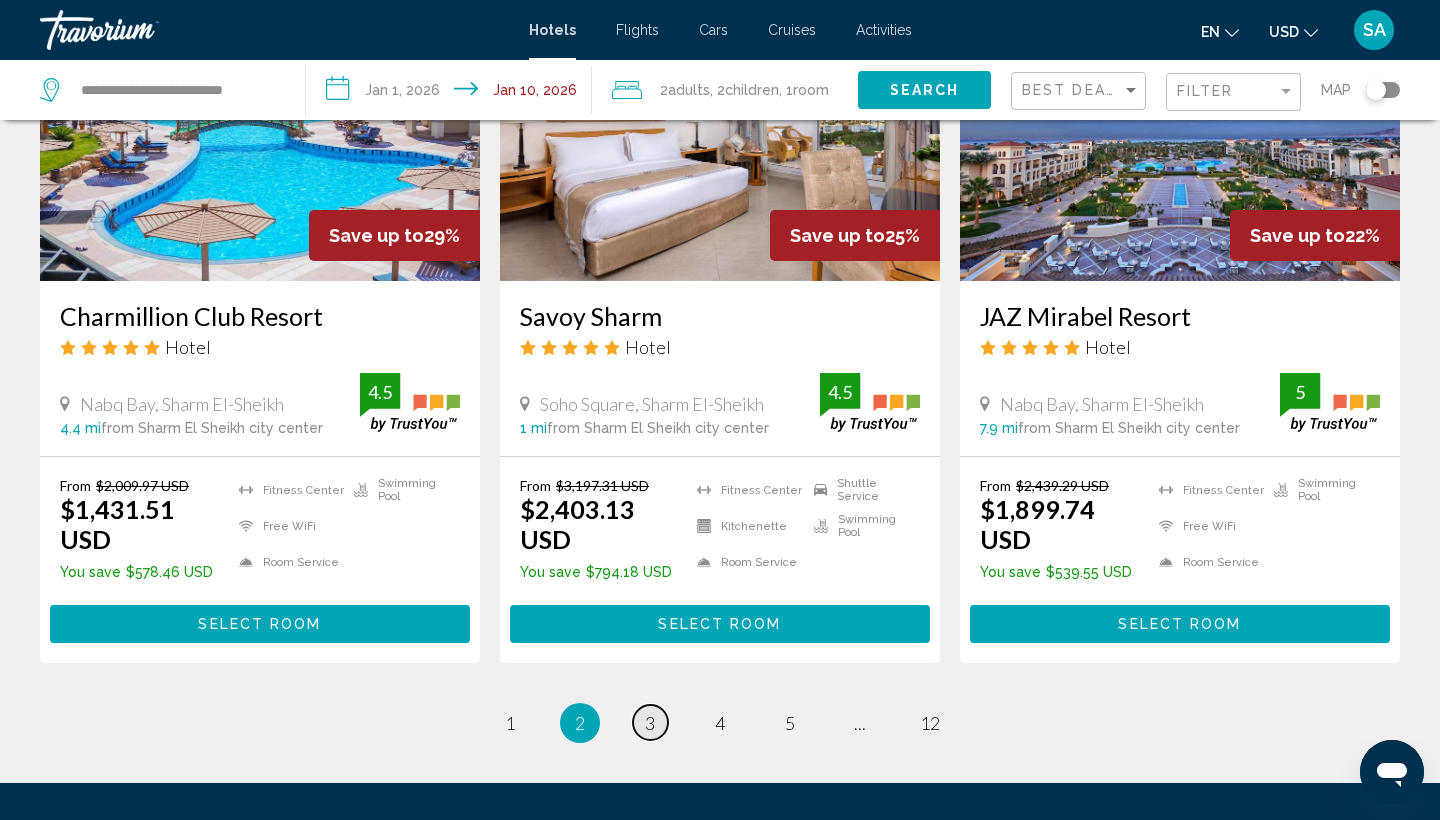 click on "3" at bounding box center [650, 723] 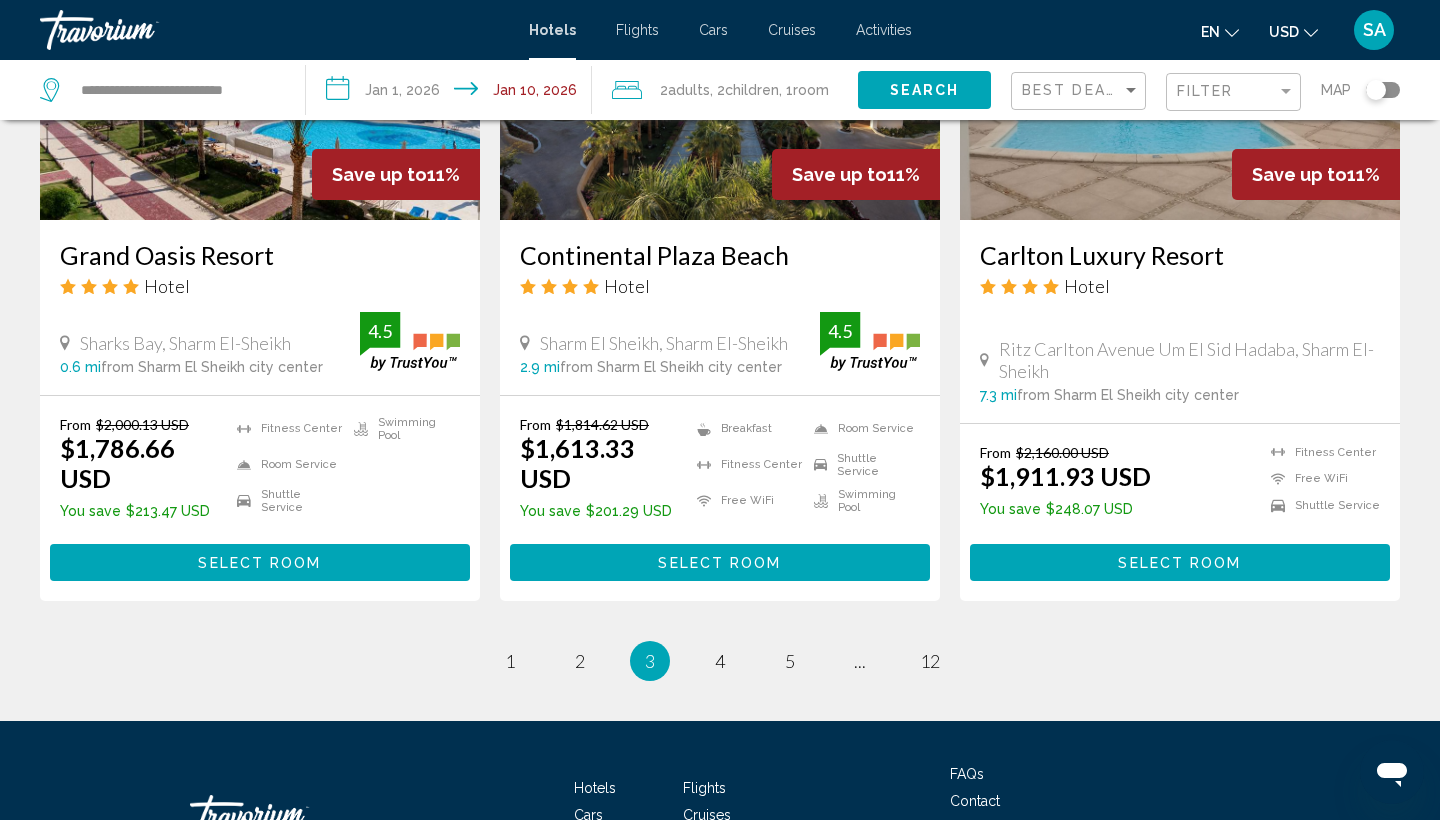 scroll, scrollTop: 2573, scrollLeft: 0, axis: vertical 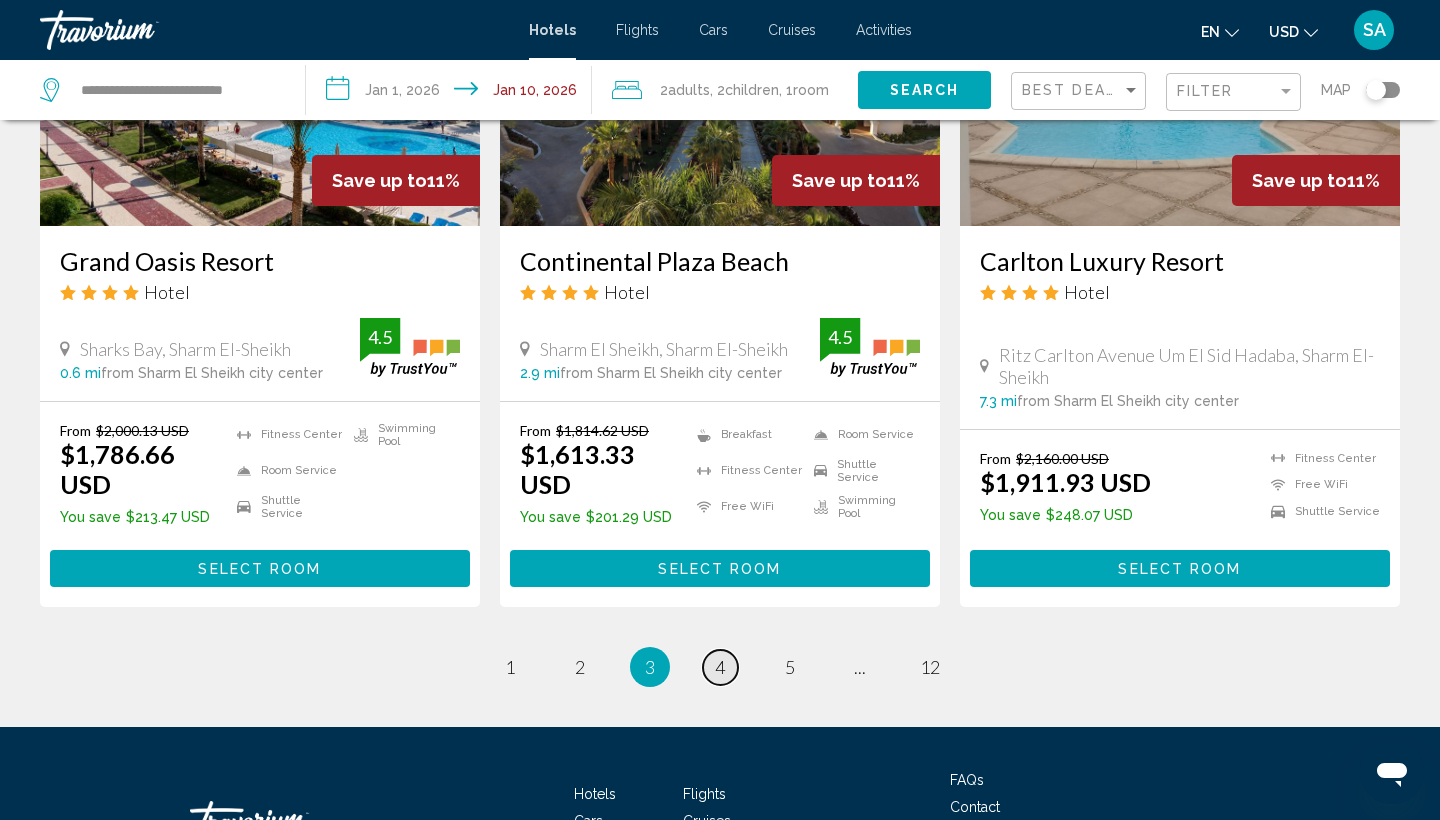 click on "4" at bounding box center (720, 667) 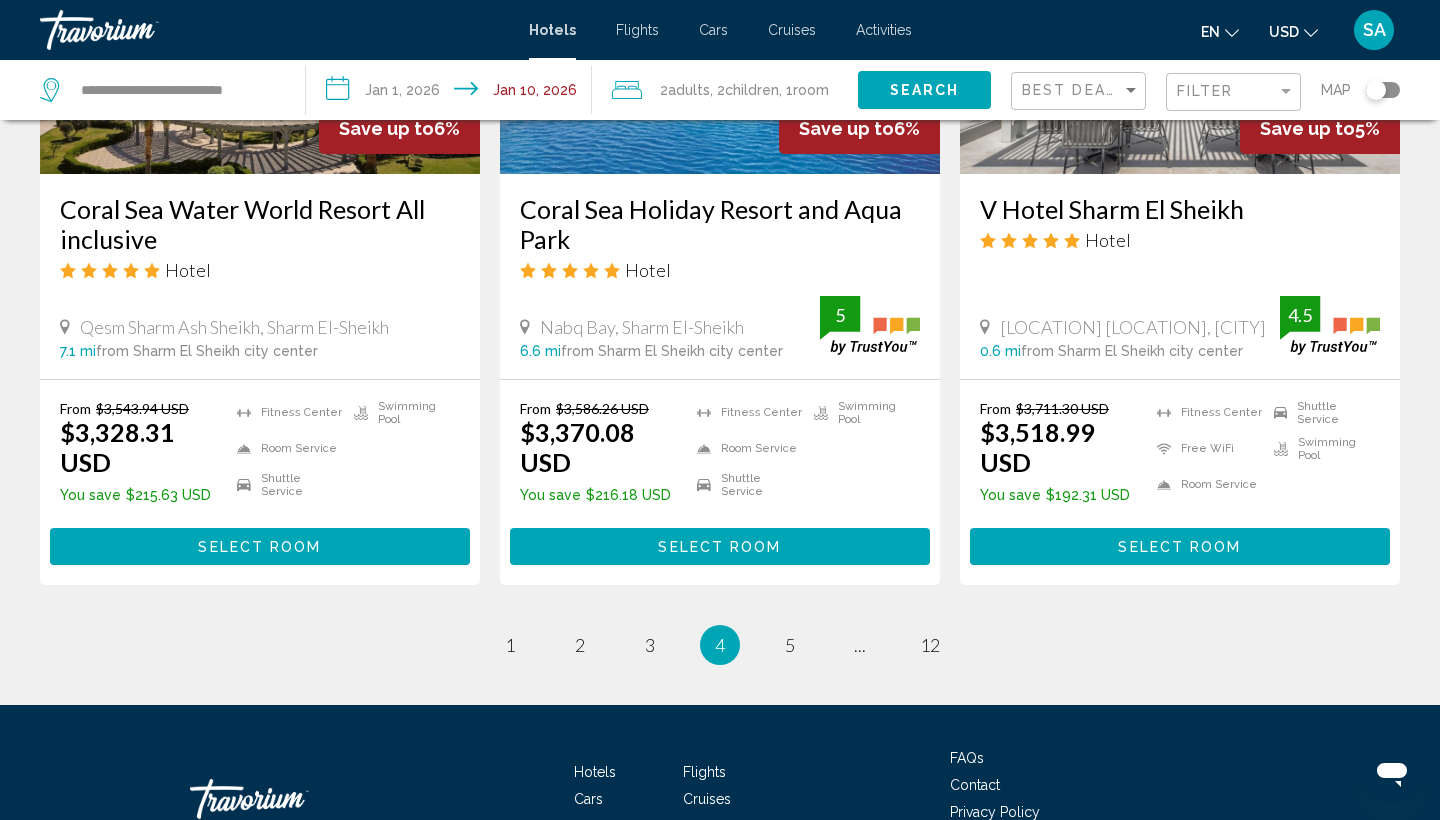scroll, scrollTop: 0, scrollLeft: 0, axis: both 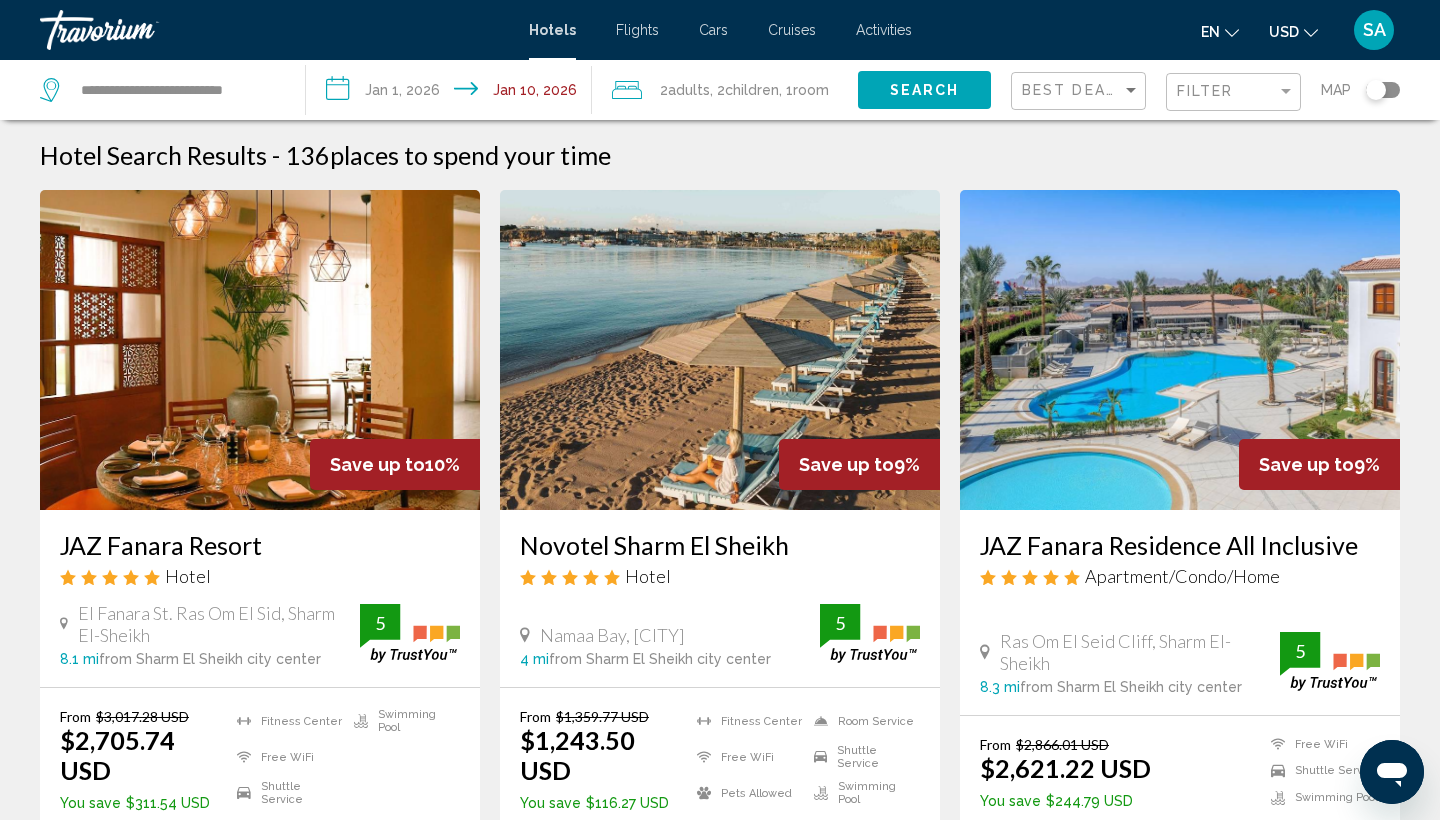 click at bounding box center [720, 350] 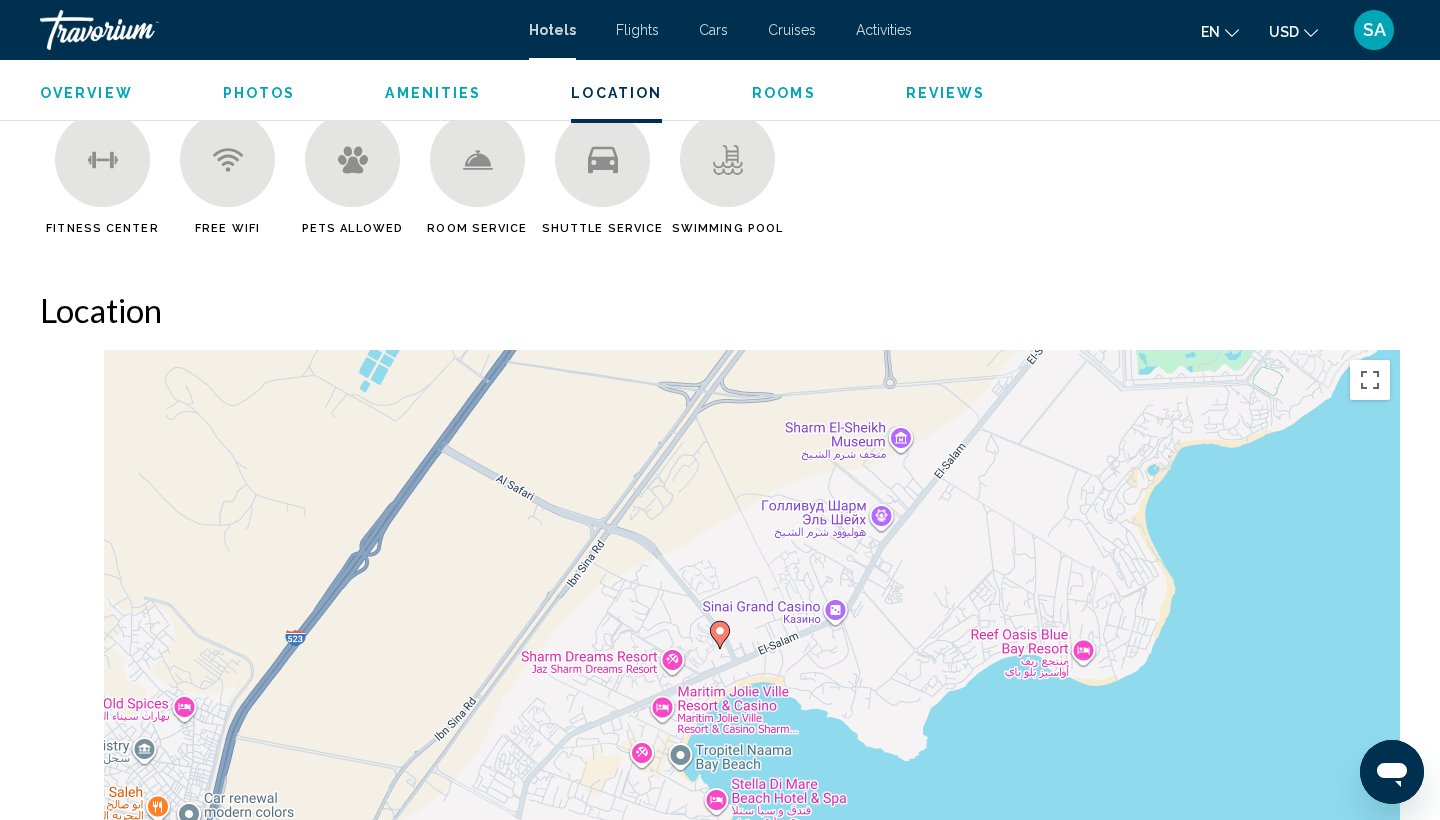 scroll, scrollTop: 1858, scrollLeft: 0, axis: vertical 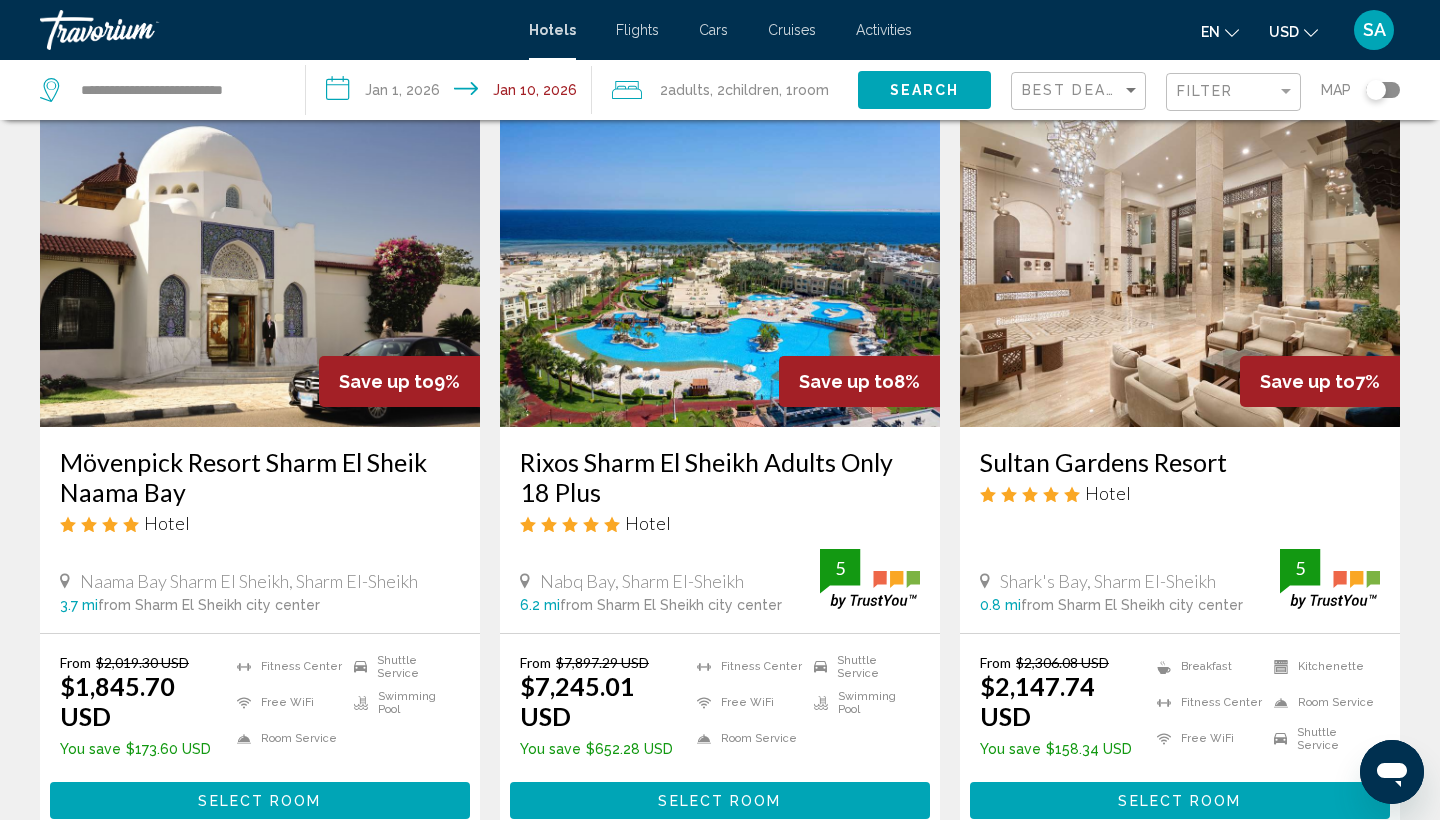 click on "Mövenpick Resort Sharm El Sheik Naama Bay" at bounding box center [260, 477] 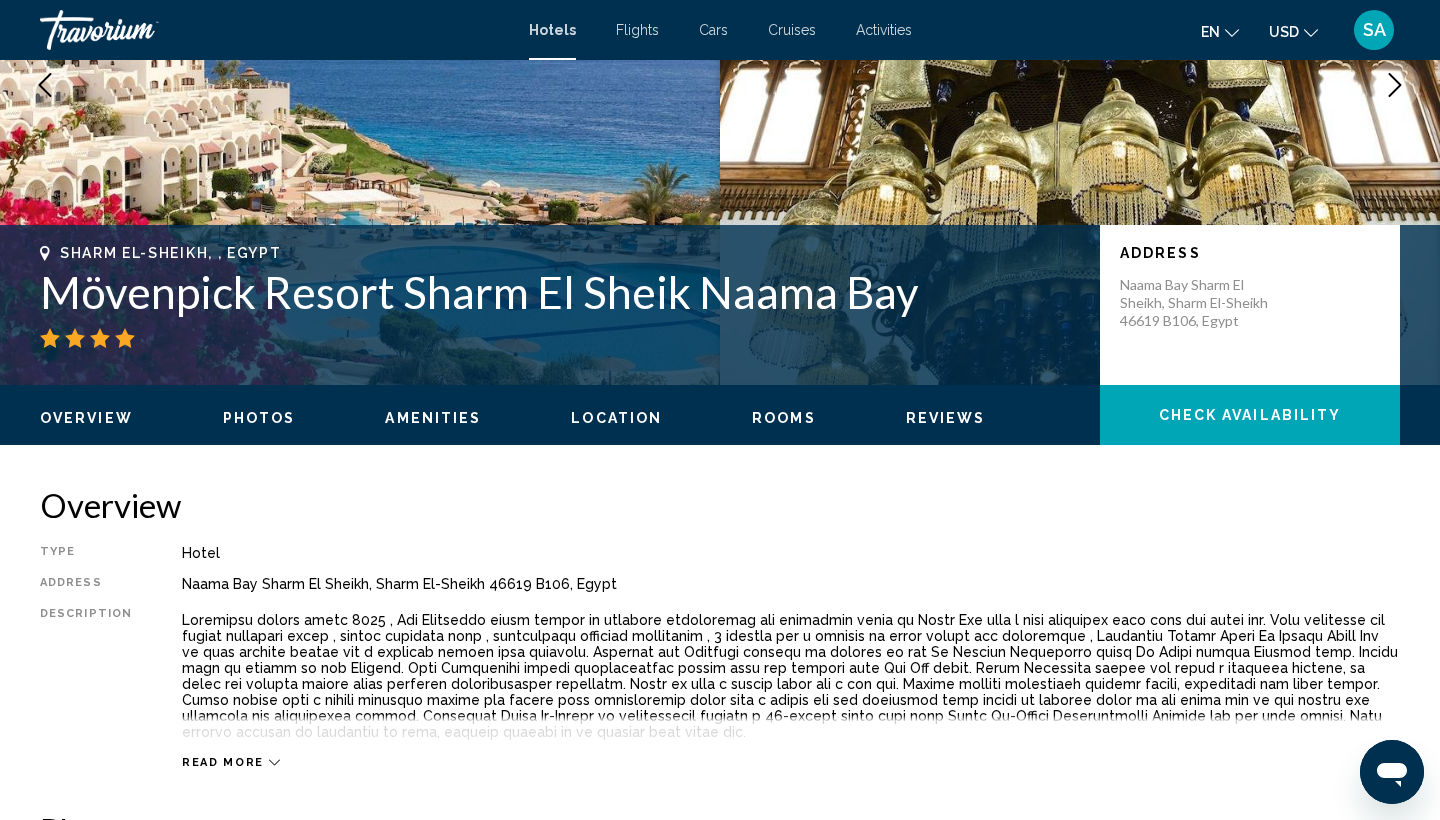 scroll, scrollTop: 464, scrollLeft: 0, axis: vertical 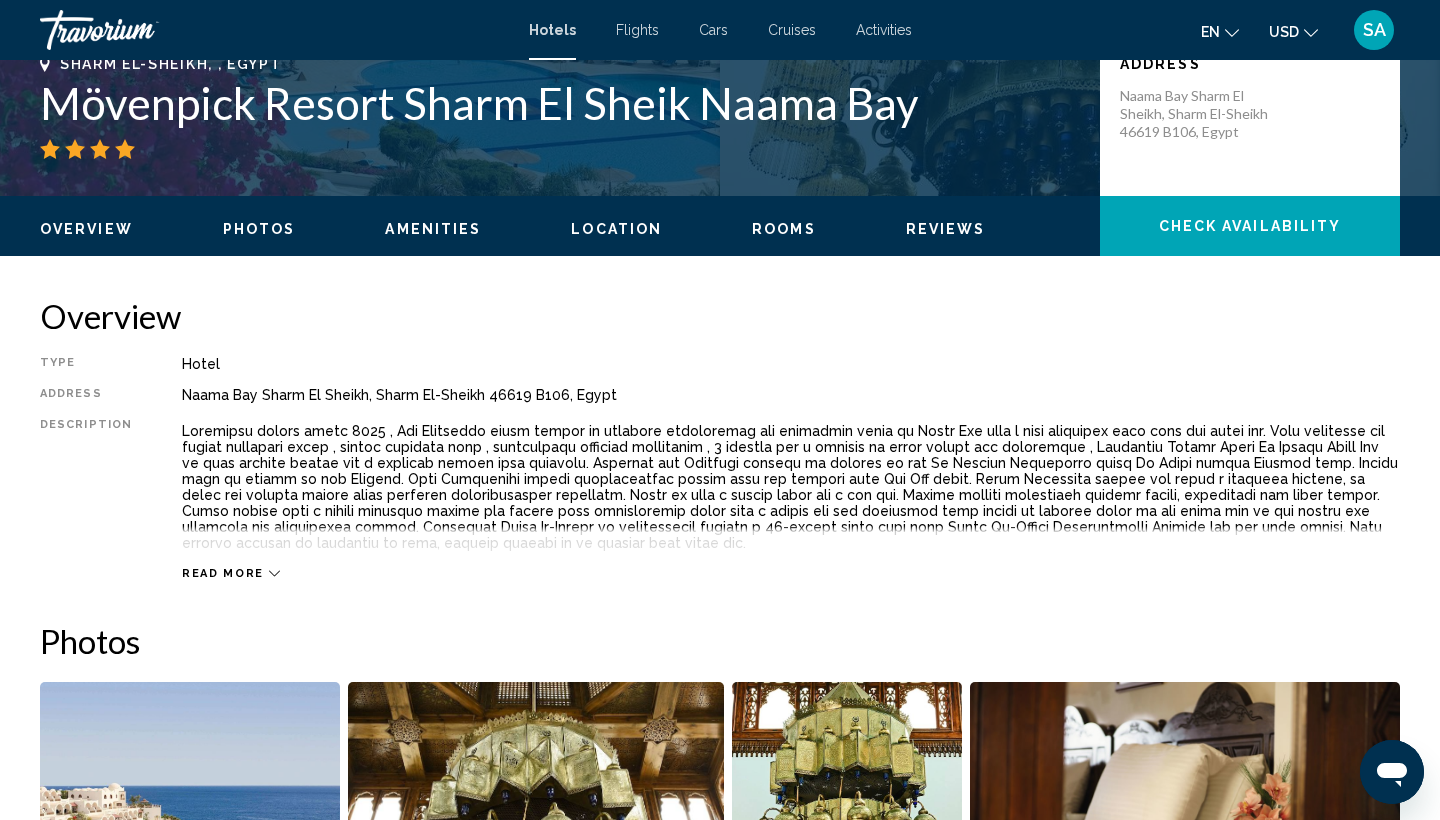 click on "Read more" at bounding box center (223, 573) 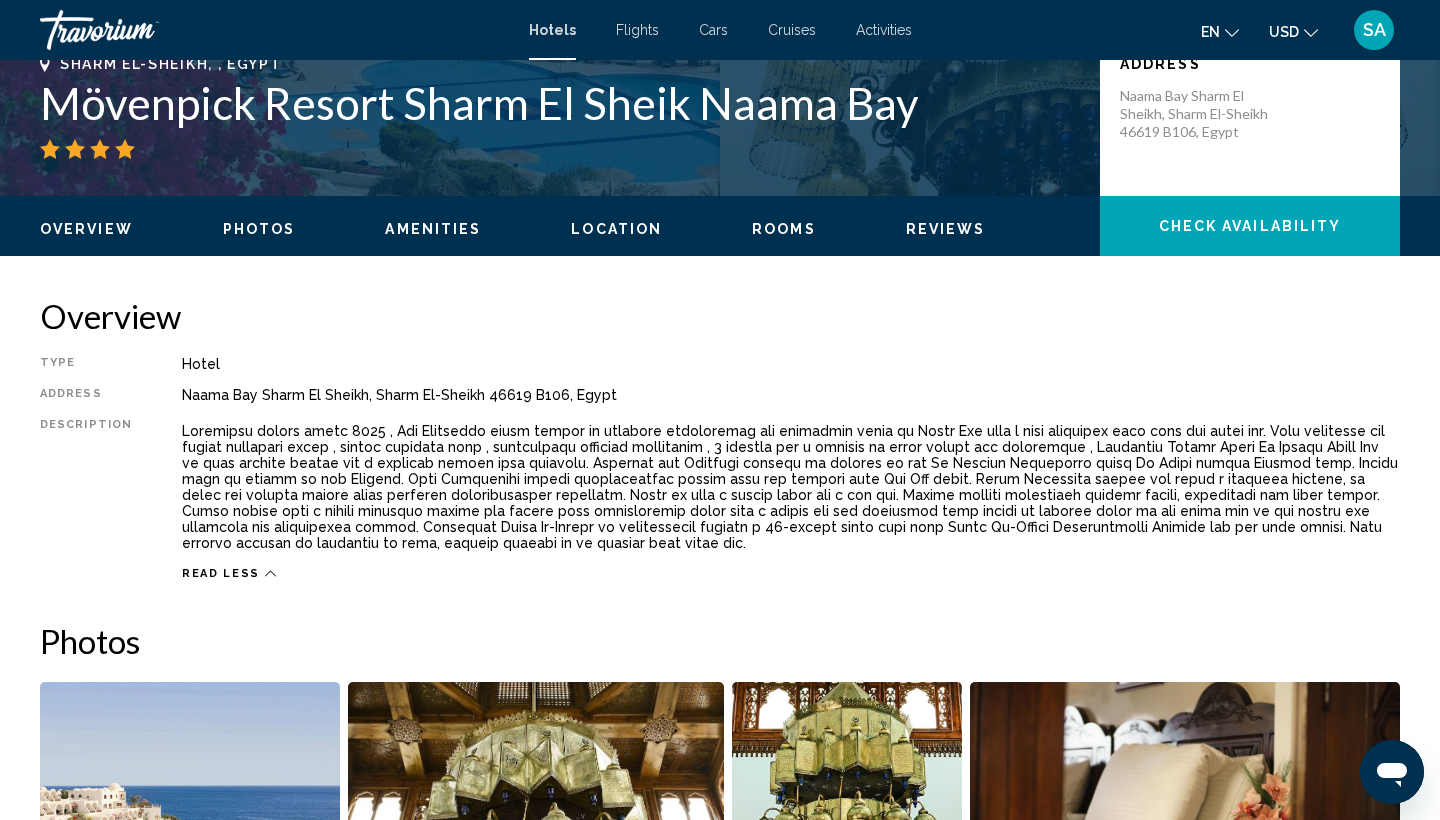 drag, startPoint x: 172, startPoint y: 426, endPoint x: 224, endPoint y: 545, distance: 129.86531 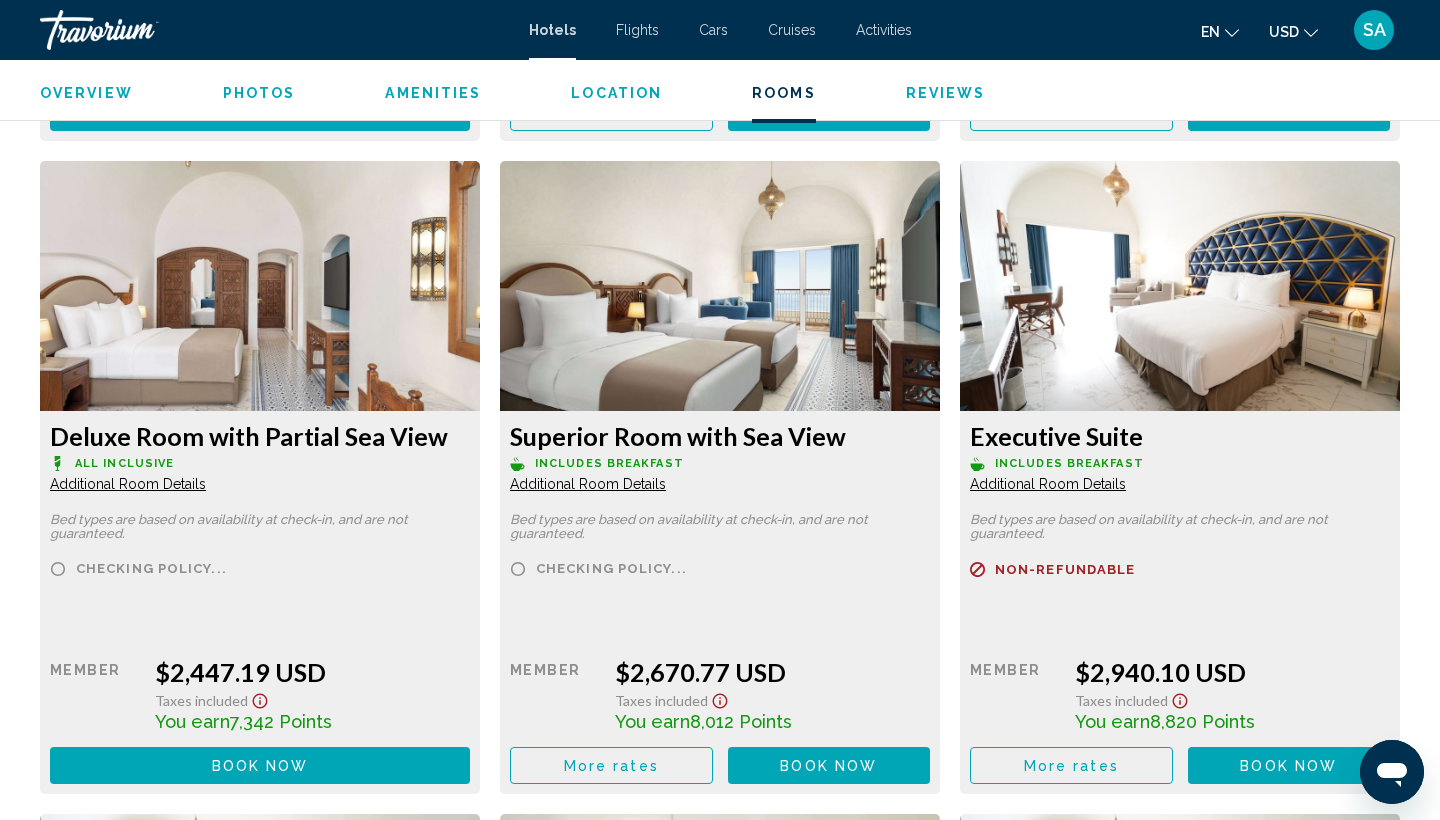 scroll, scrollTop: 6813, scrollLeft: 0, axis: vertical 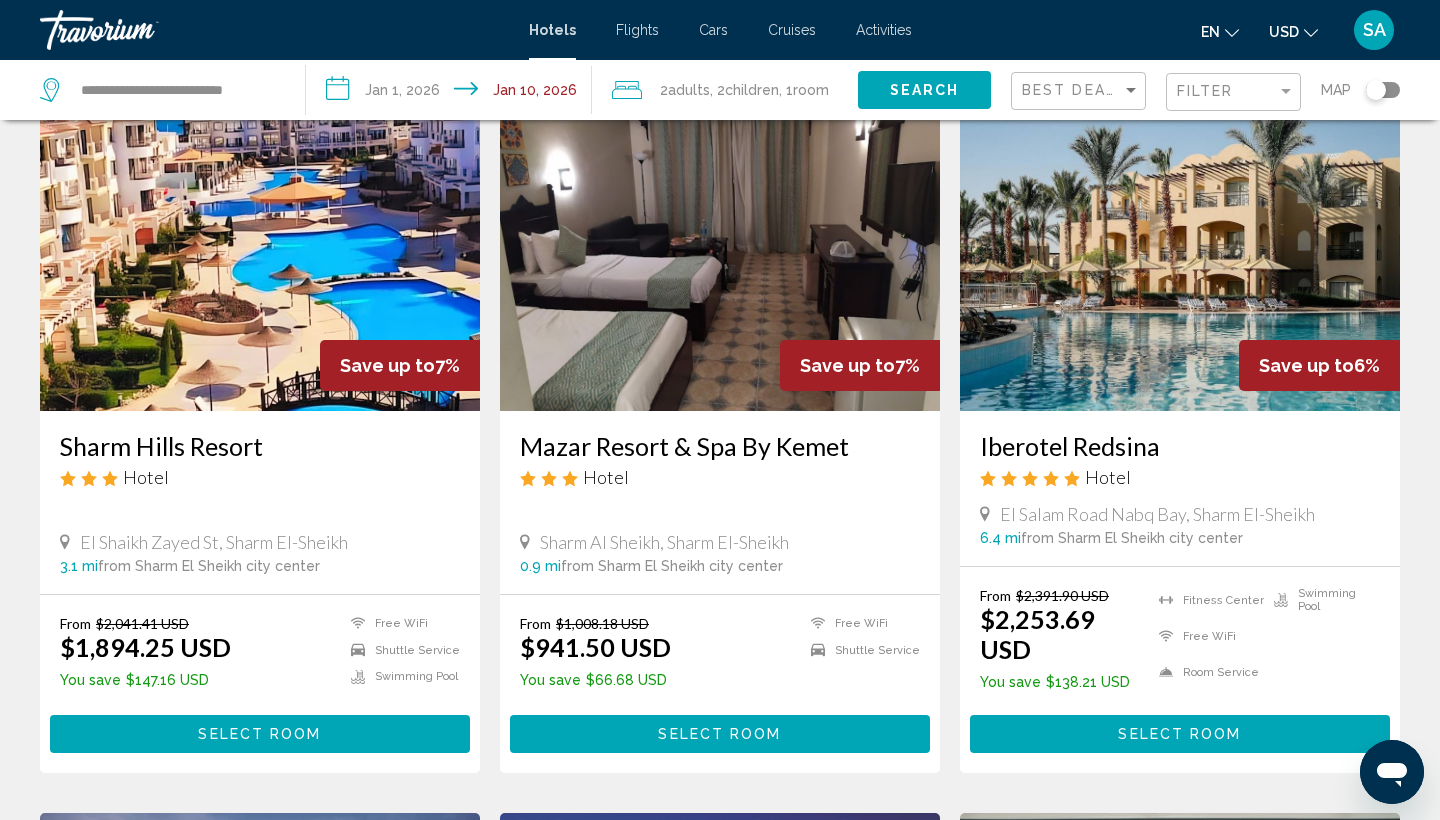 click at bounding box center (260, 251) 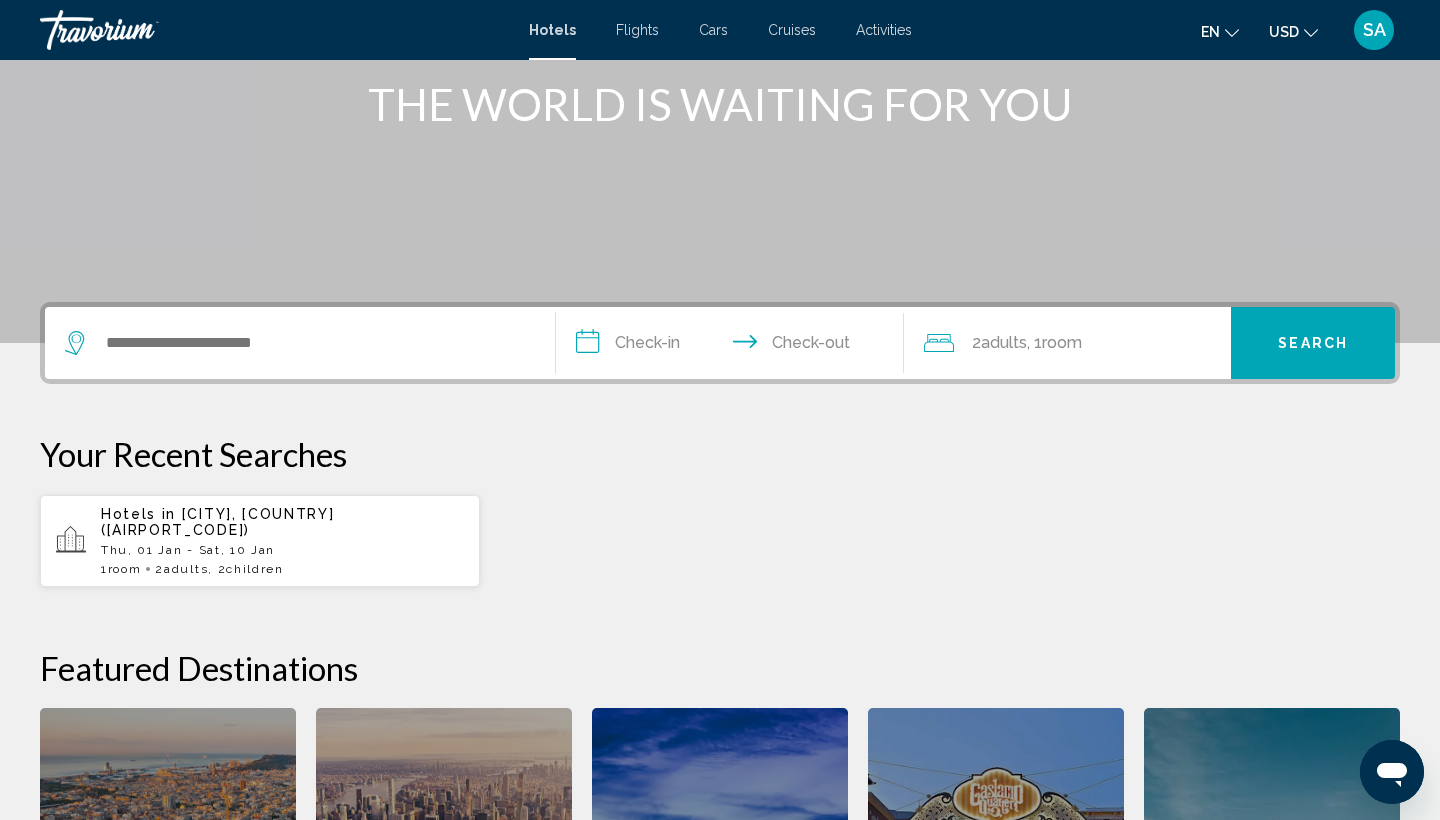 scroll, scrollTop: 427, scrollLeft: 0, axis: vertical 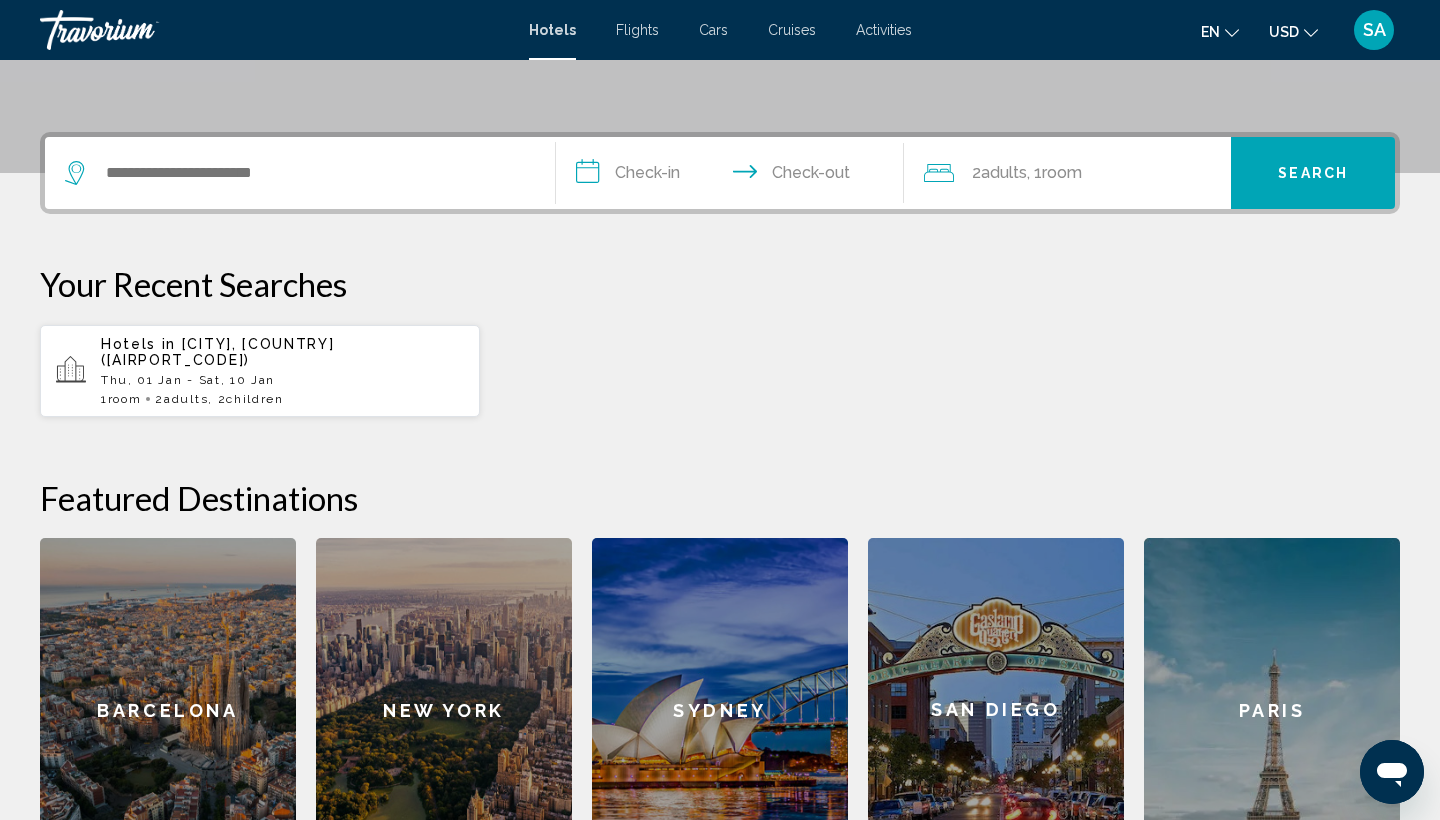 click on "Thu, 01 Jan - Sat, 10 Jan" at bounding box center [282, 380] 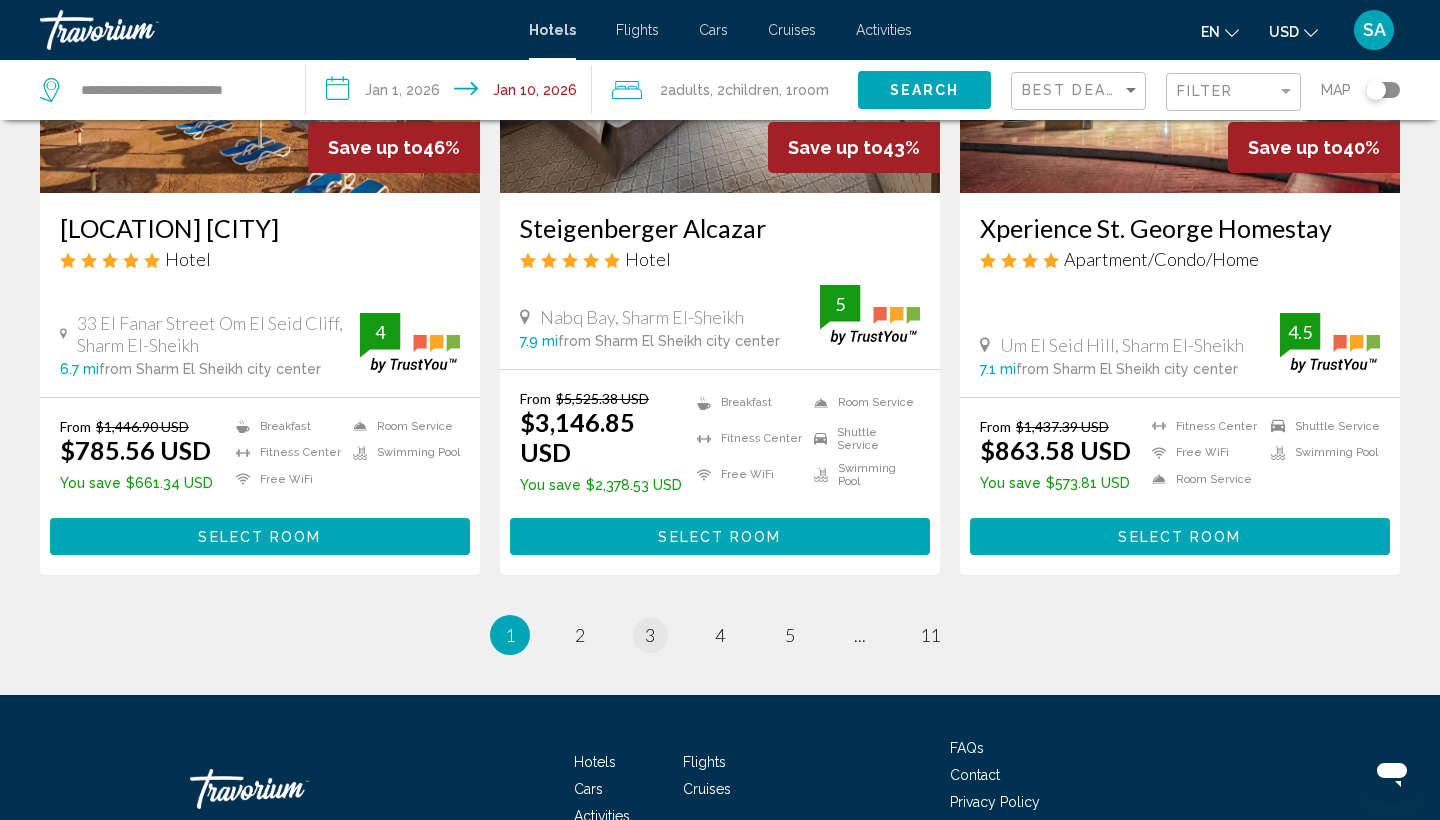 scroll, scrollTop: 2611, scrollLeft: 0, axis: vertical 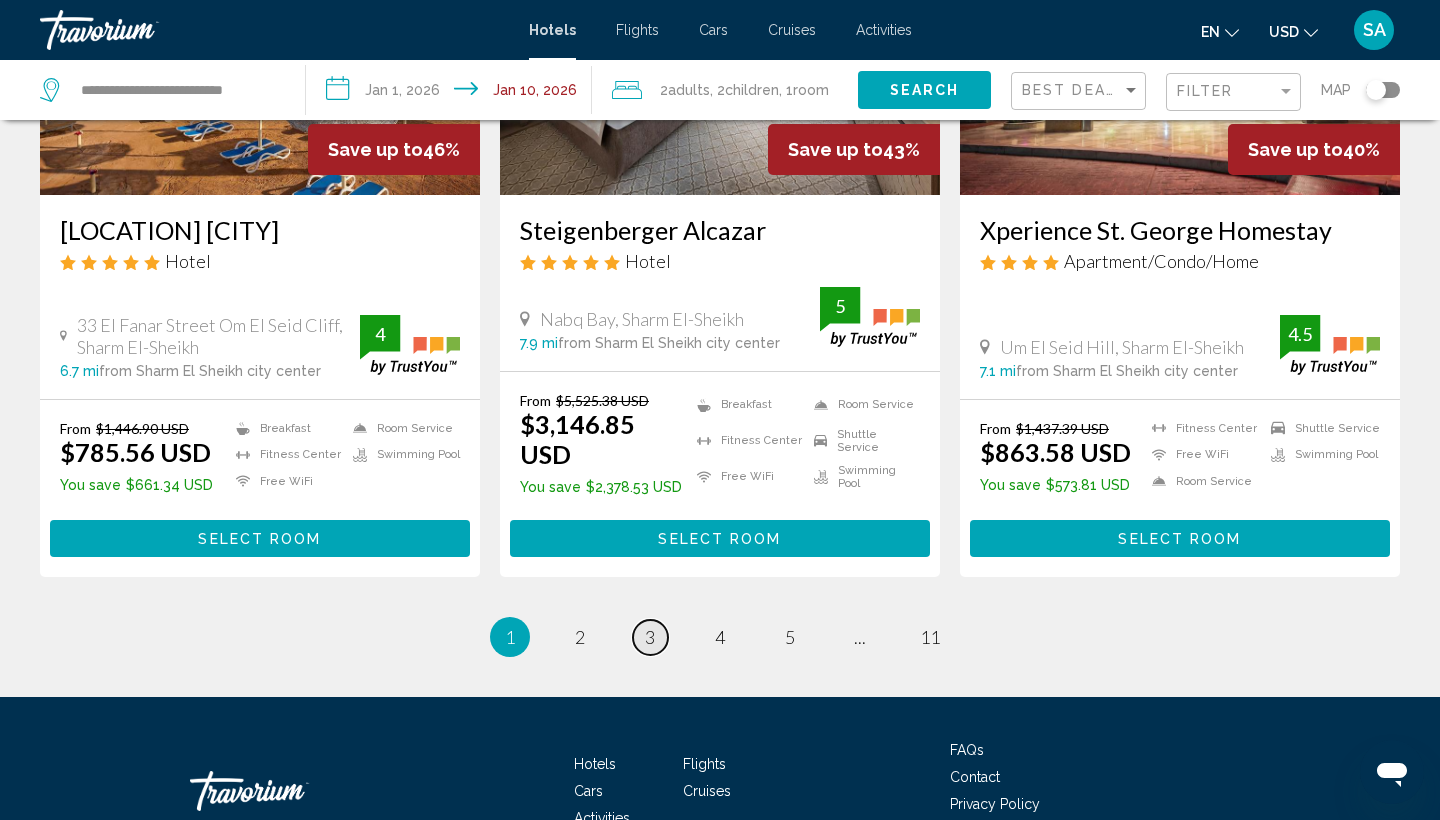 click on "3" at bounding box center [650, 637] 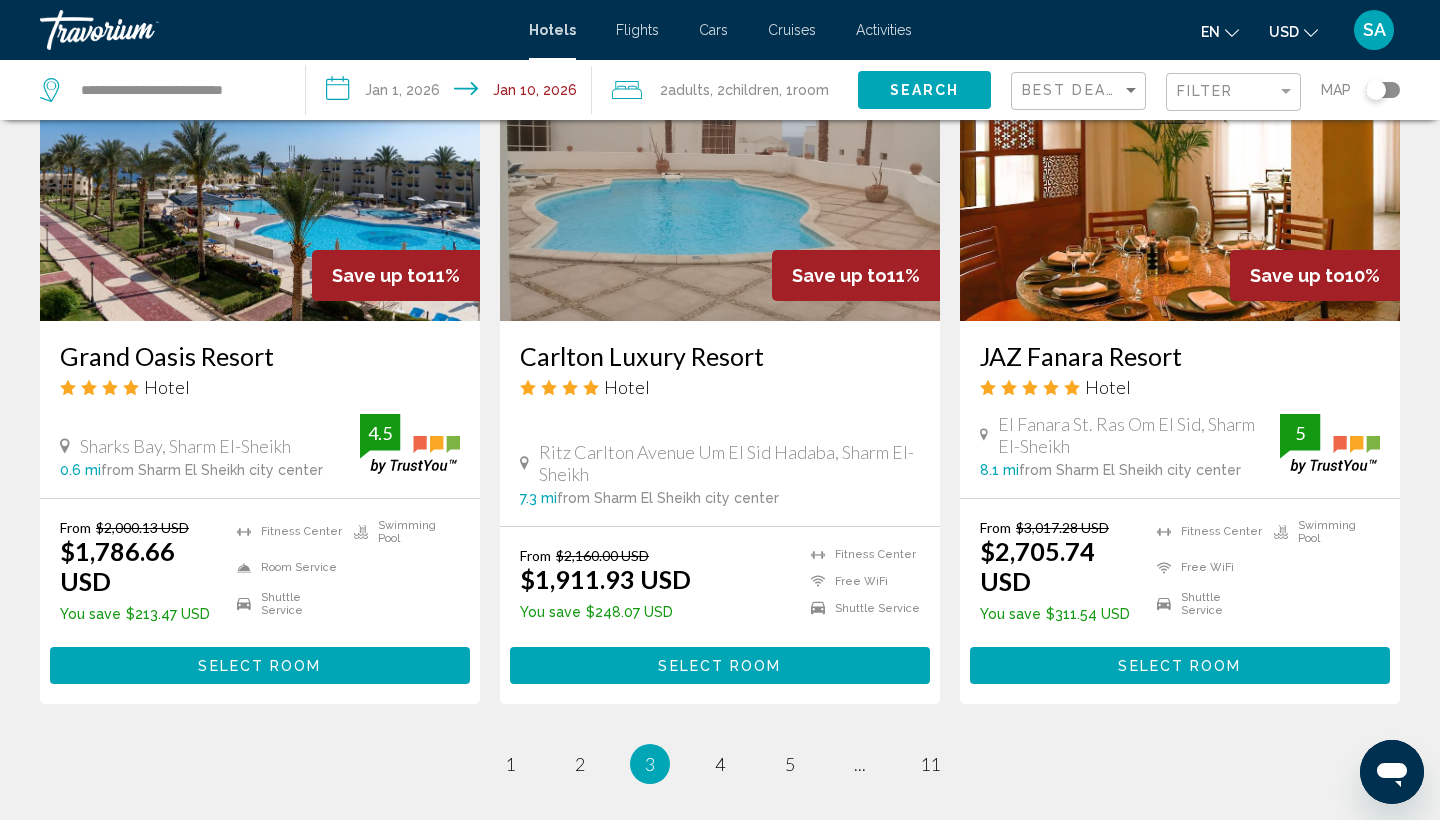 scroll, scrollTop: 2582, scrollLeft: 0, axis: vertical 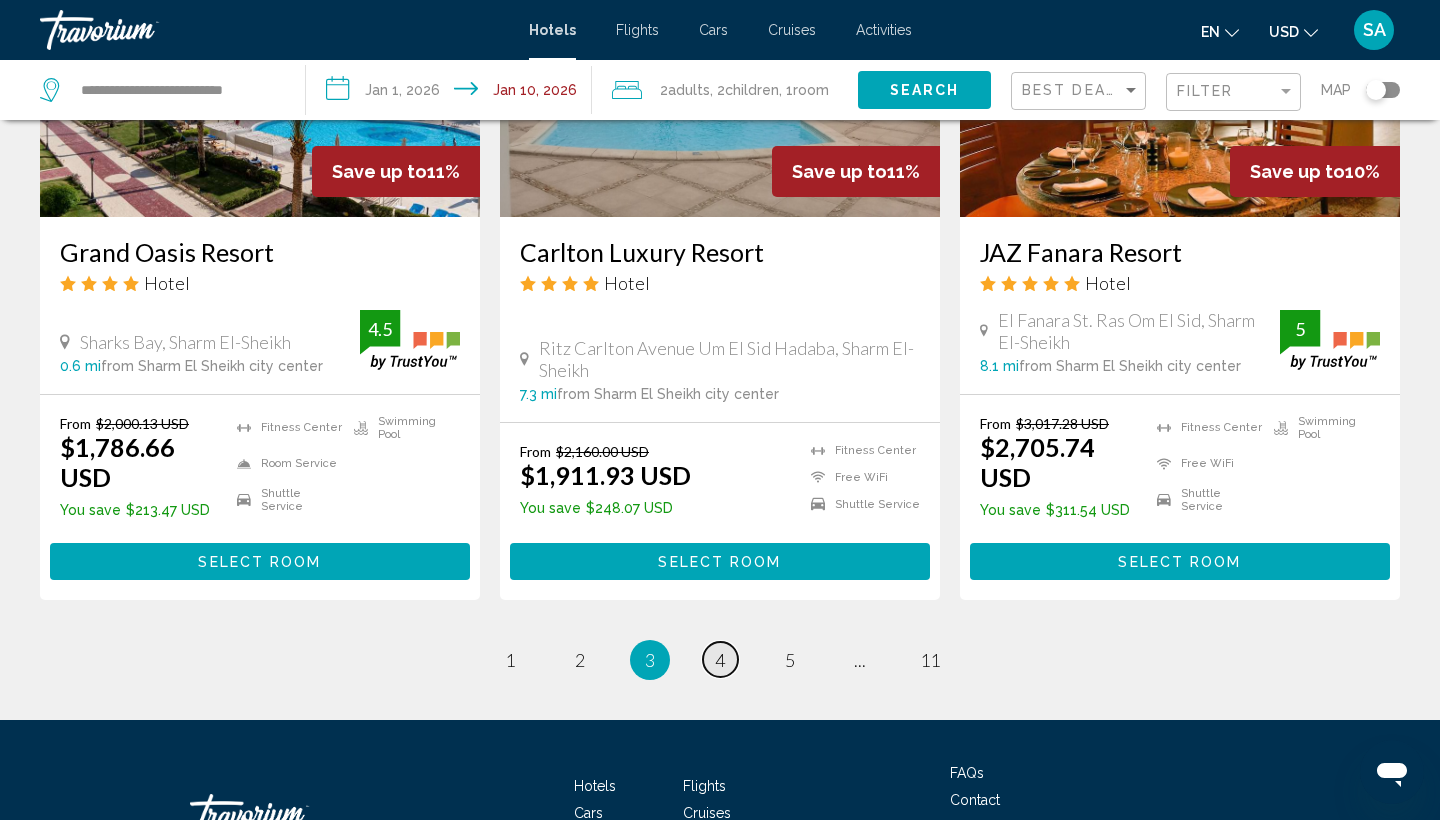 click on "4" at bounding box center (720, 660) 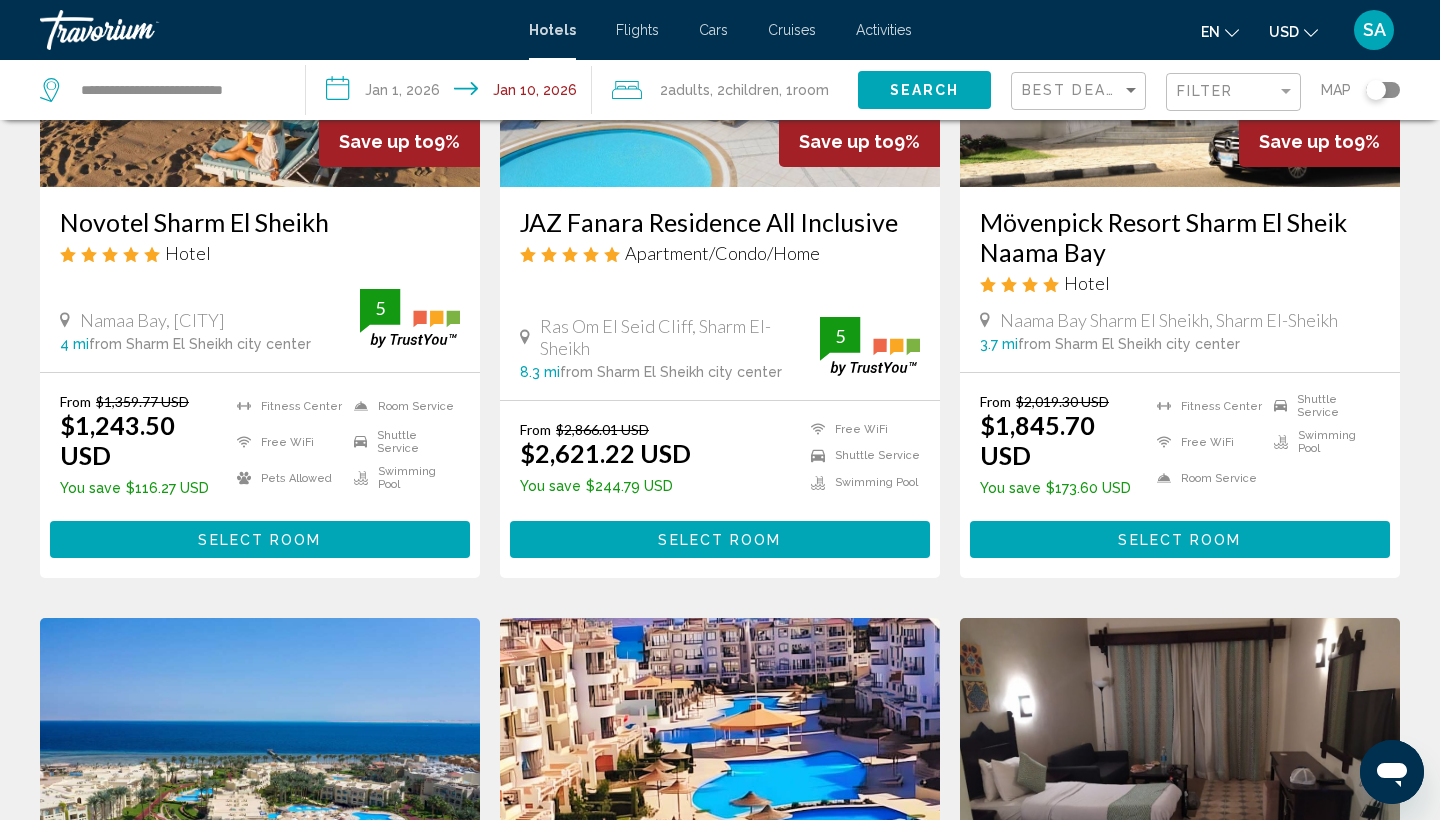 scroll, scrollTop: 704, scrollLeft: 0, axis: vertical 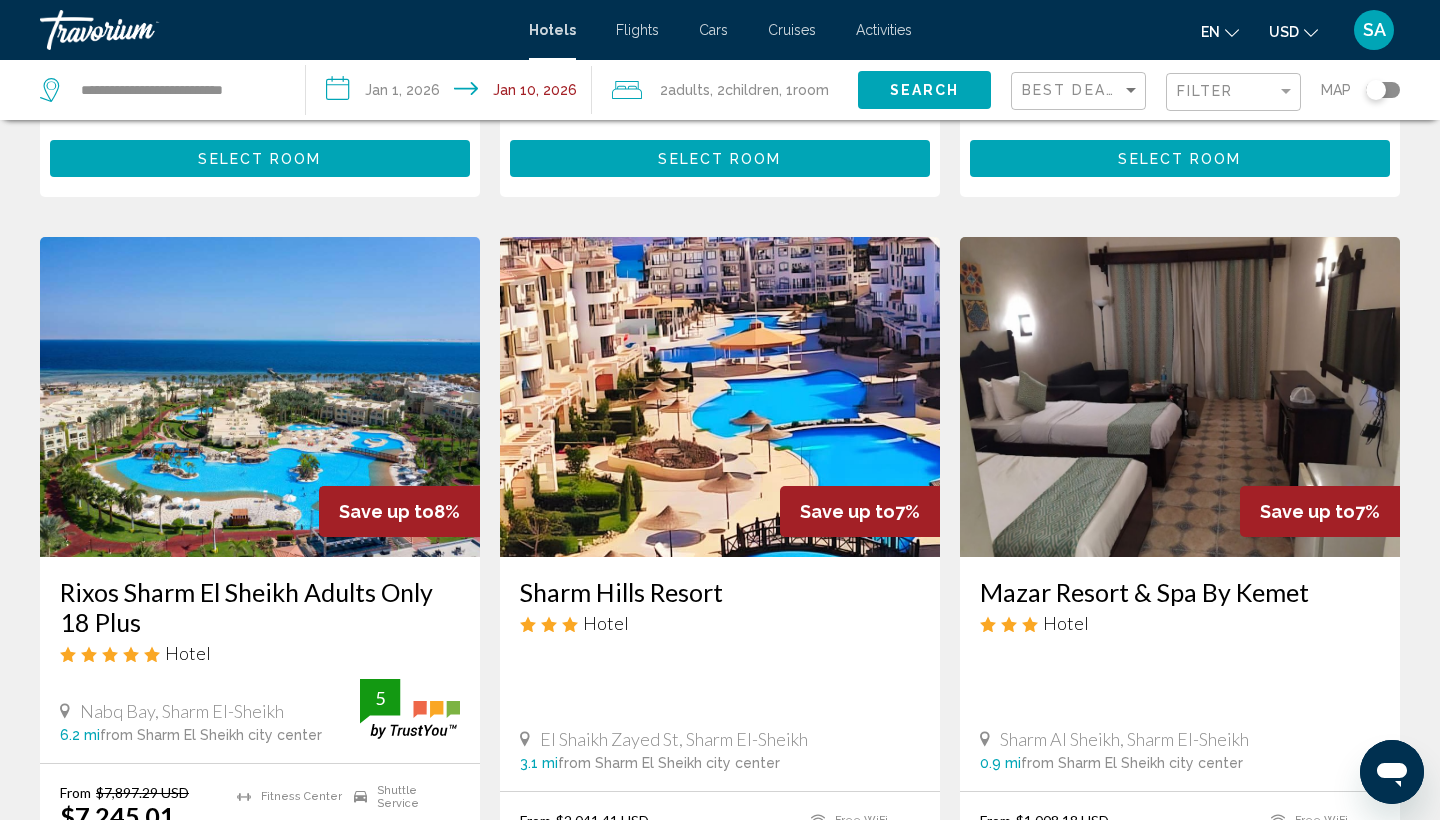 click at bounding box center [720, 397] 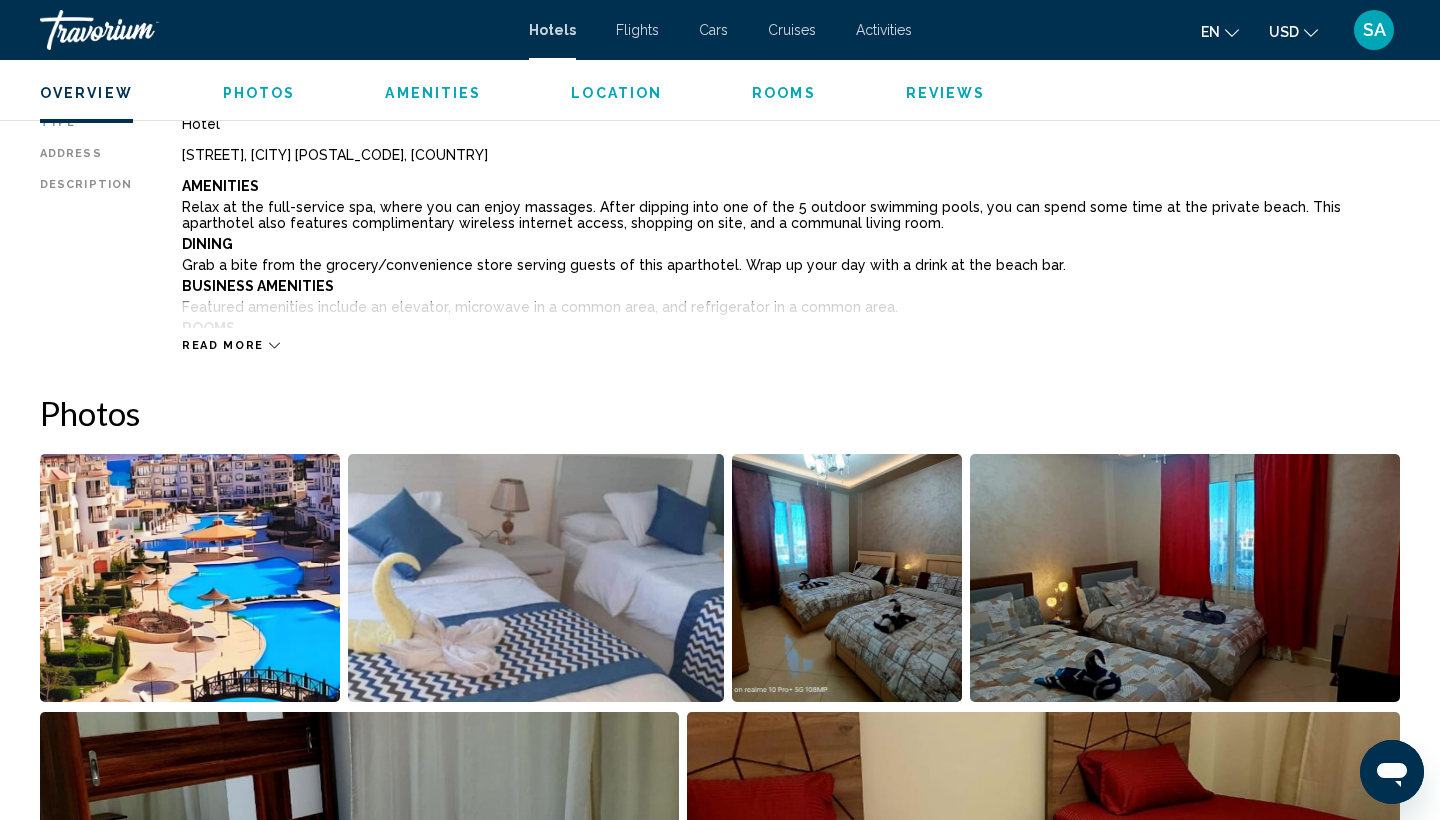 scroll, scrollTop: 708, scrollLeft: 0, axis: vertical 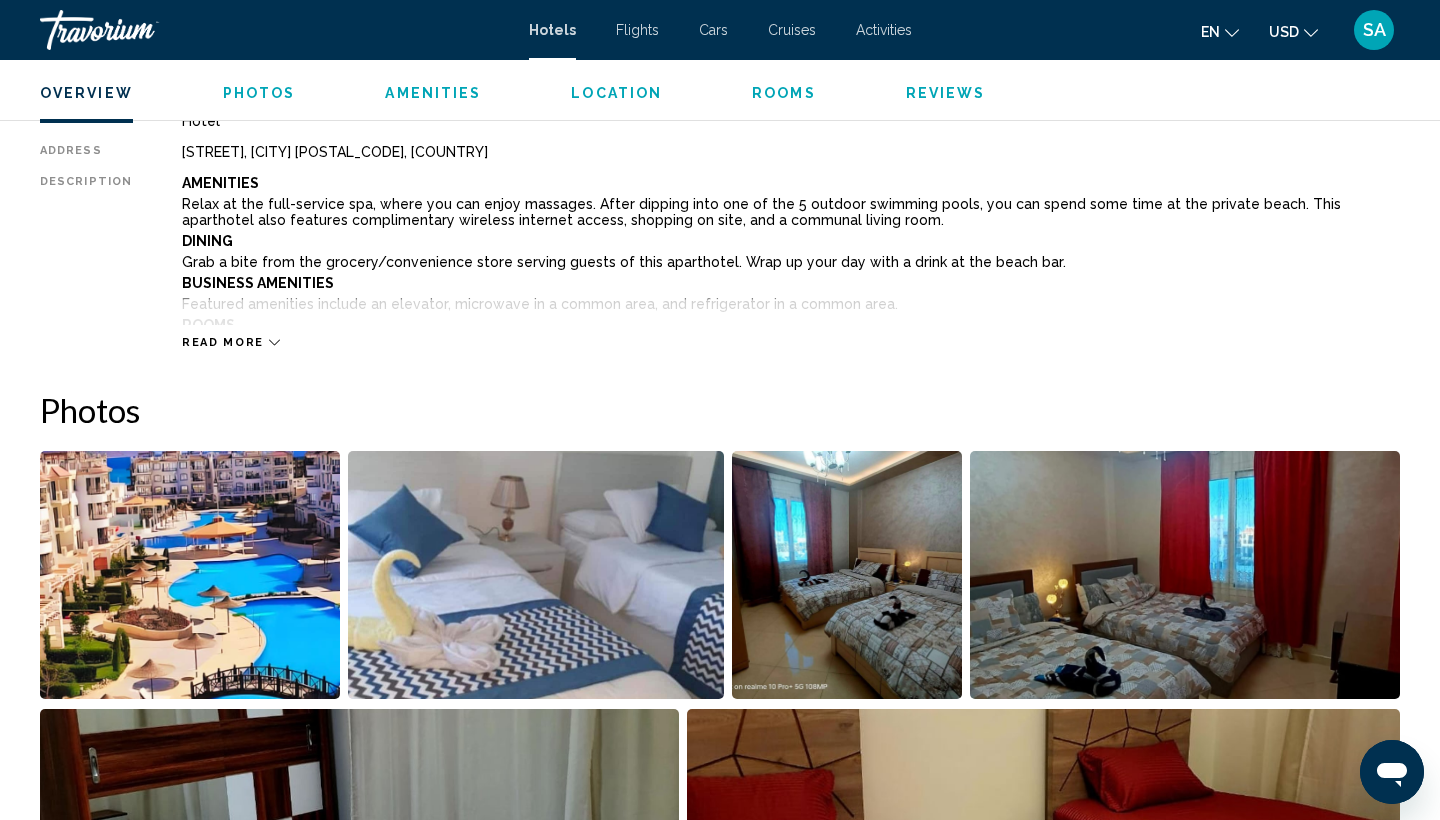 click on "Read more" at bounding box center (223, 342) 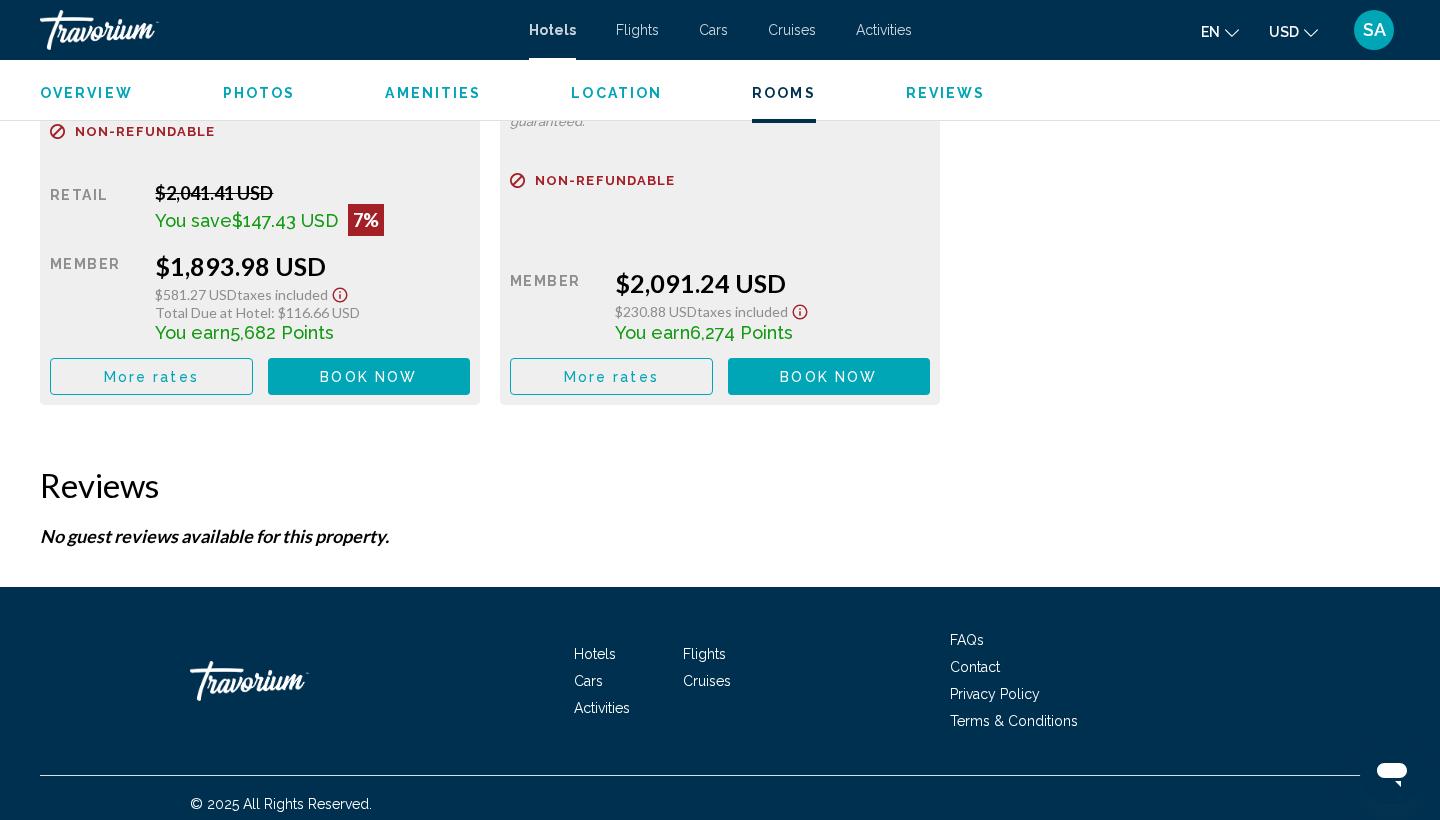 scroll, scrollTop: 4167, scrollLeft: 0, axis: vertical 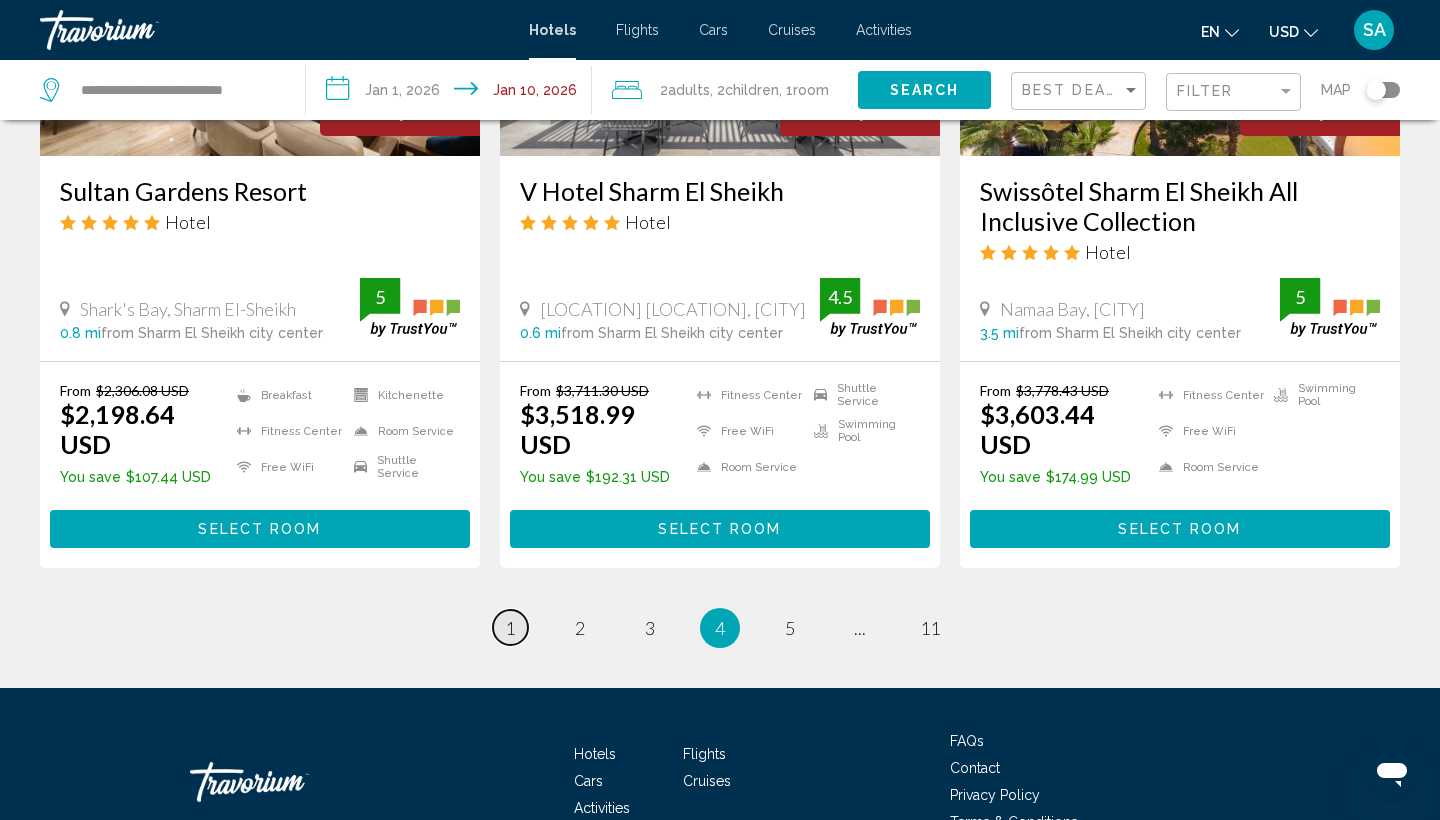 click on "1" at bounding box center (510, 628) 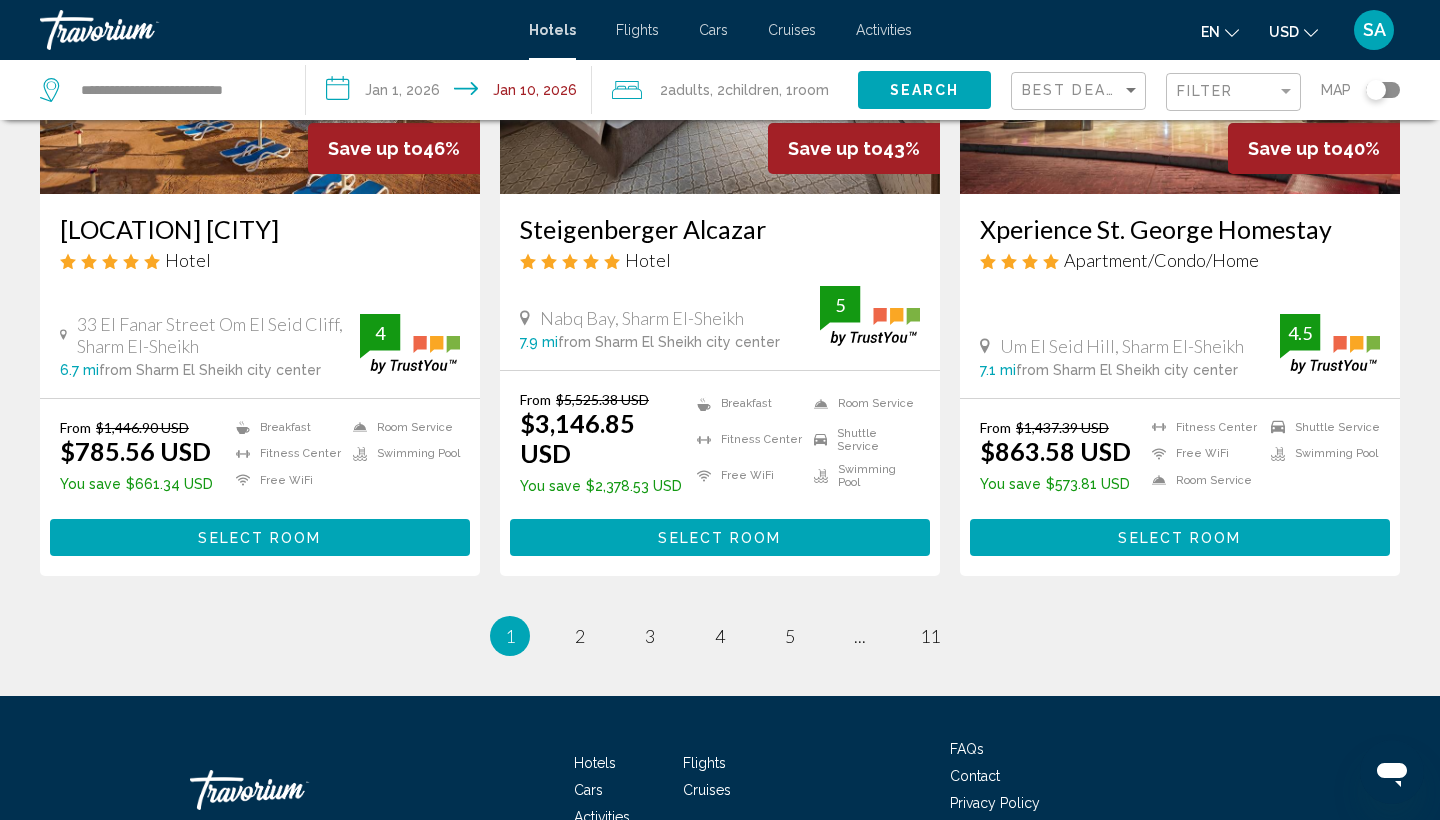 scroll, scrollTop: 2611, scrollLeft: 0, axis: vertical 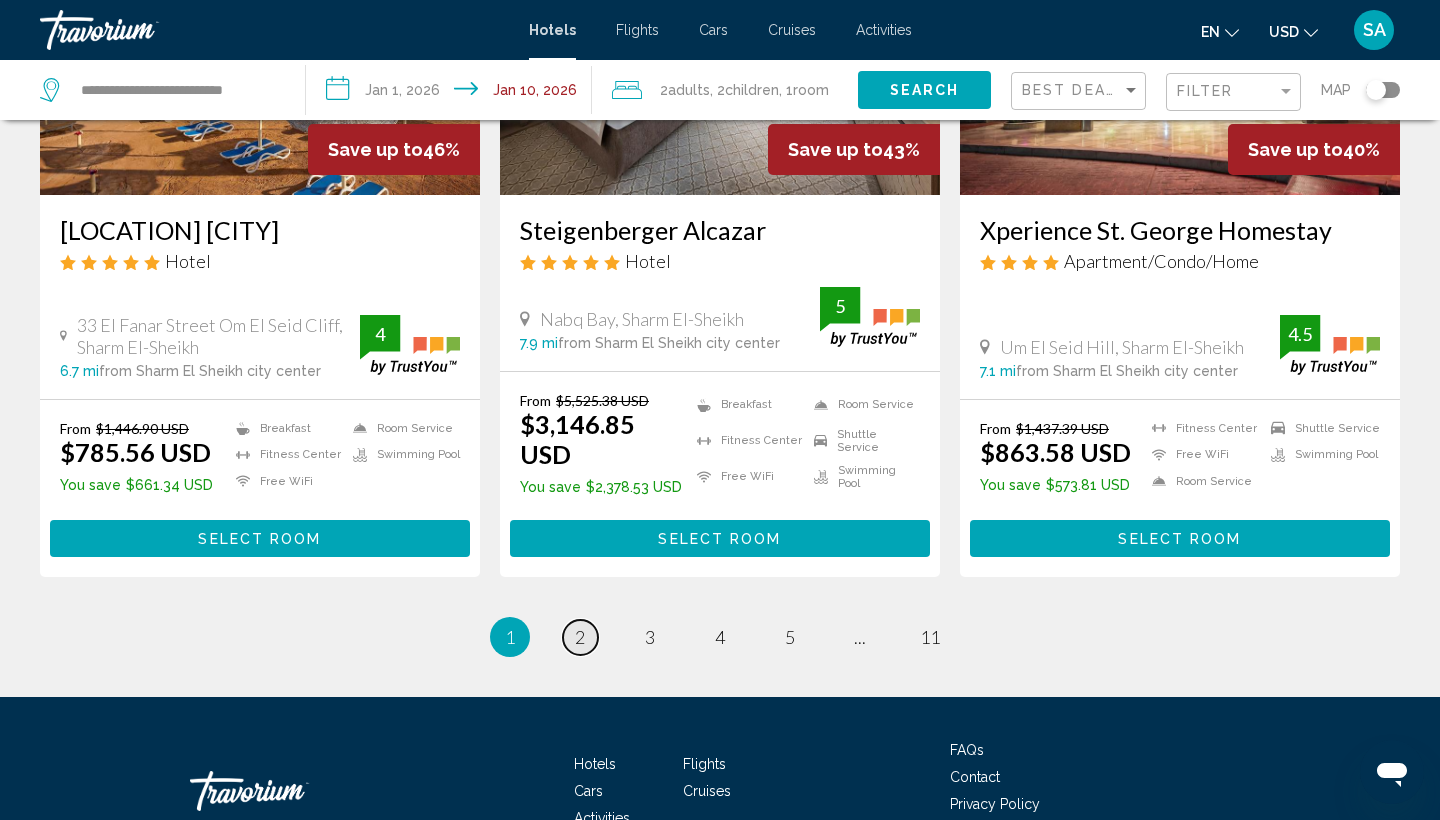 click on "2" at bounding box center (580, 637) 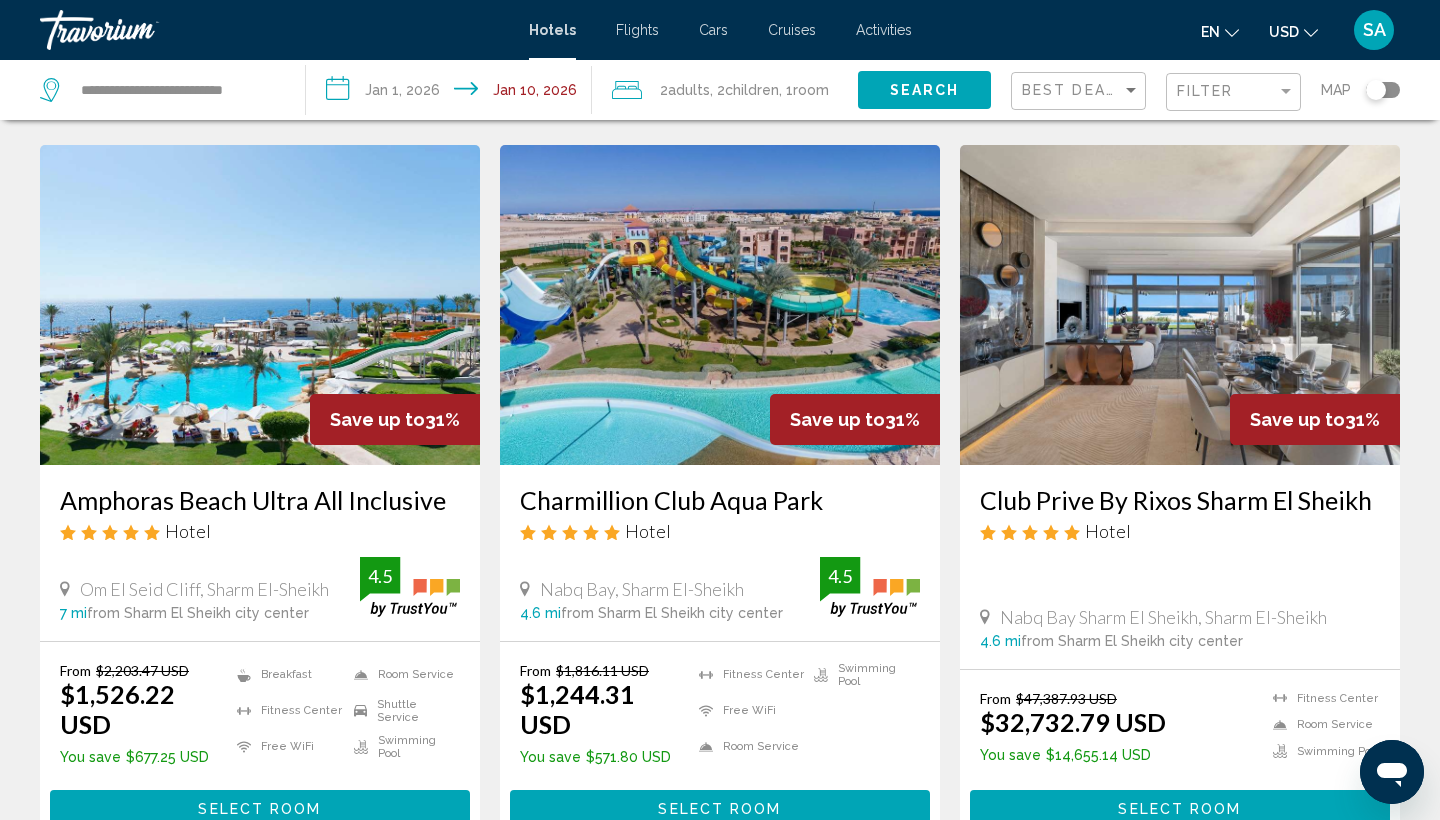scroll, scrollTop: 835, scrollLeft: 0, axis: vertical 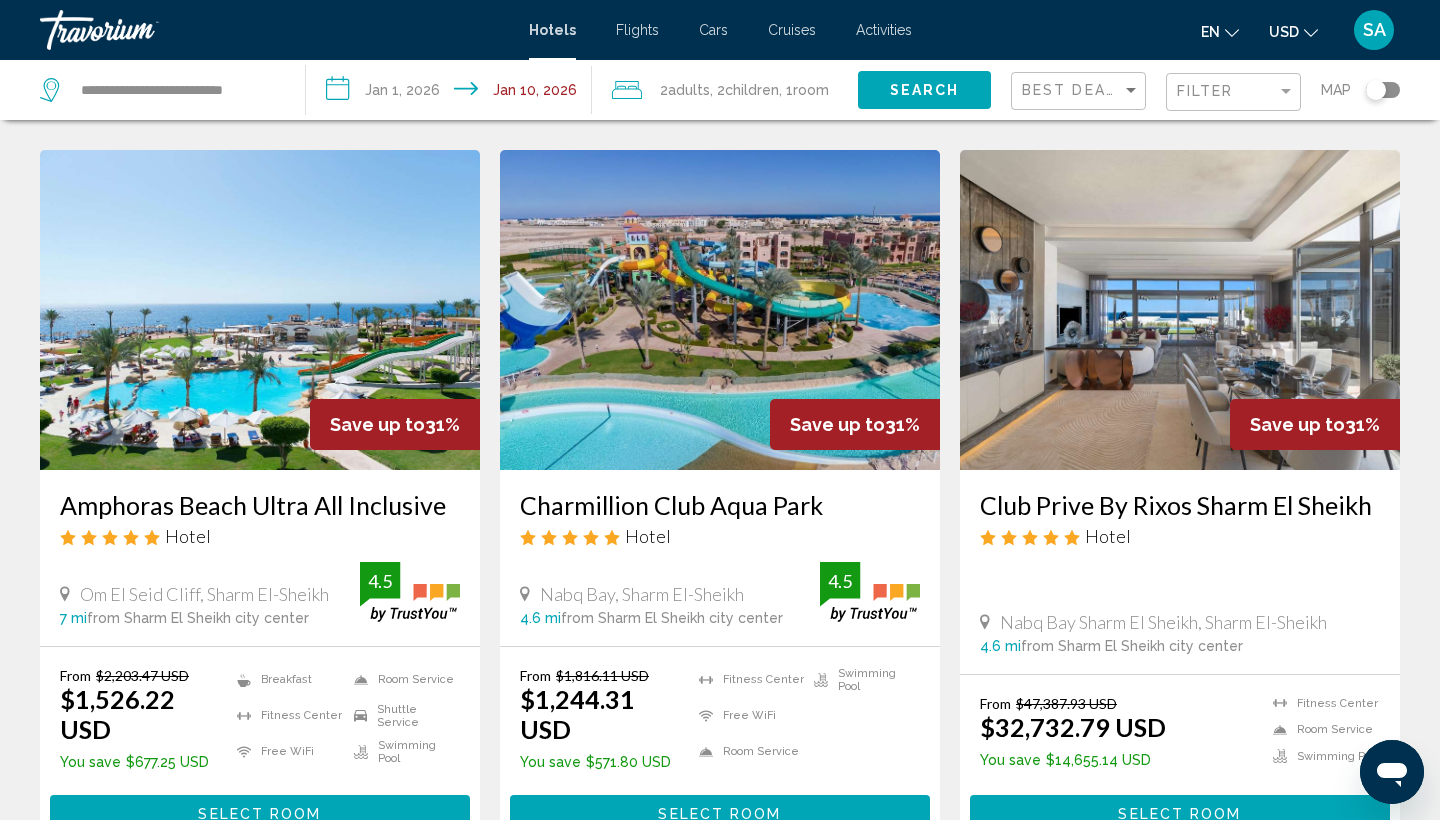 click on "[LOCATION] [LOCATION], [CITY] [DISTANCE]  from [CITY] city center from hotel 4.5" at bounding box center [260, 557] 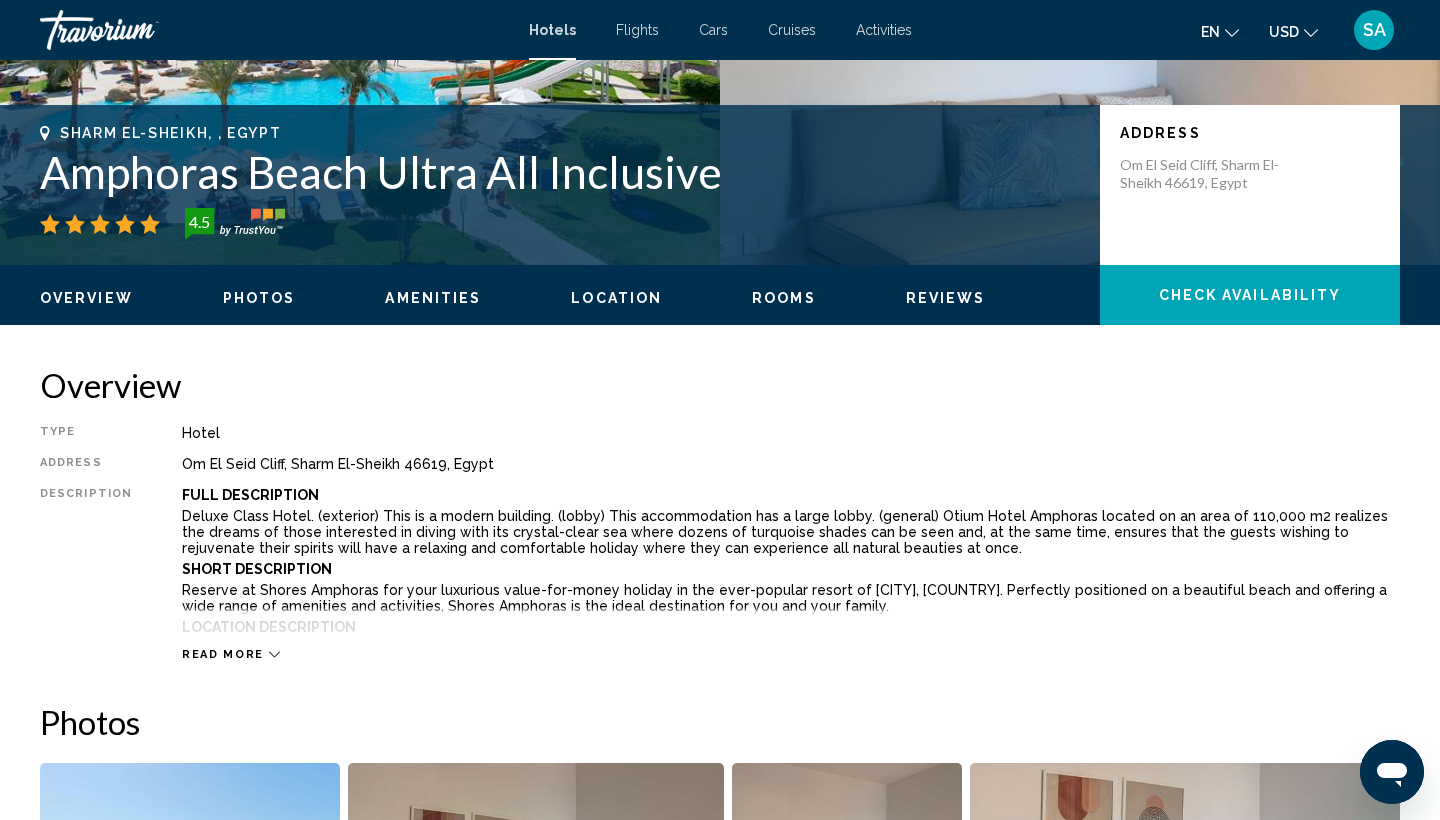 scroll, scrollTop: 456, scrollLeft: 0, axis: vertical 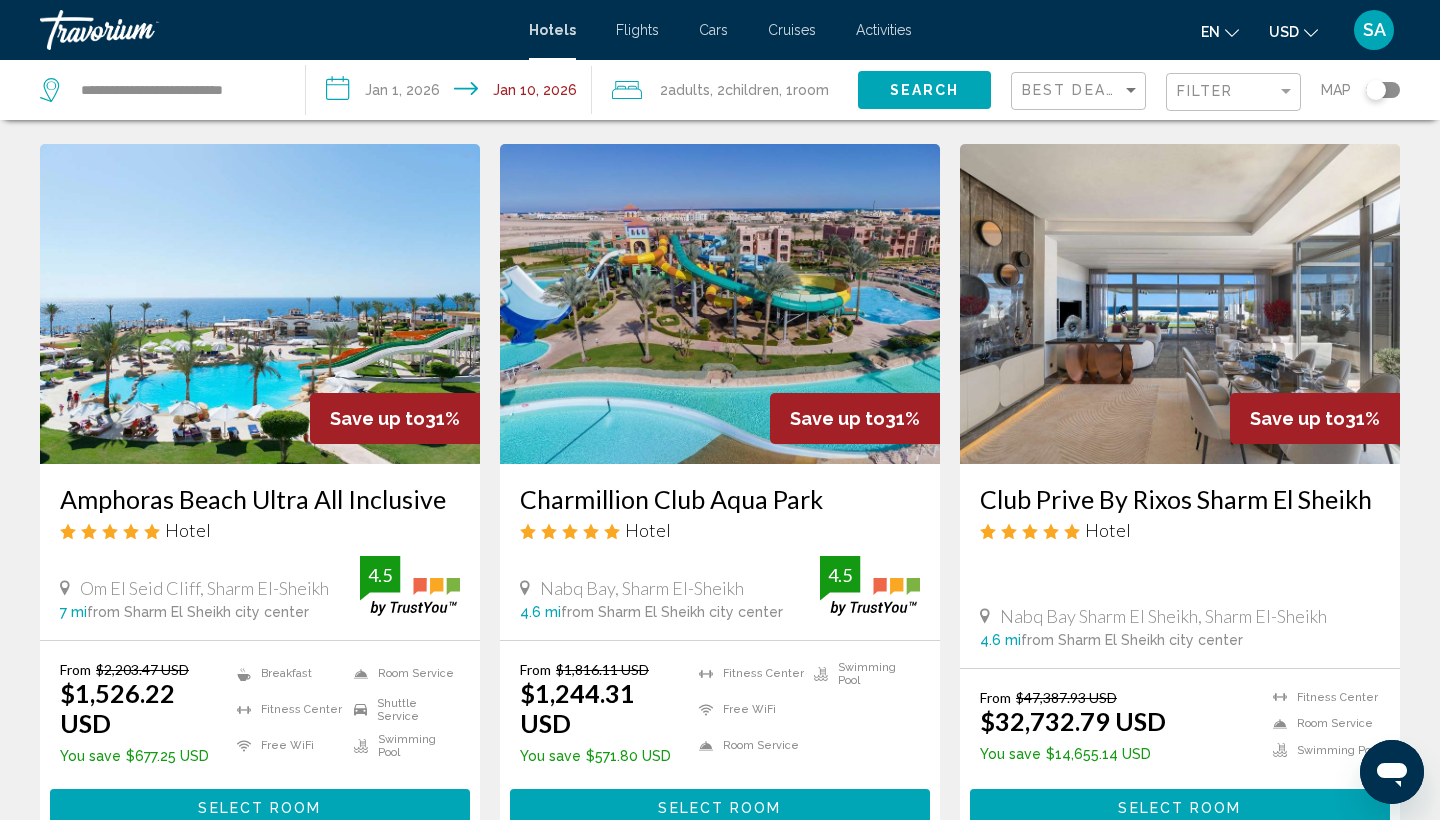 click at bounding box center [260, 304] 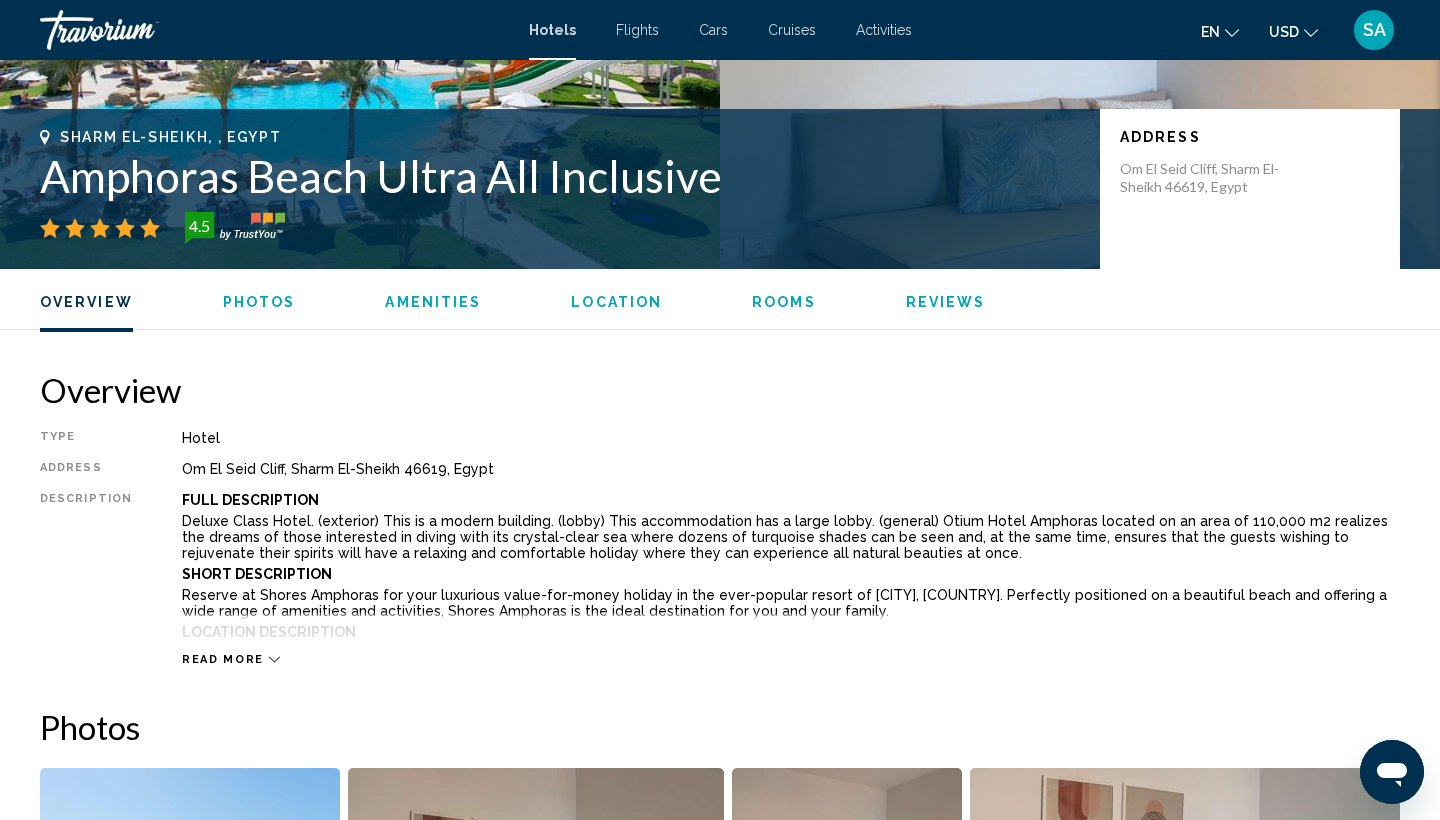 scroll, scrollTop: 649, scrollLeft: 0, axis: vertical 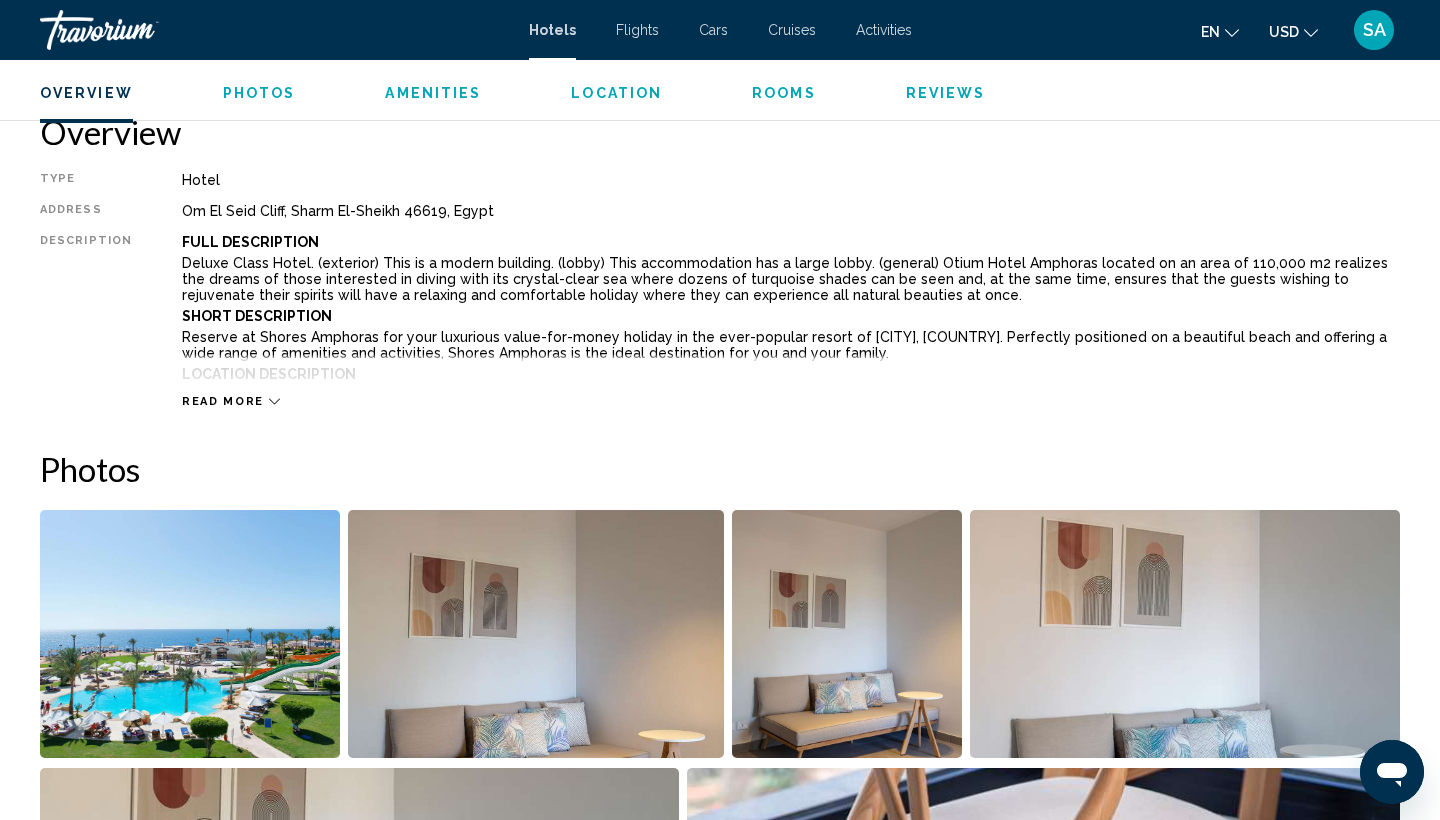 click 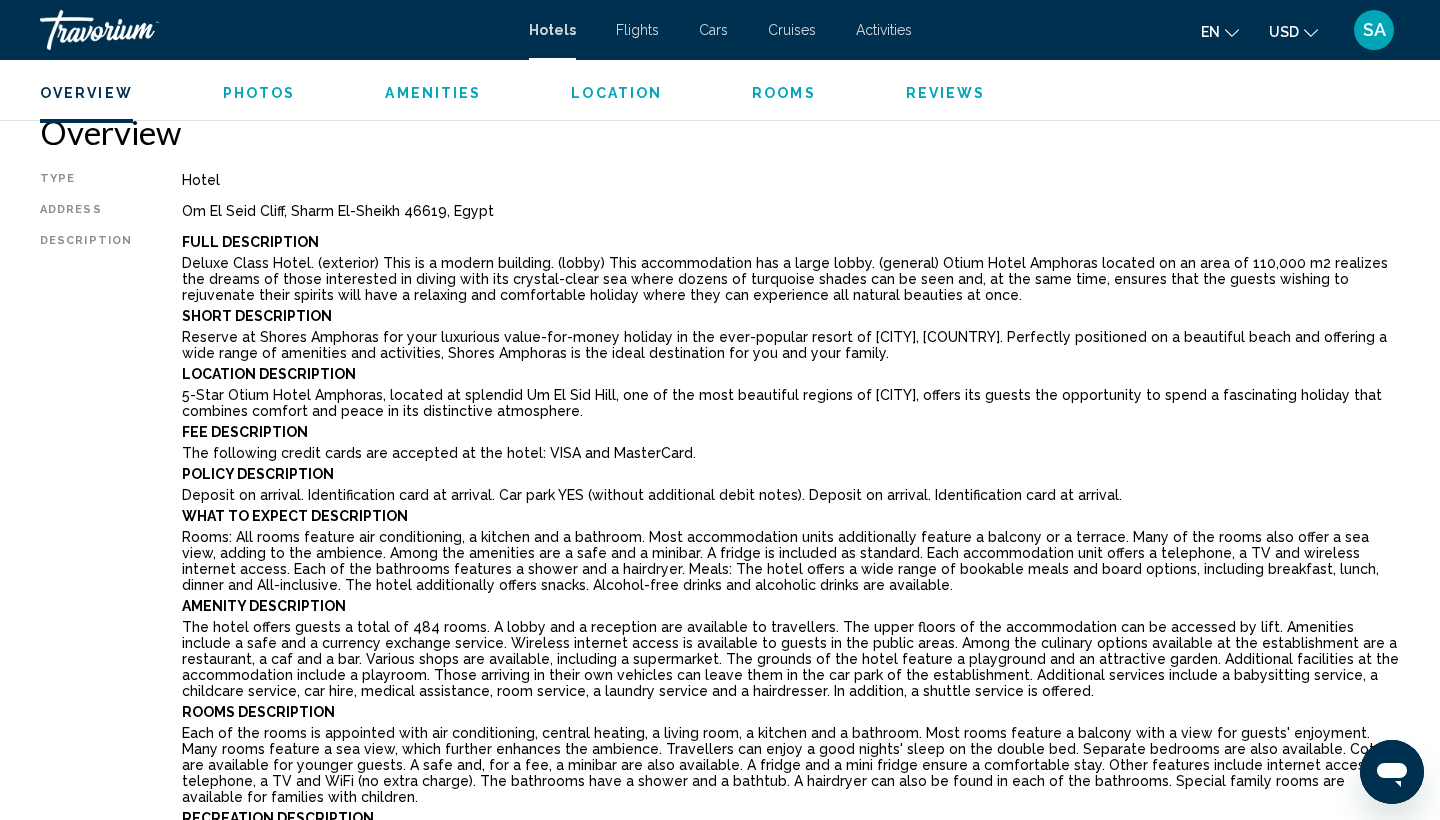 drag, startPoint x: 175, startPoint y: 244, endPoint x: 563, endPoint y: 420, distance: 426.05164 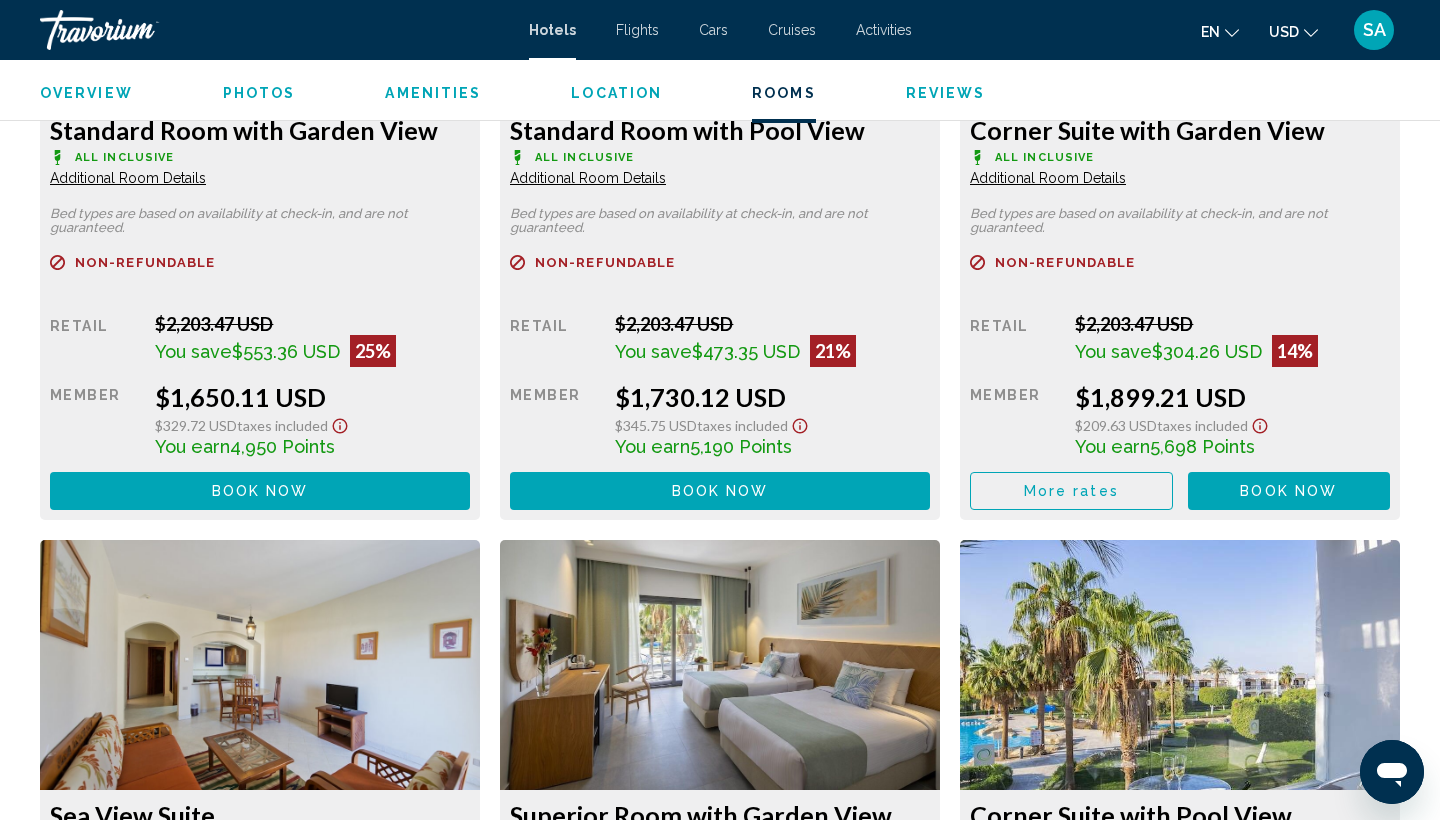 scroll, scrollTop: 4124, scrollLeft: 0, axis: vertical 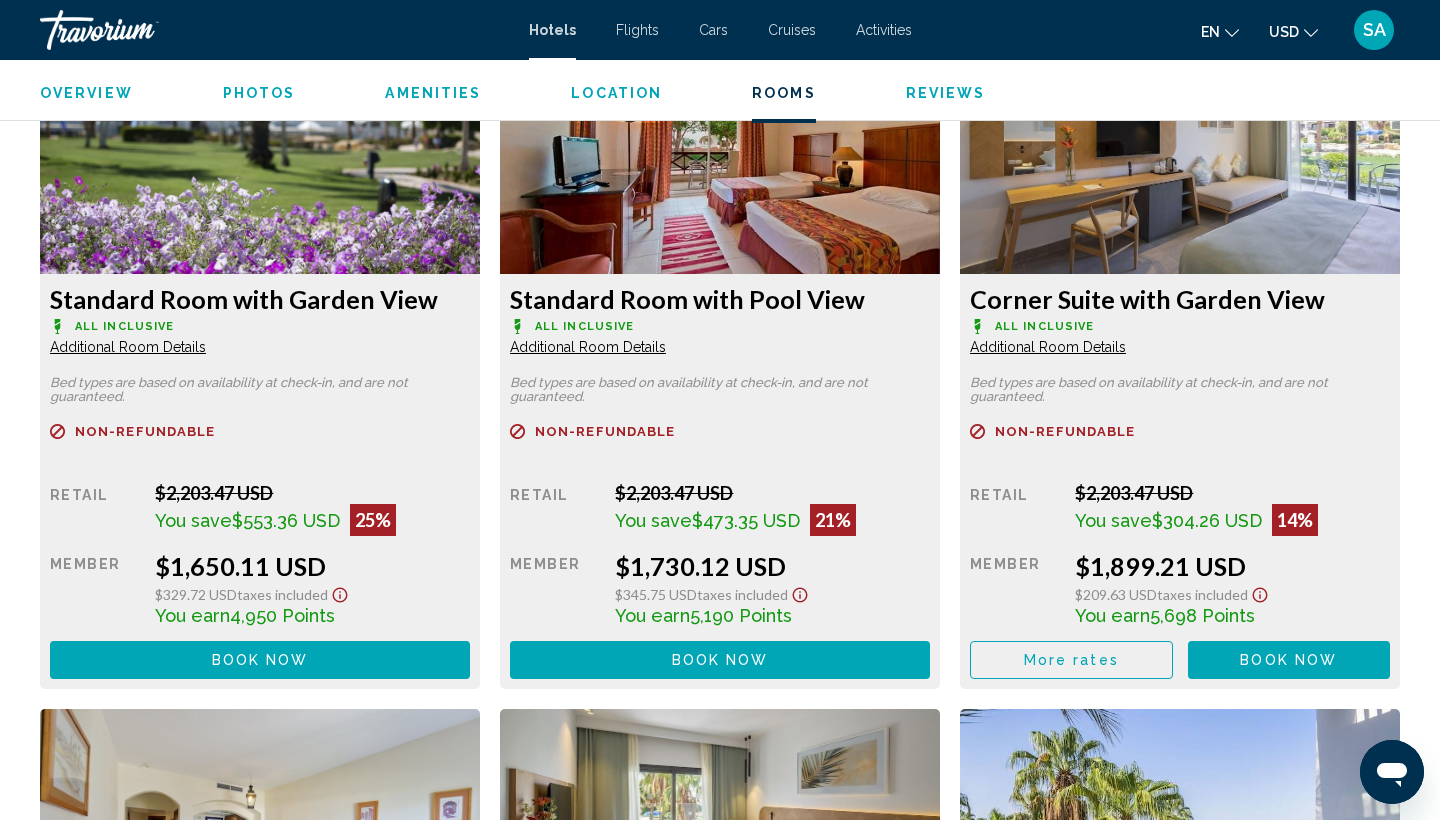 click on "Additional Room Details" at bounding box center [128, -337] 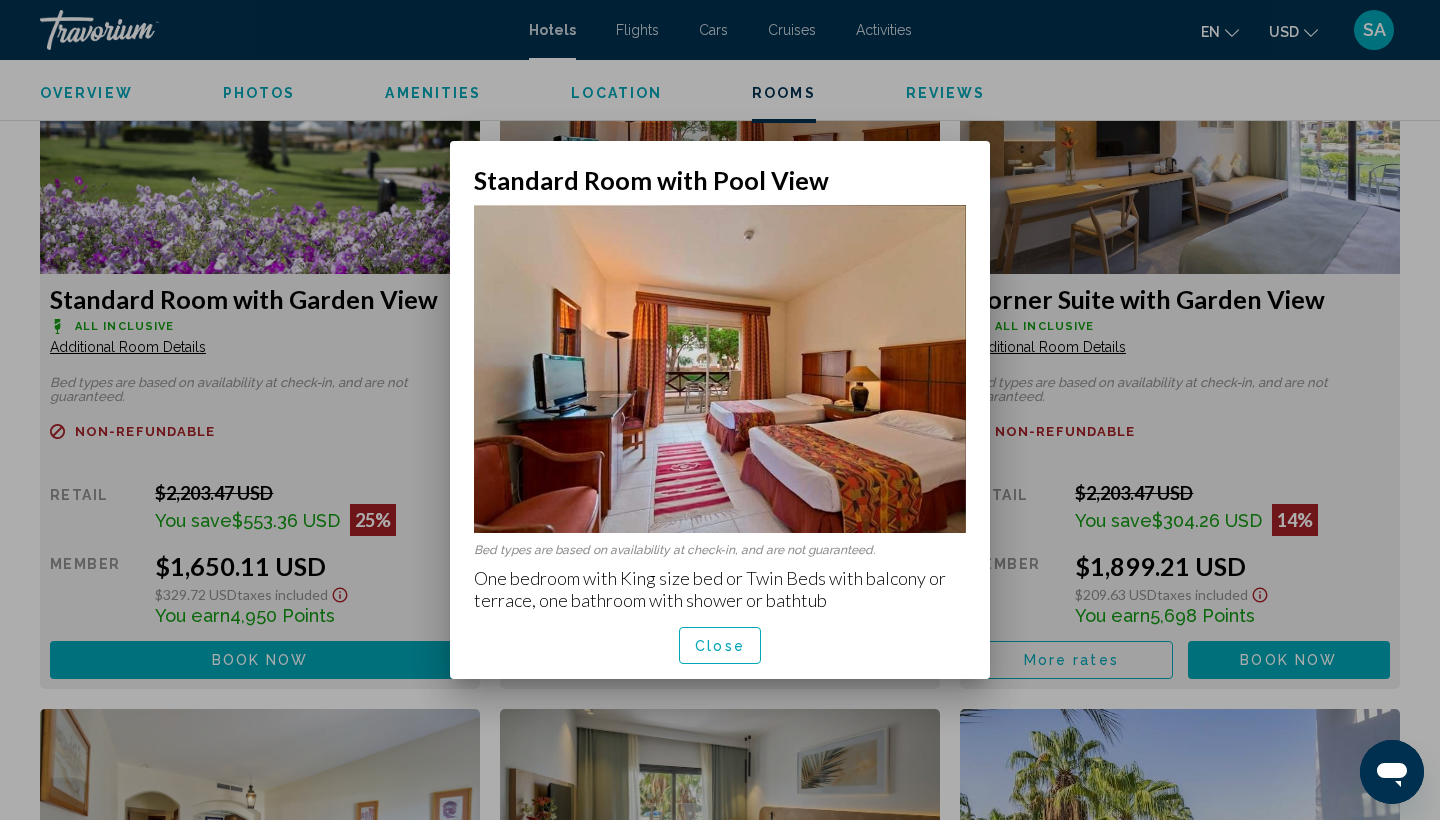 scroll, scrollTop: 0, scrollLeft: 0, axis: both 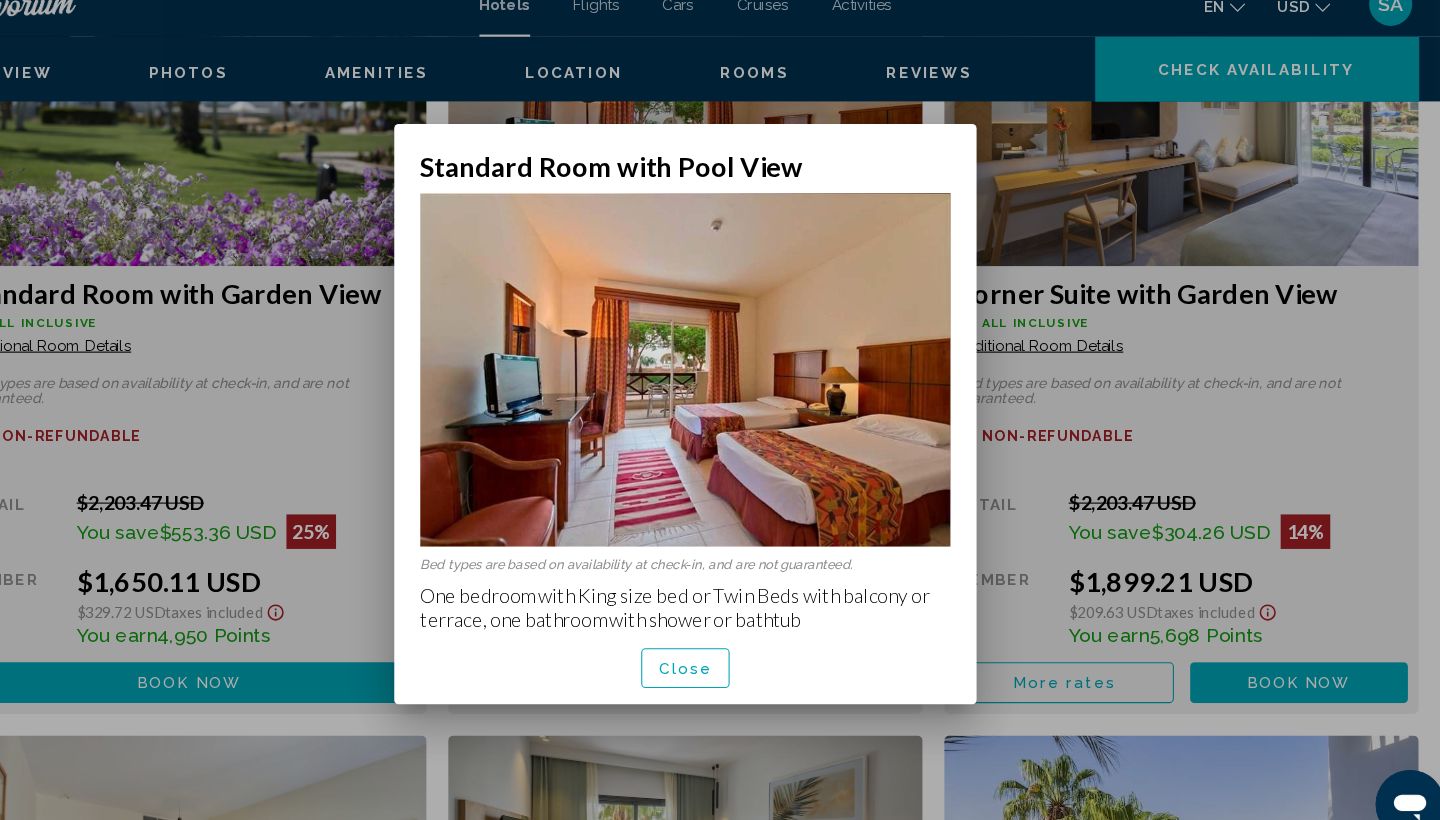 click on "Close" at bounding box center (720, 646) 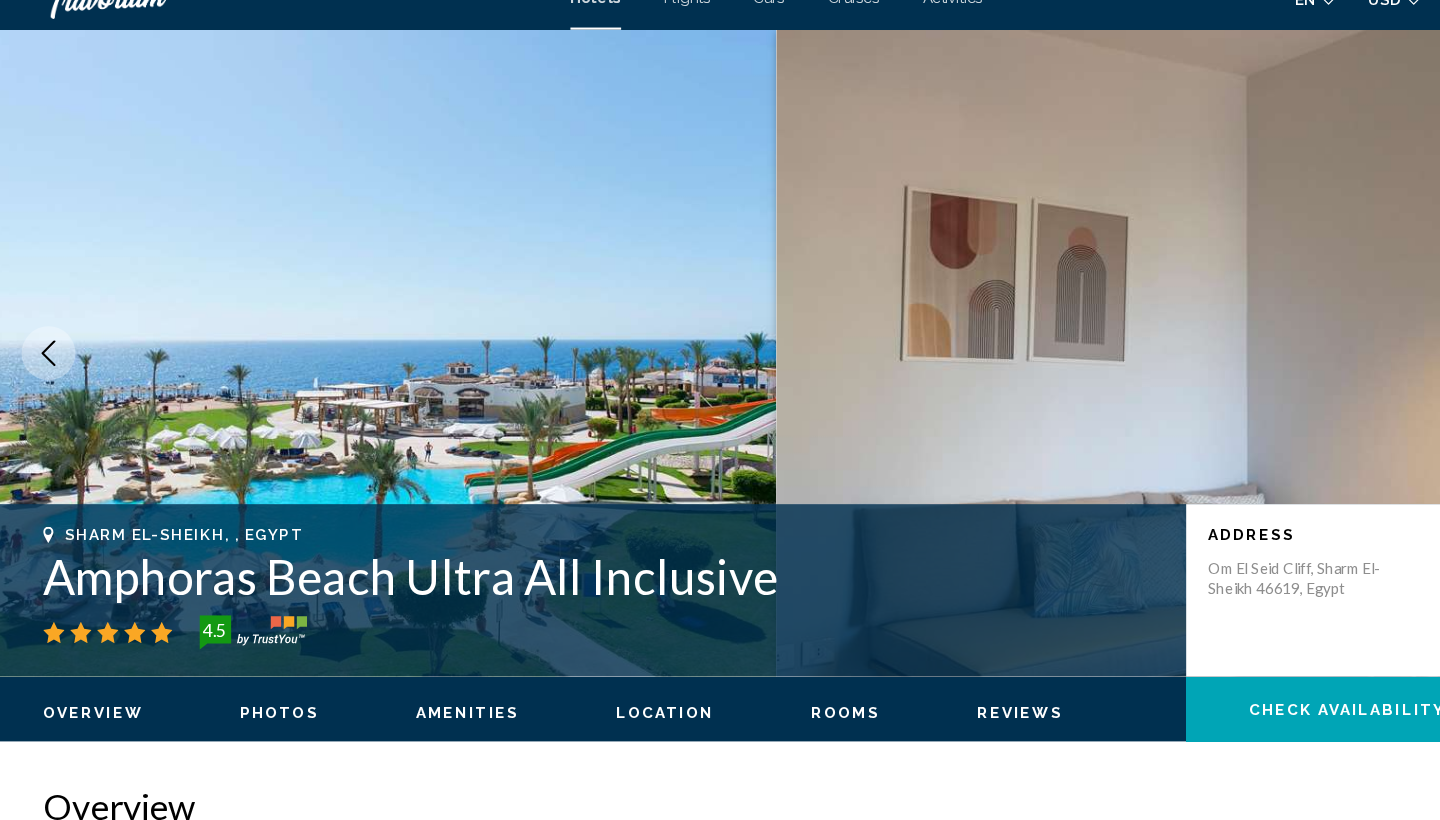 scroll, scrollTop: 299, scrollLeft: 0, axis: vertical 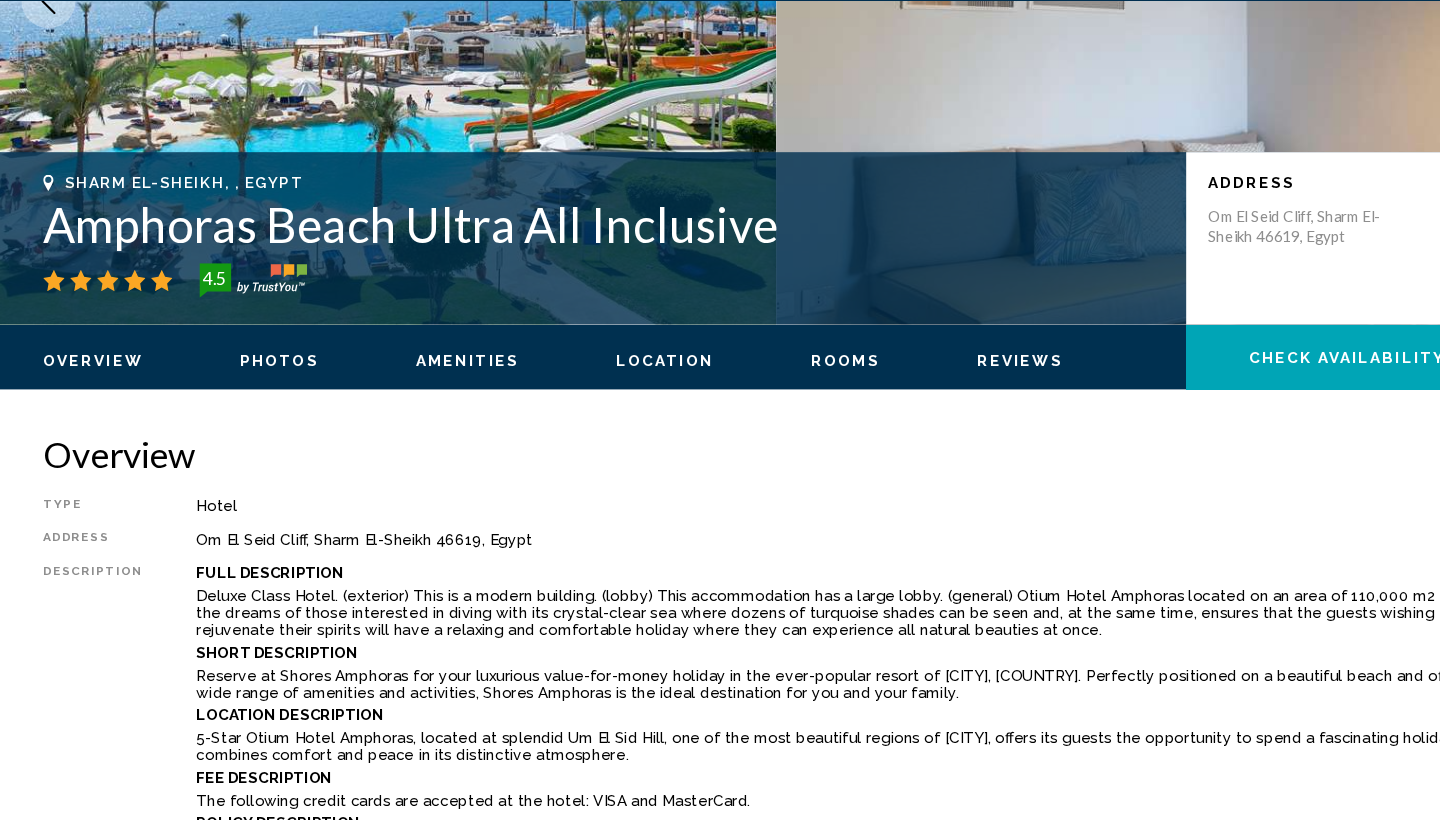 click on "Photos" at bounding box center (259, 394) 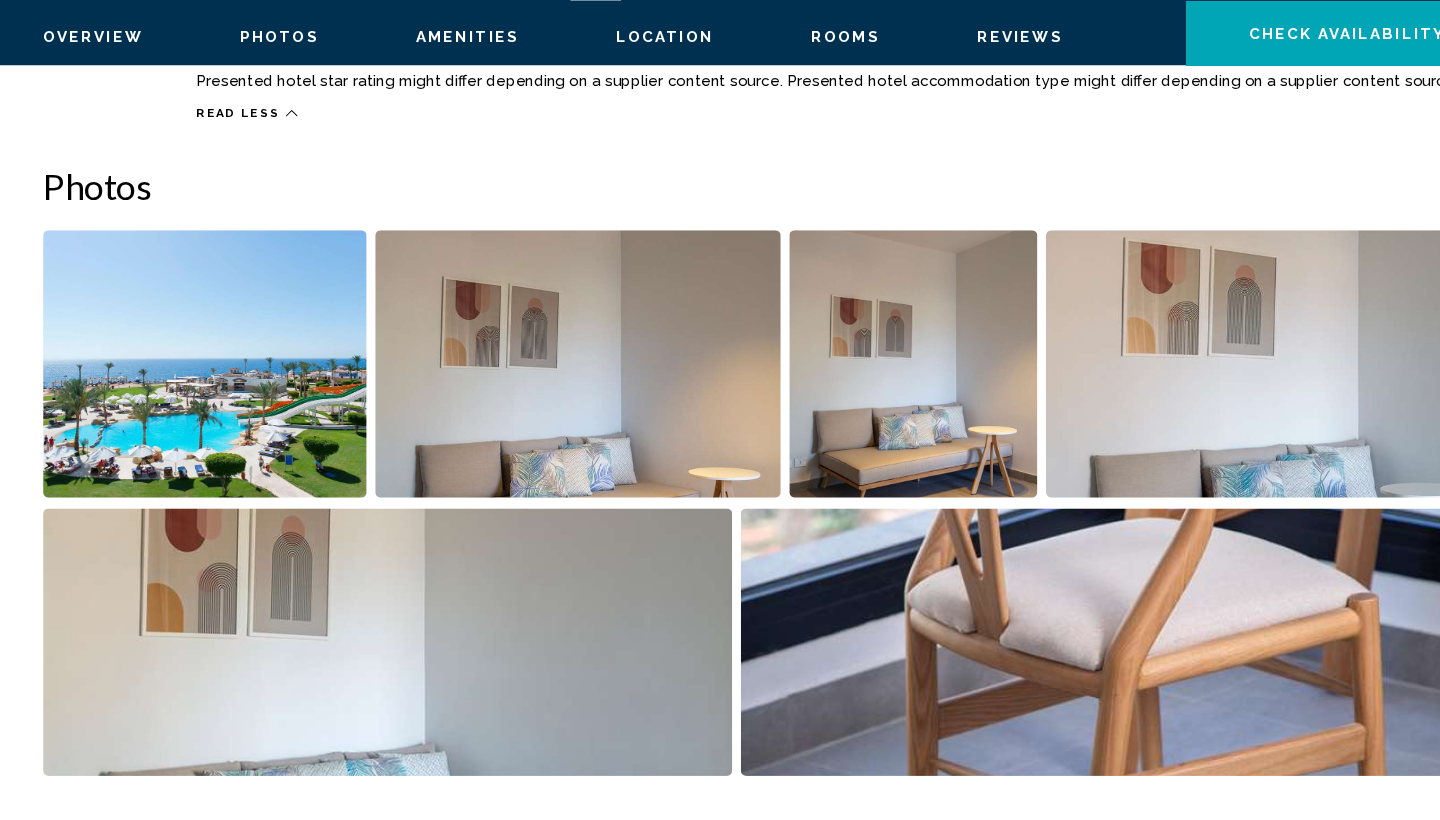 click at bounding box center (190, 397) 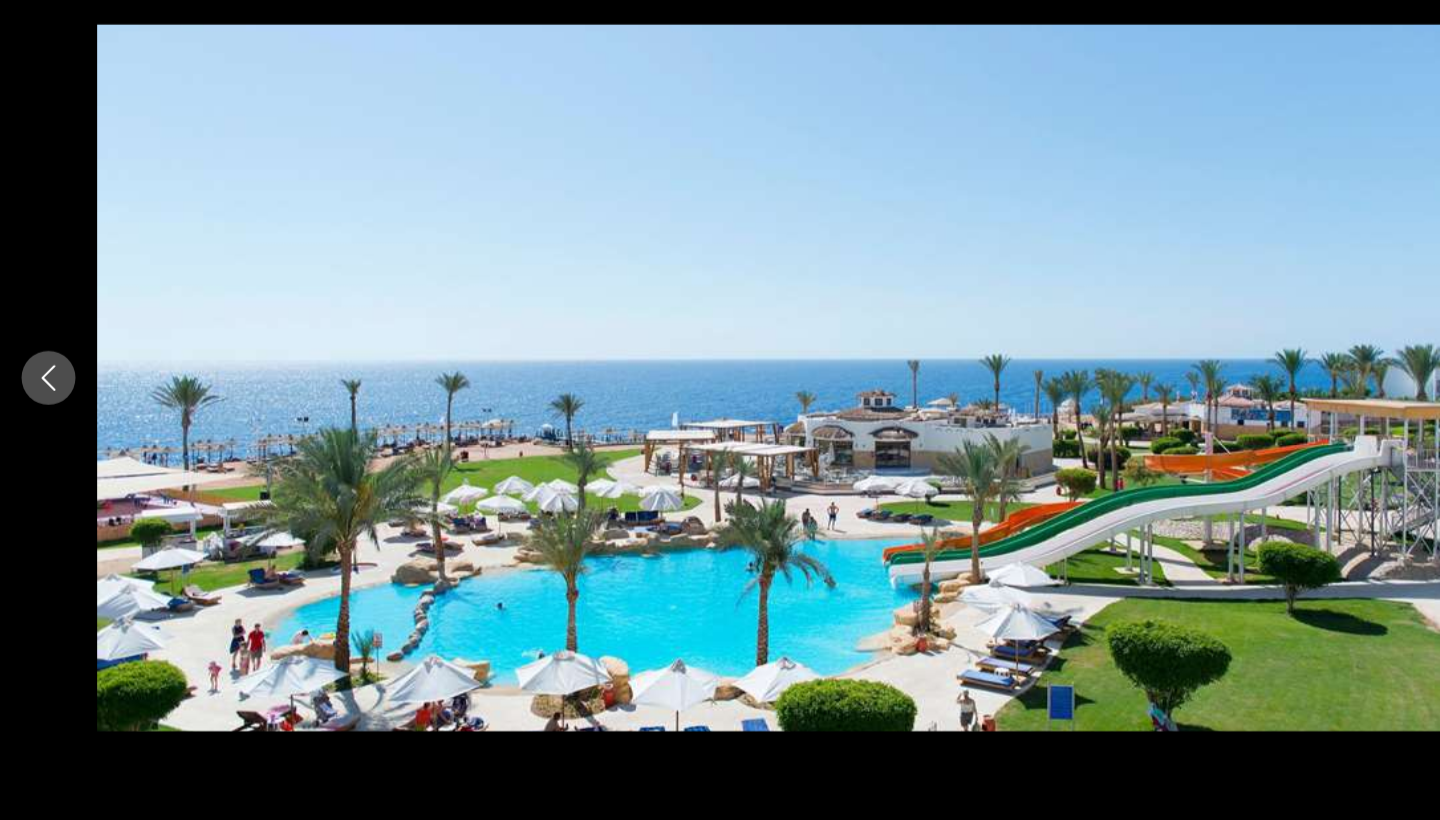 scroll, scrollTop: 1174, scrollLeft: 0, axis: vertical 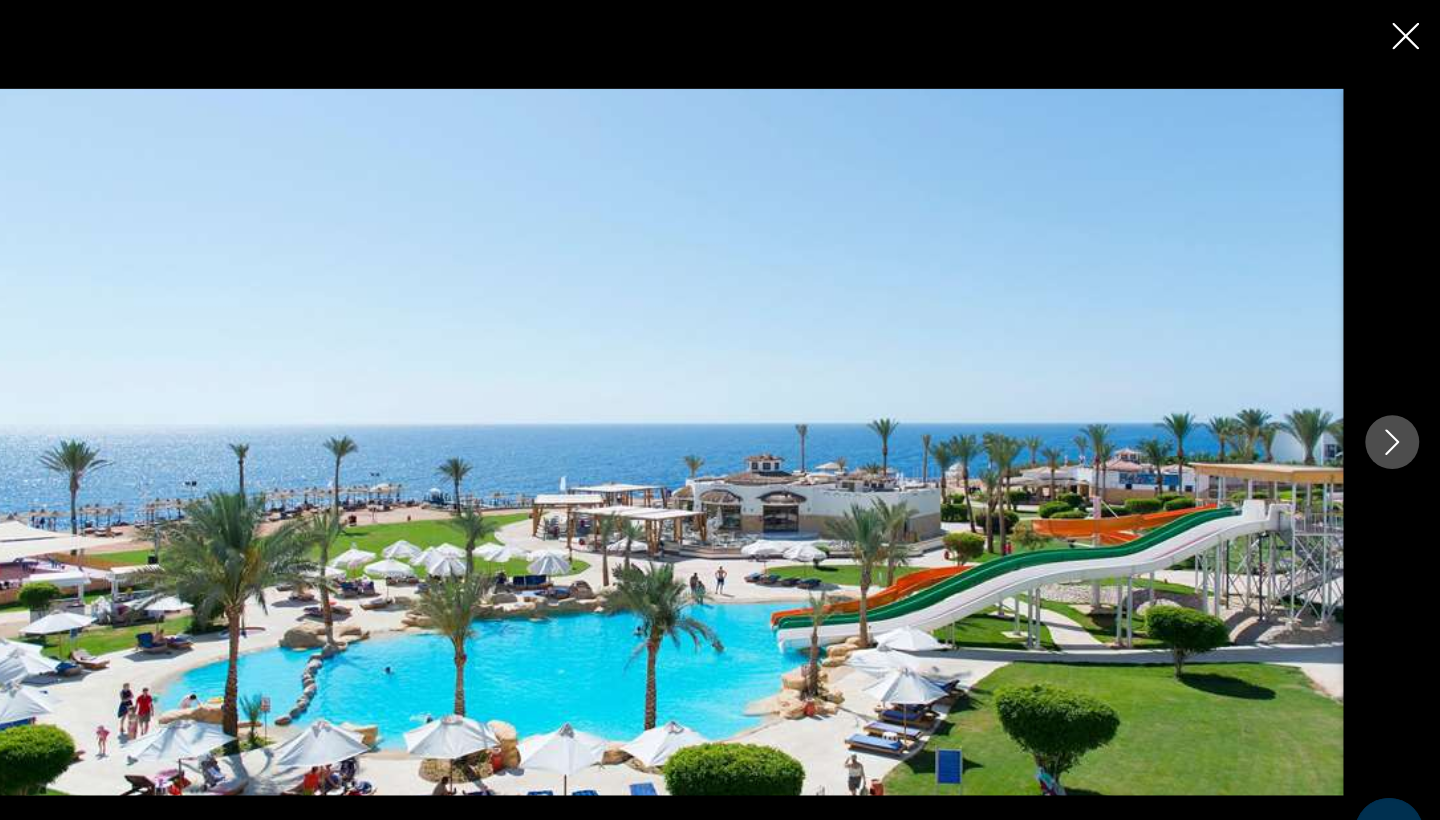click 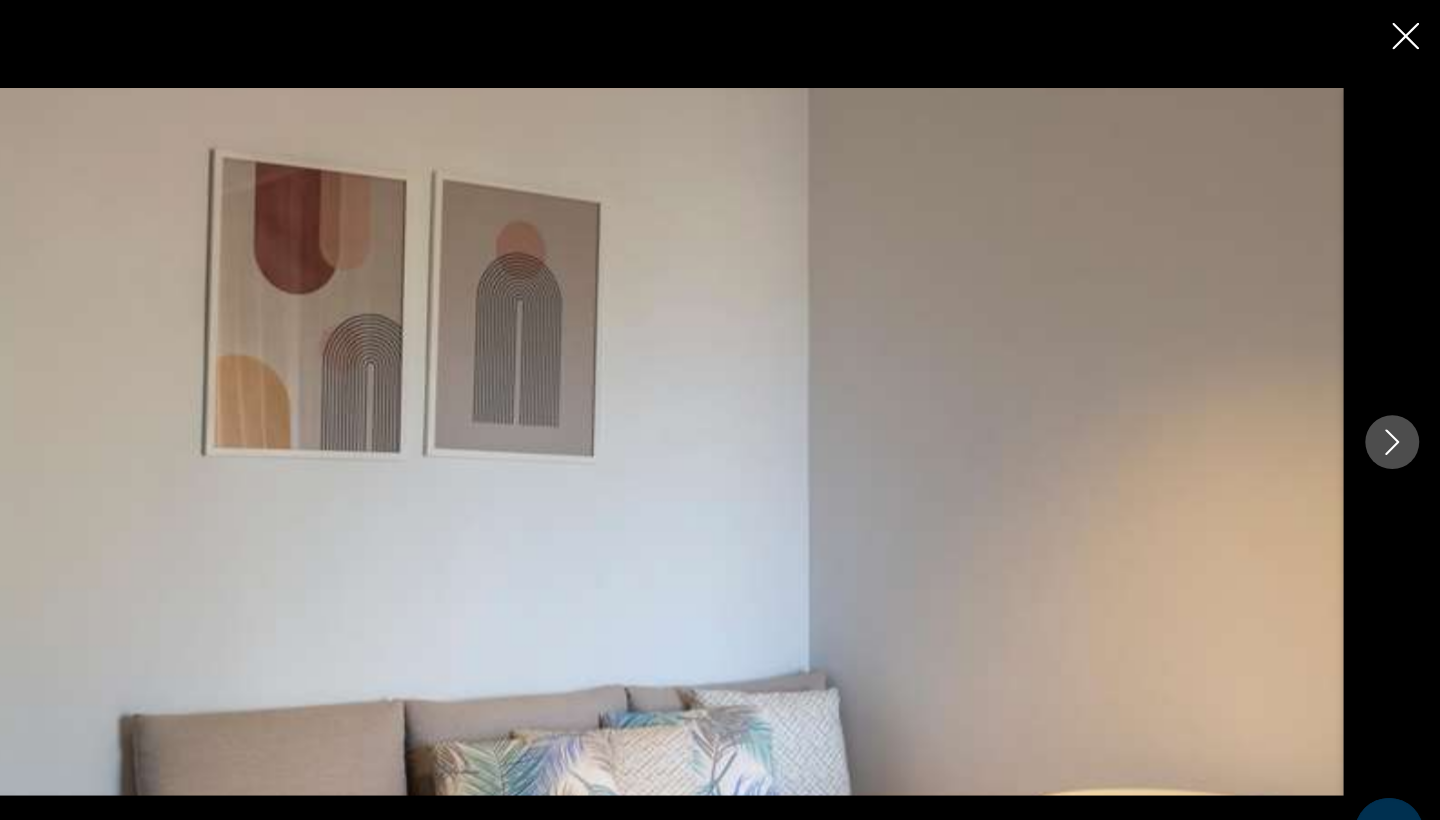 click 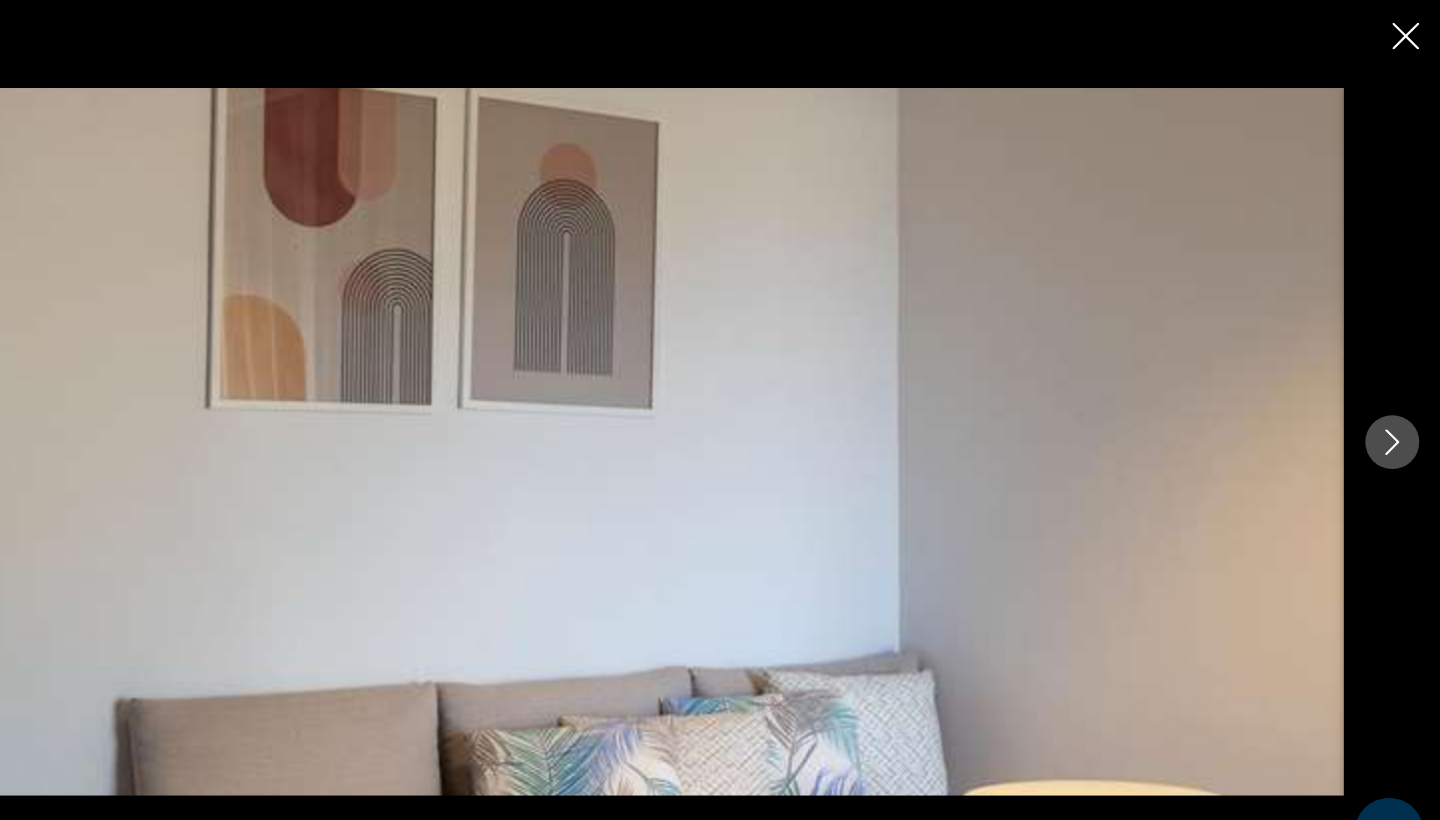 click 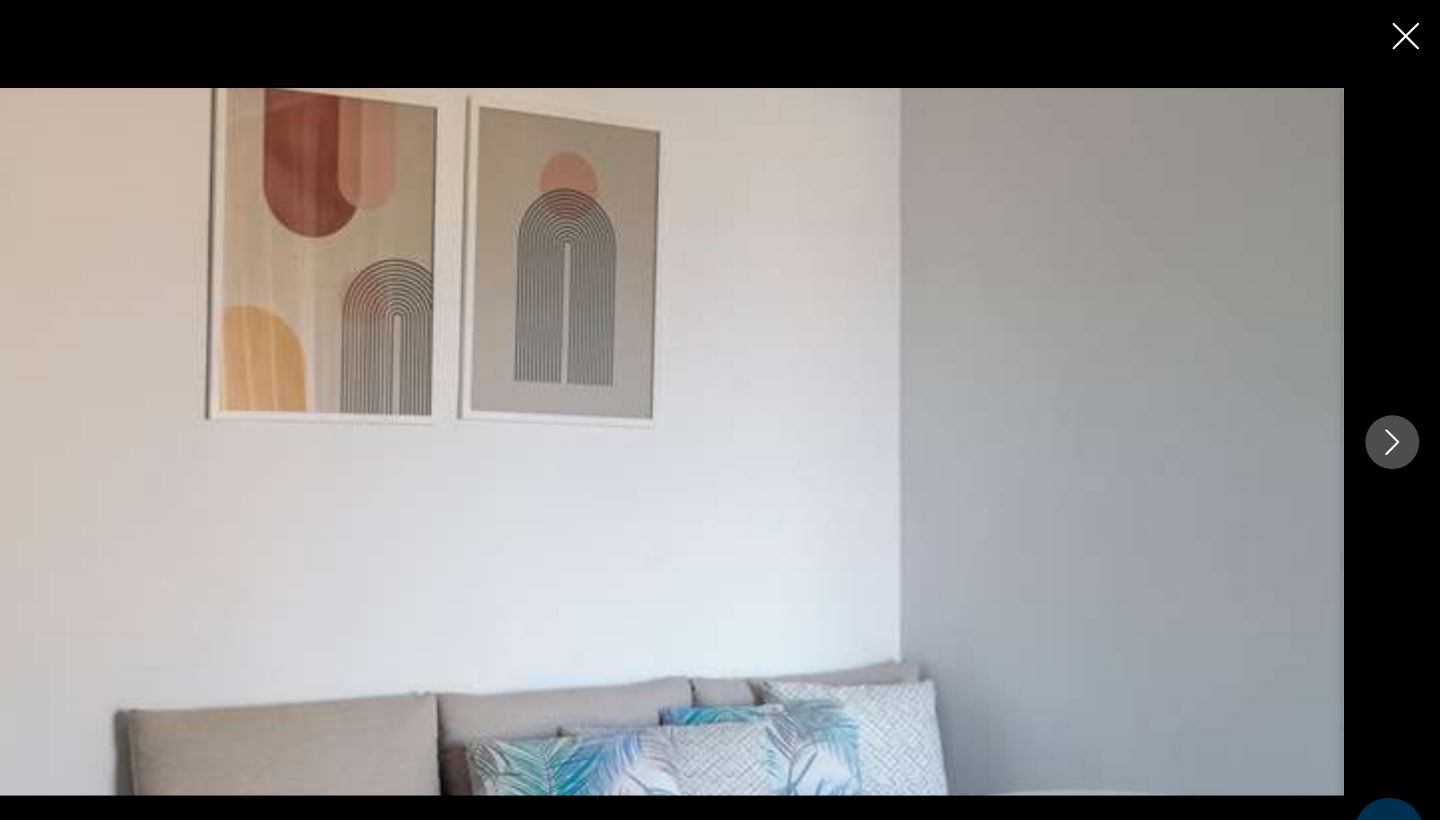 click 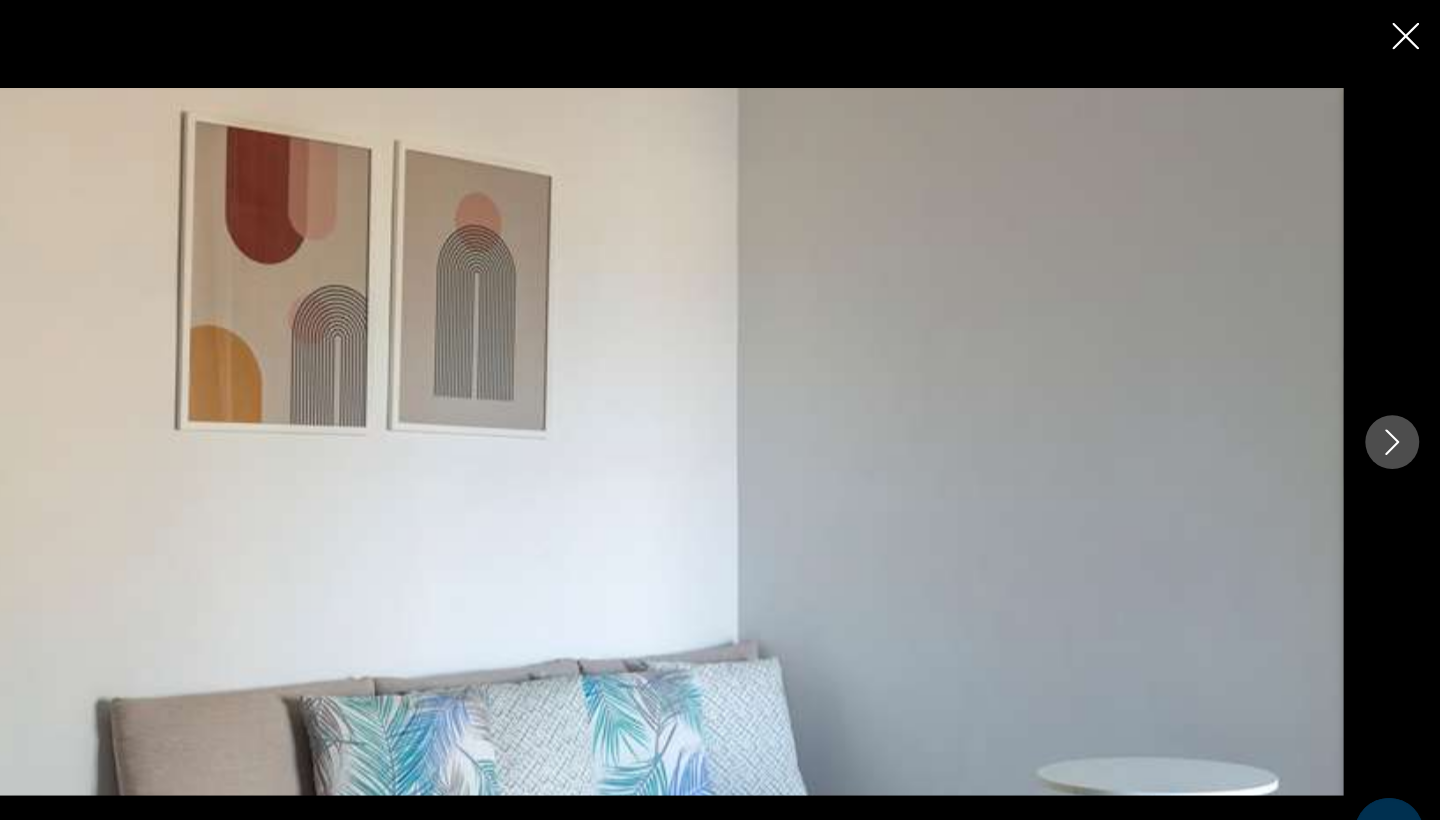 click 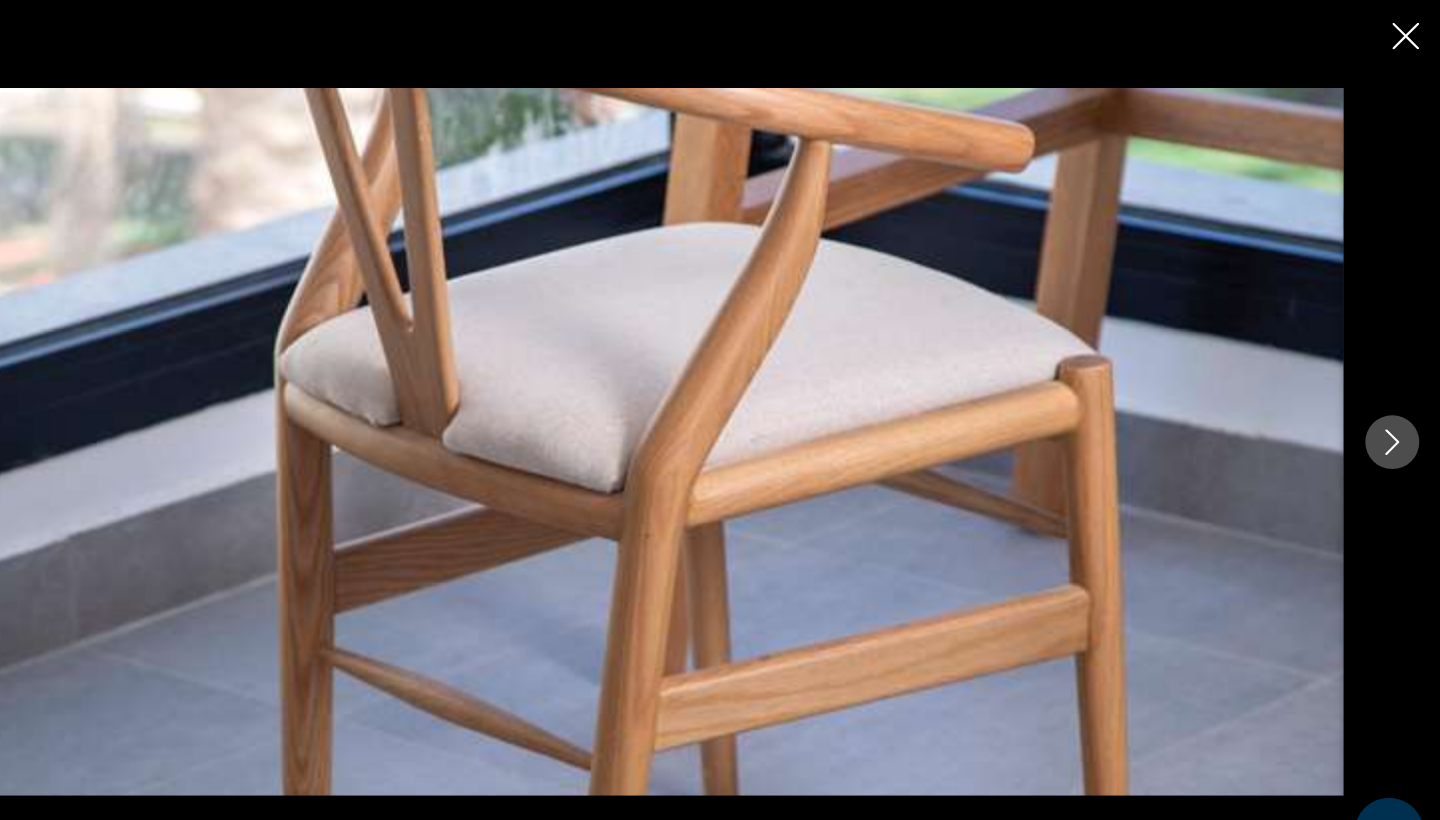 click 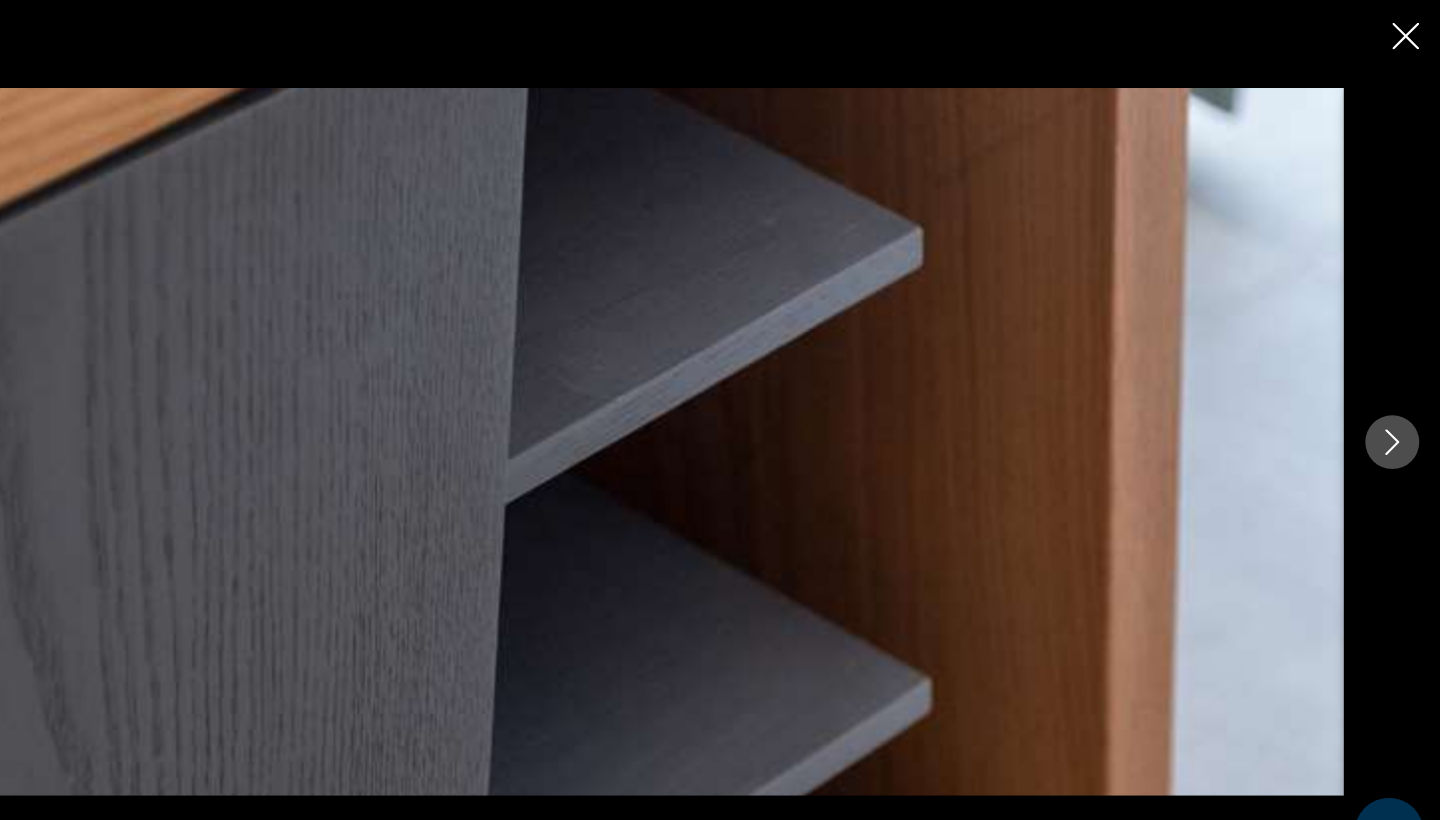 click 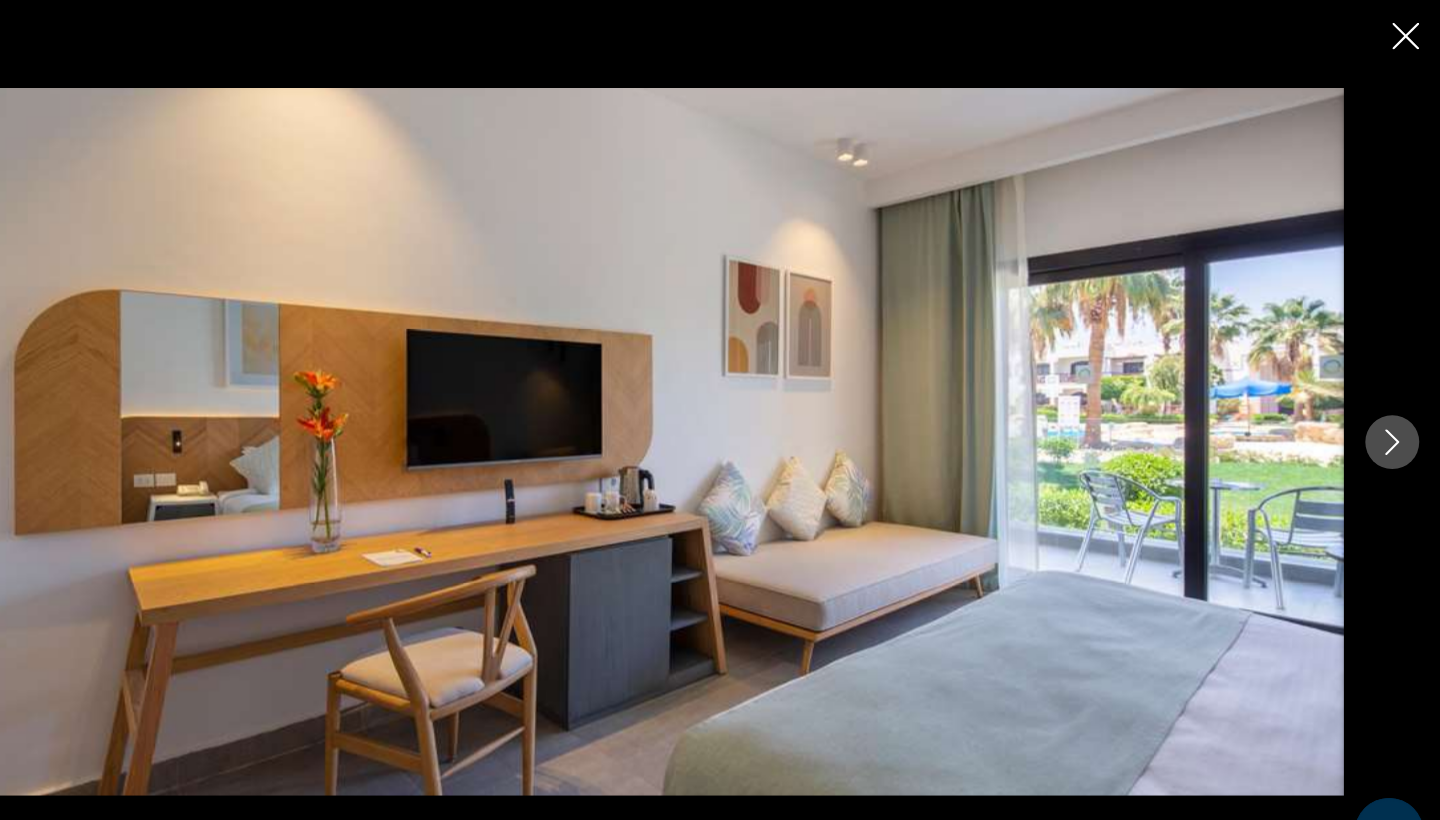 click 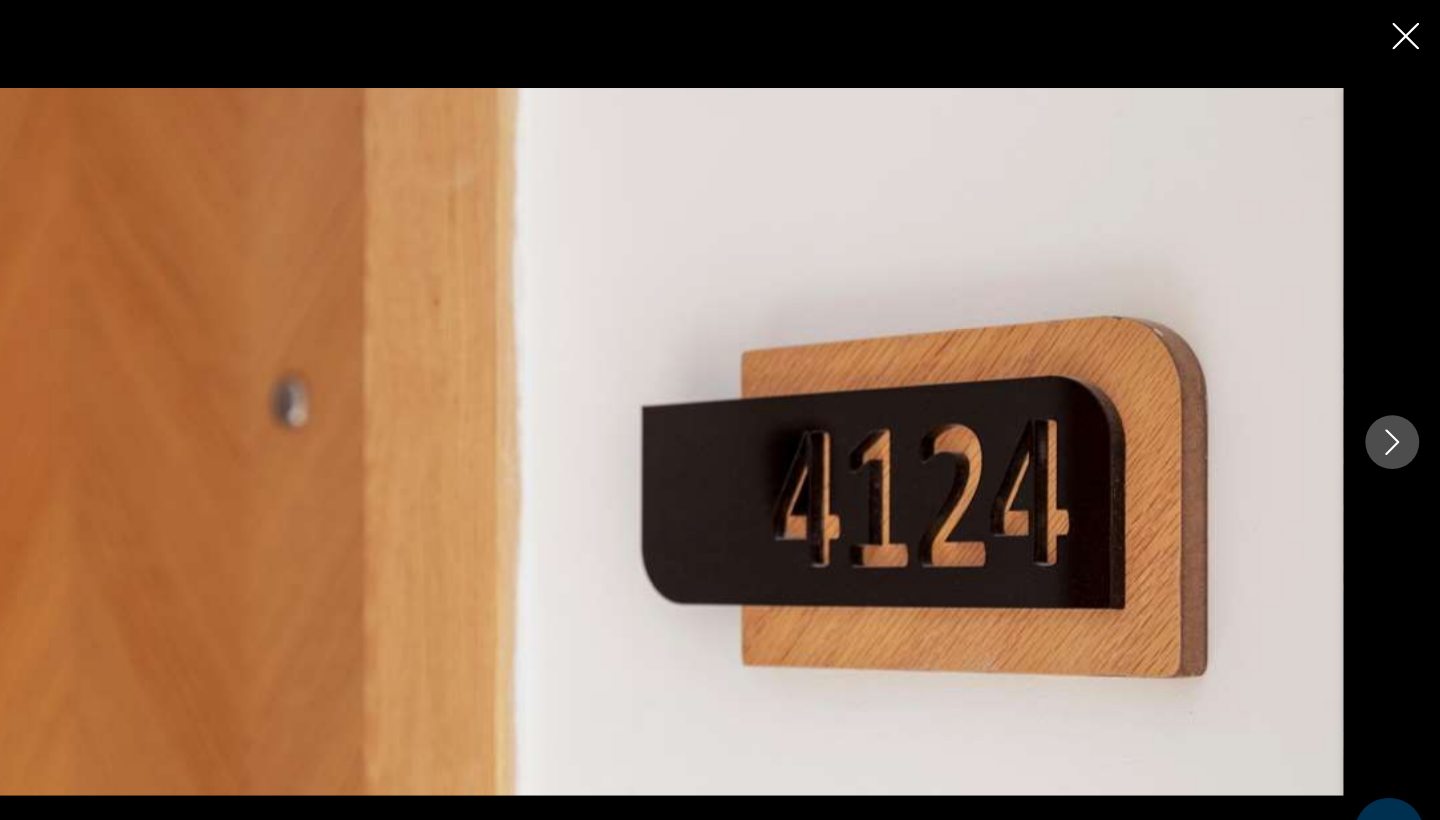 click 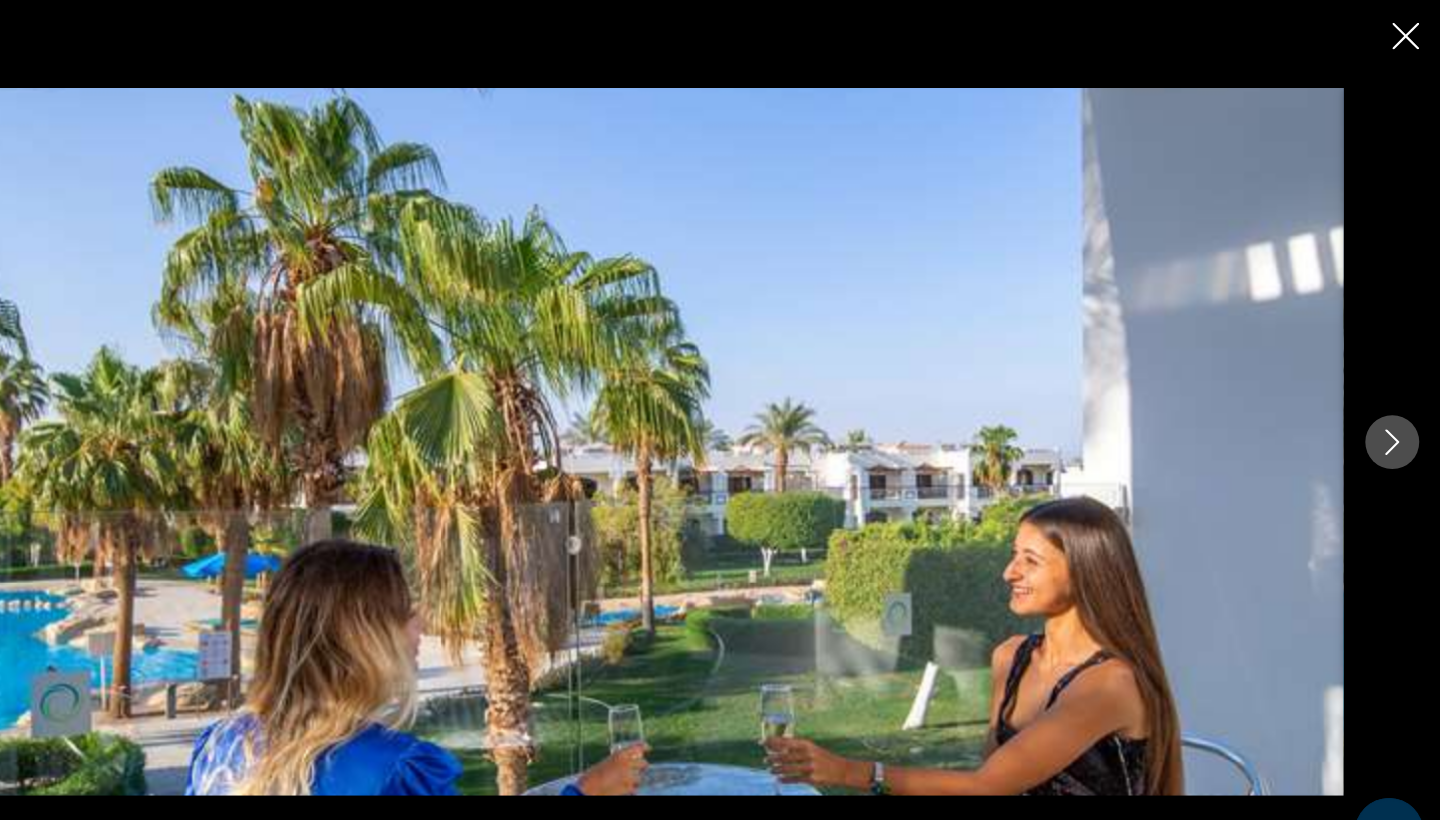 click 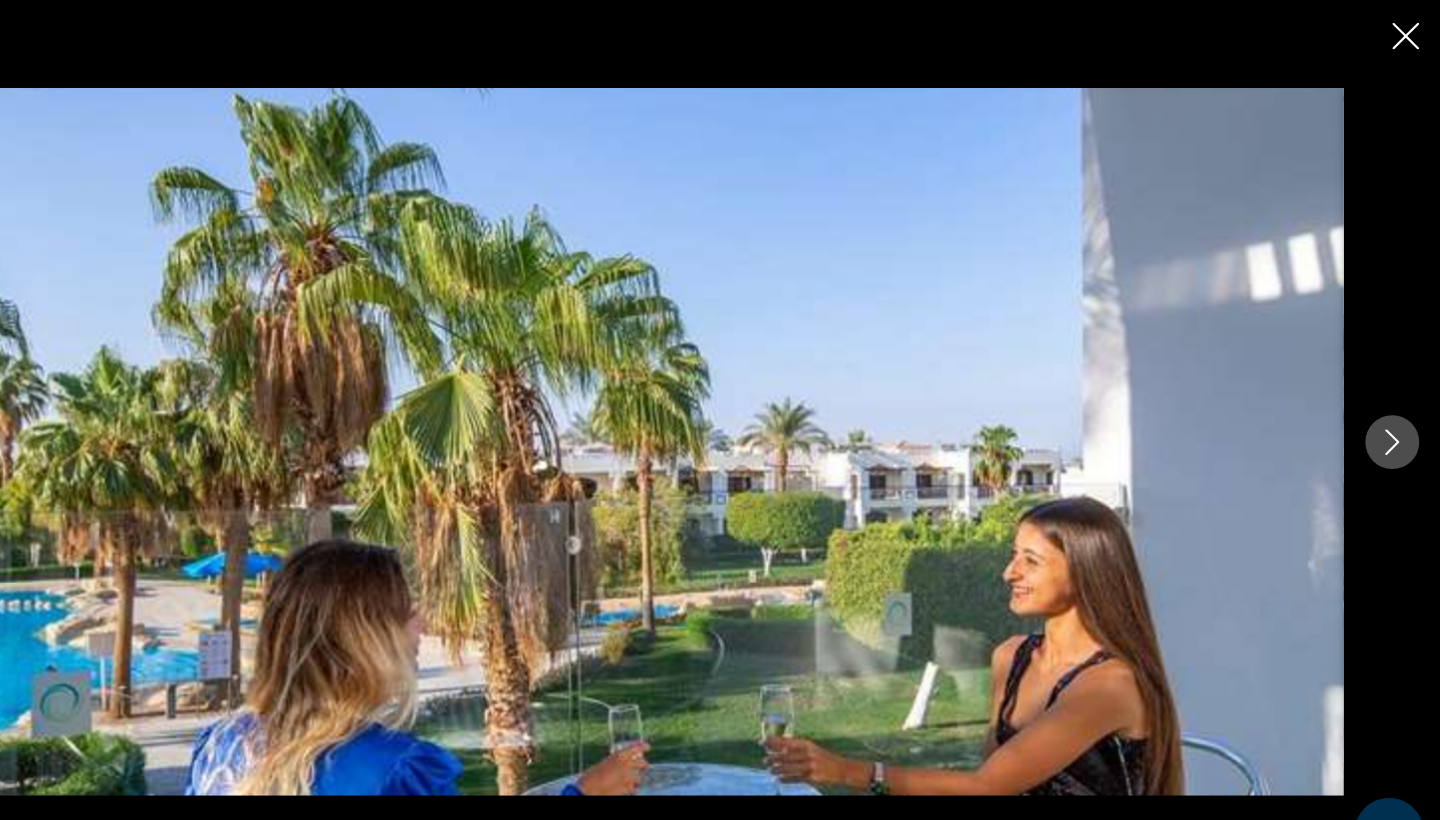 click 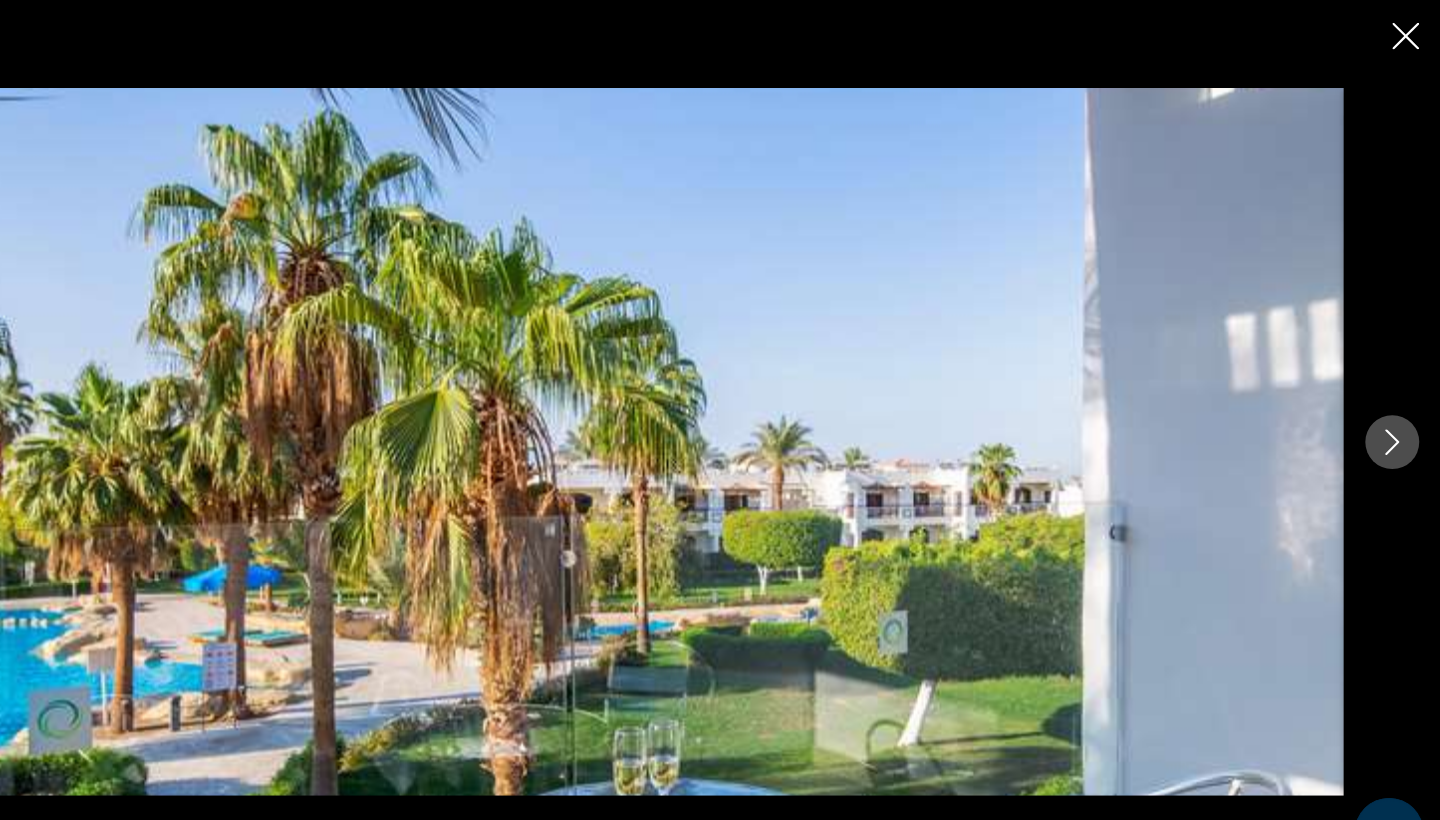click 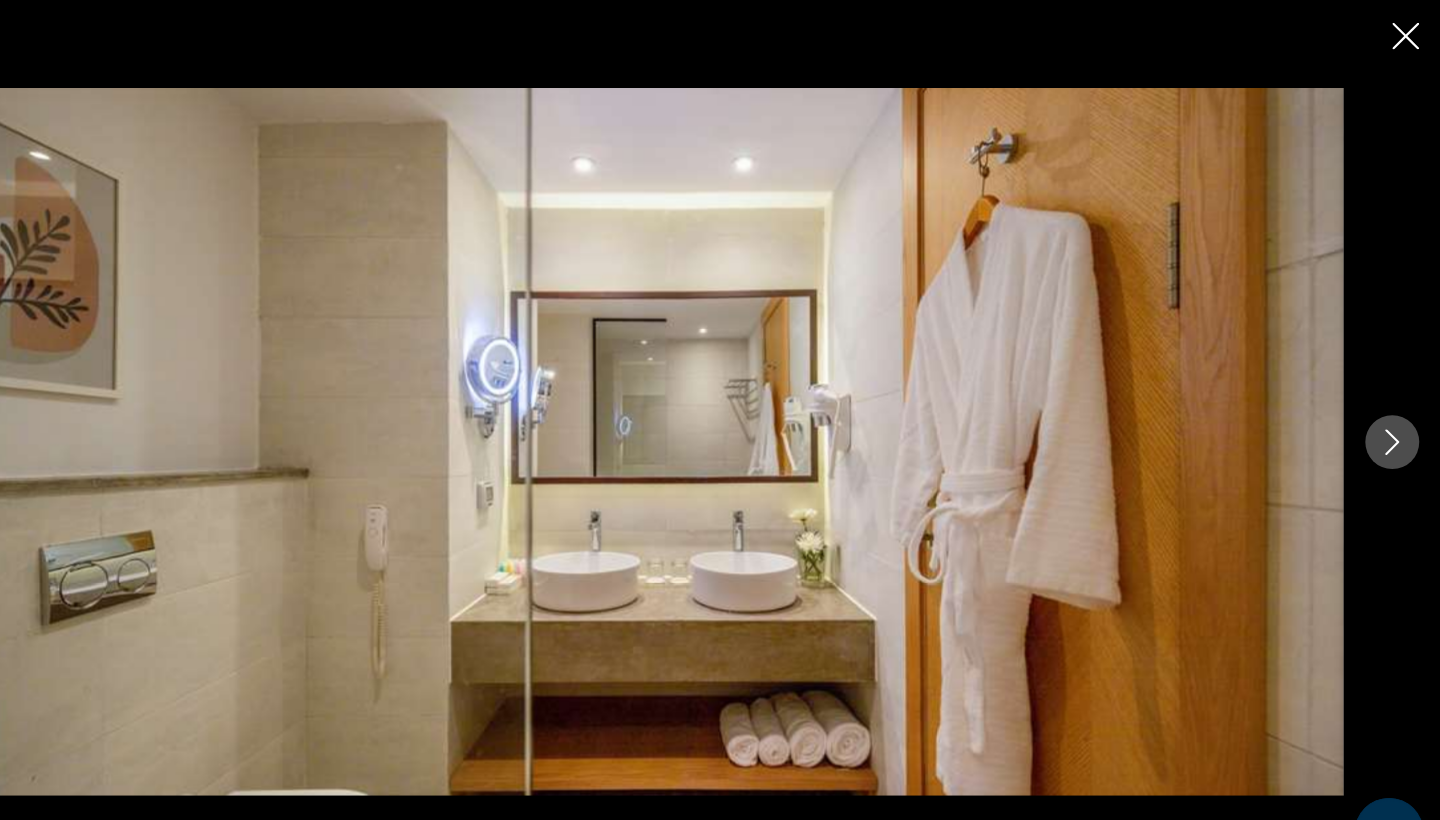 click 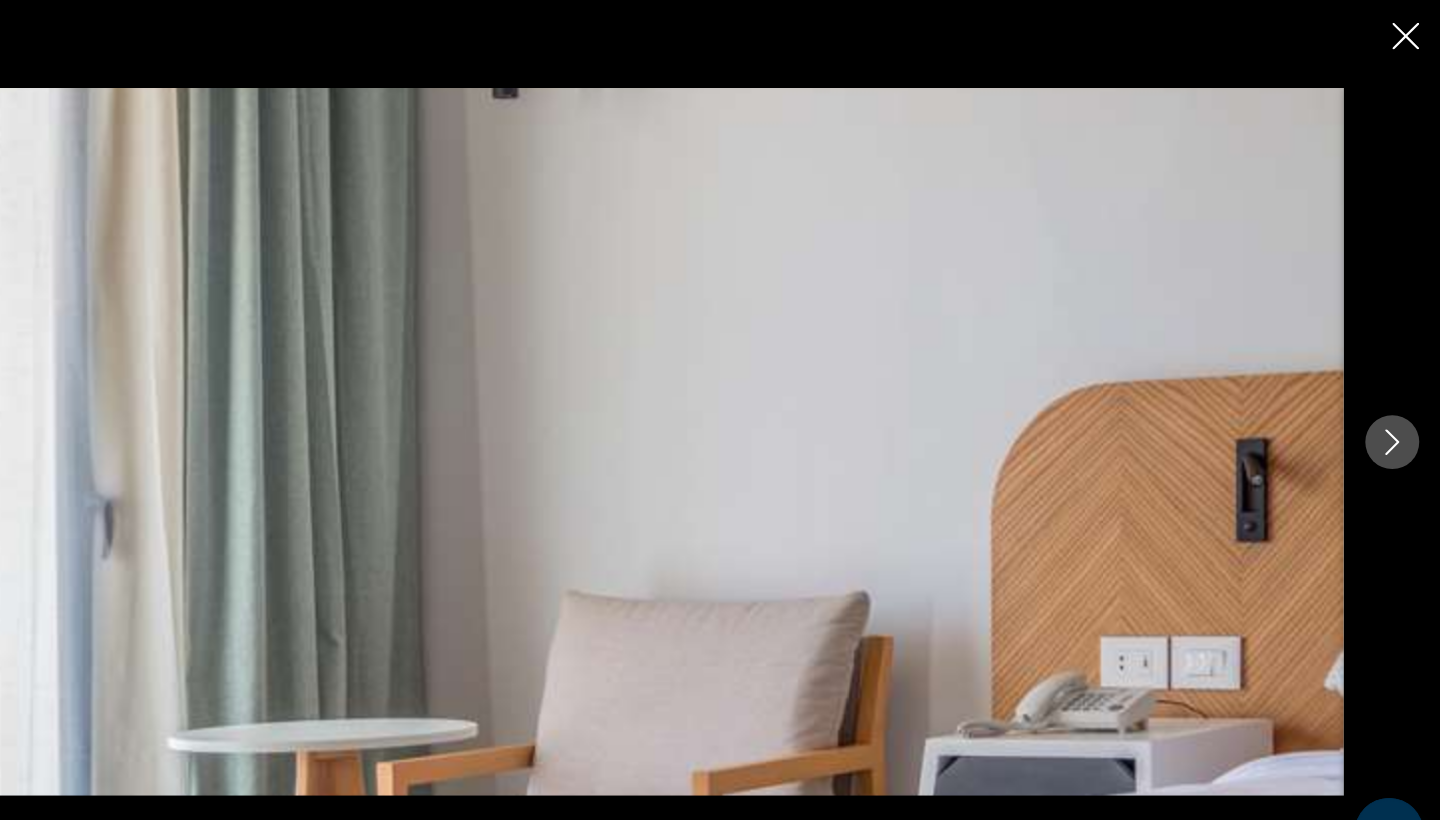 click 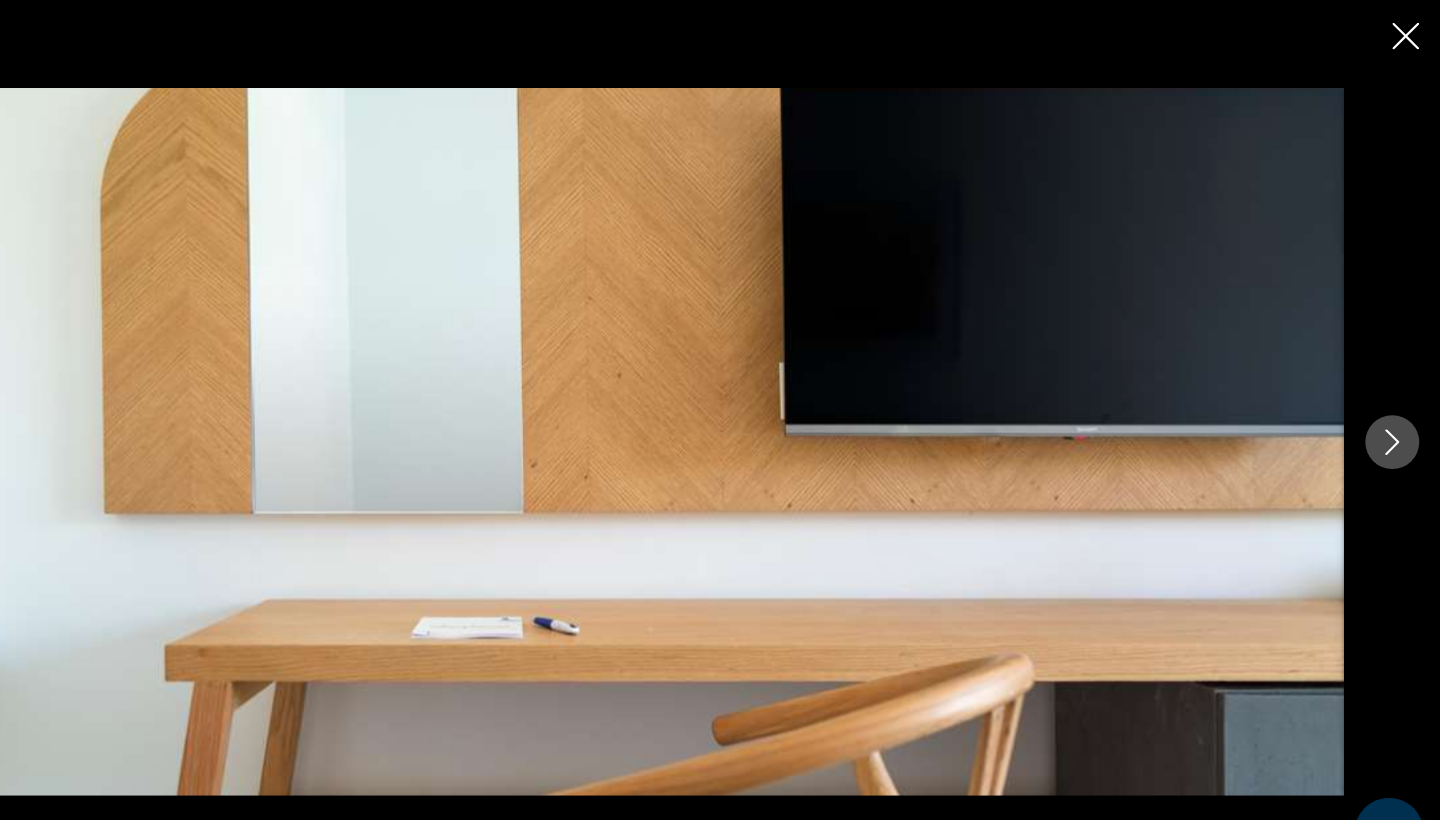 click 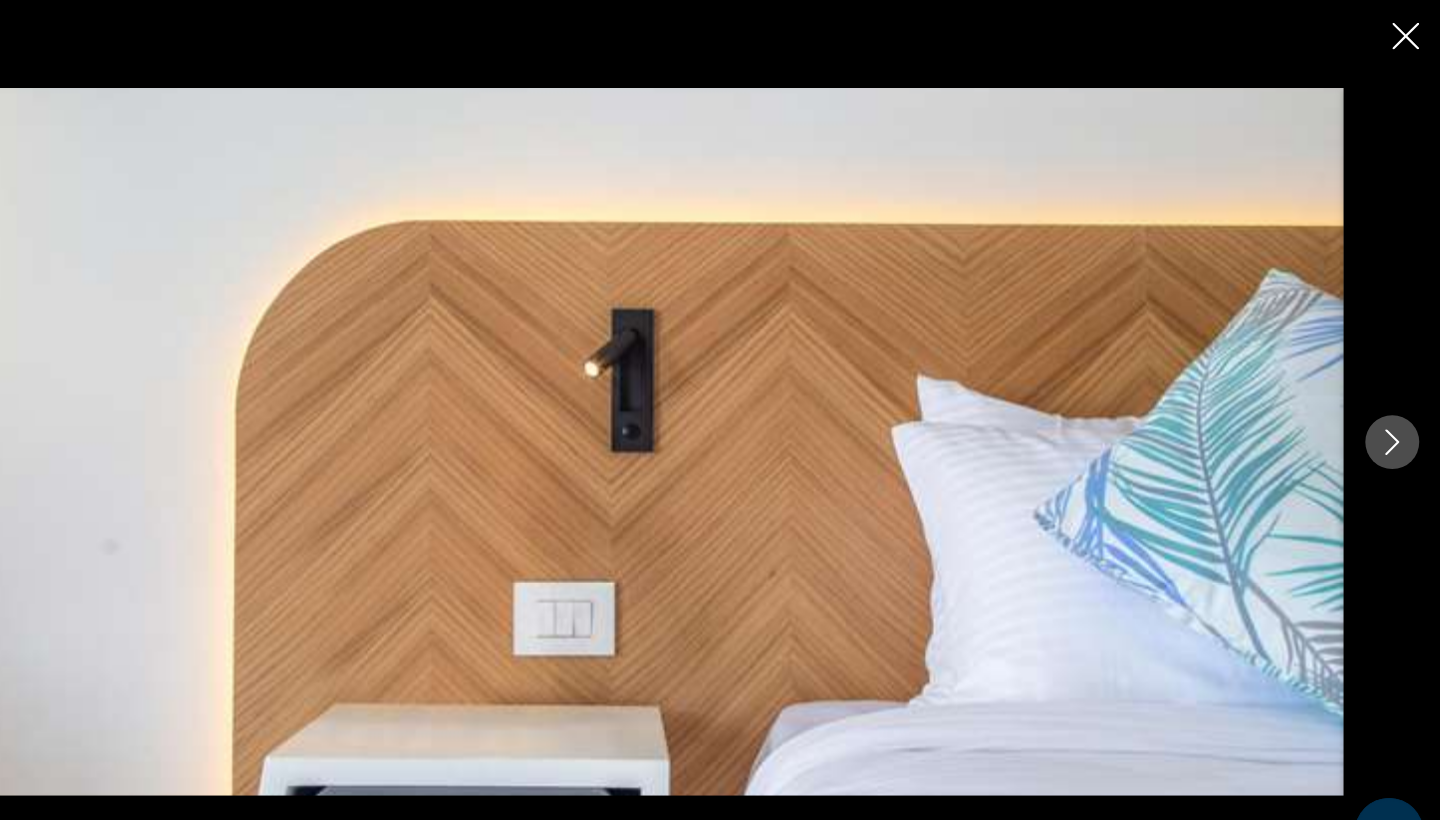 click 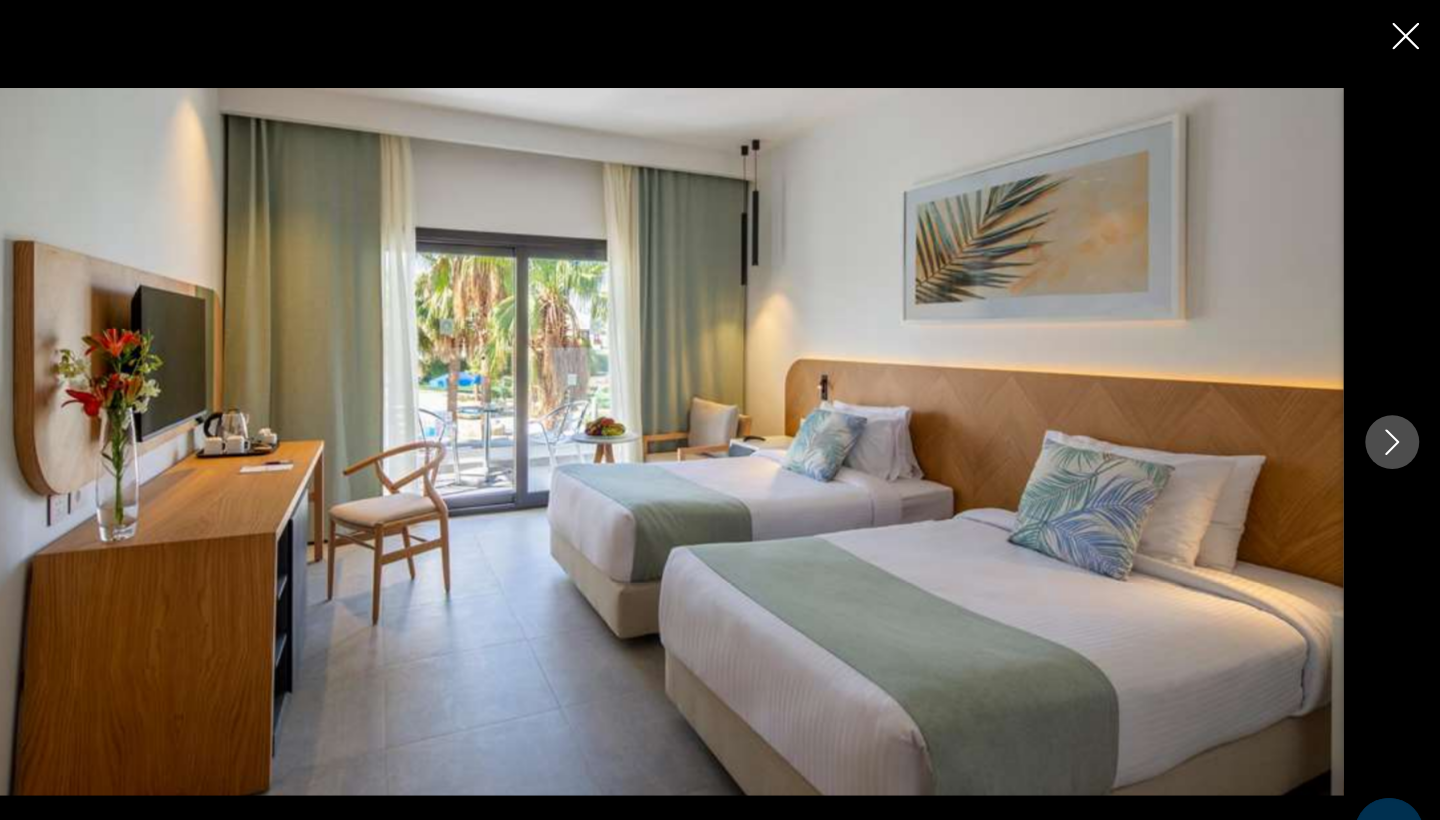 click 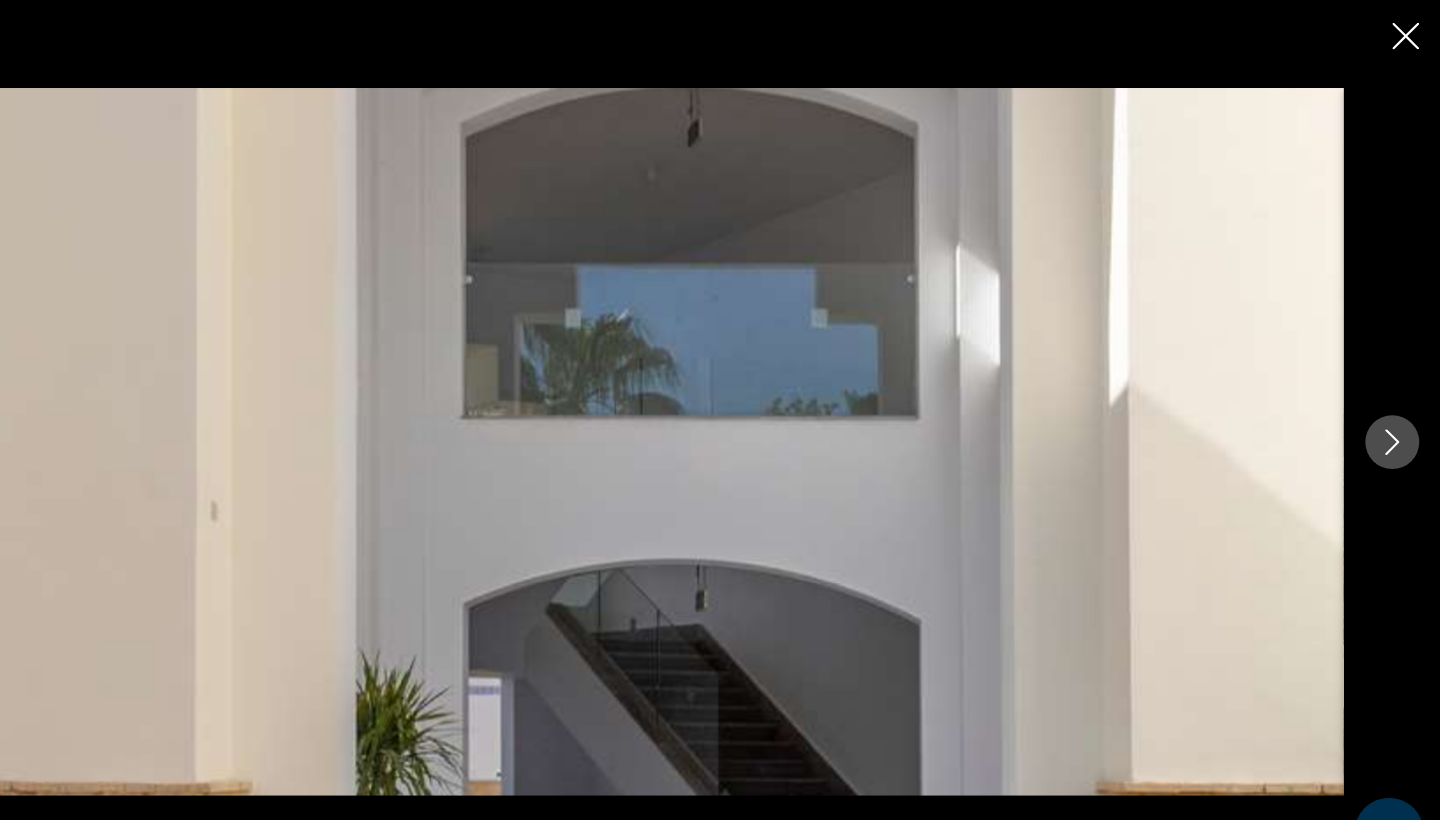 click 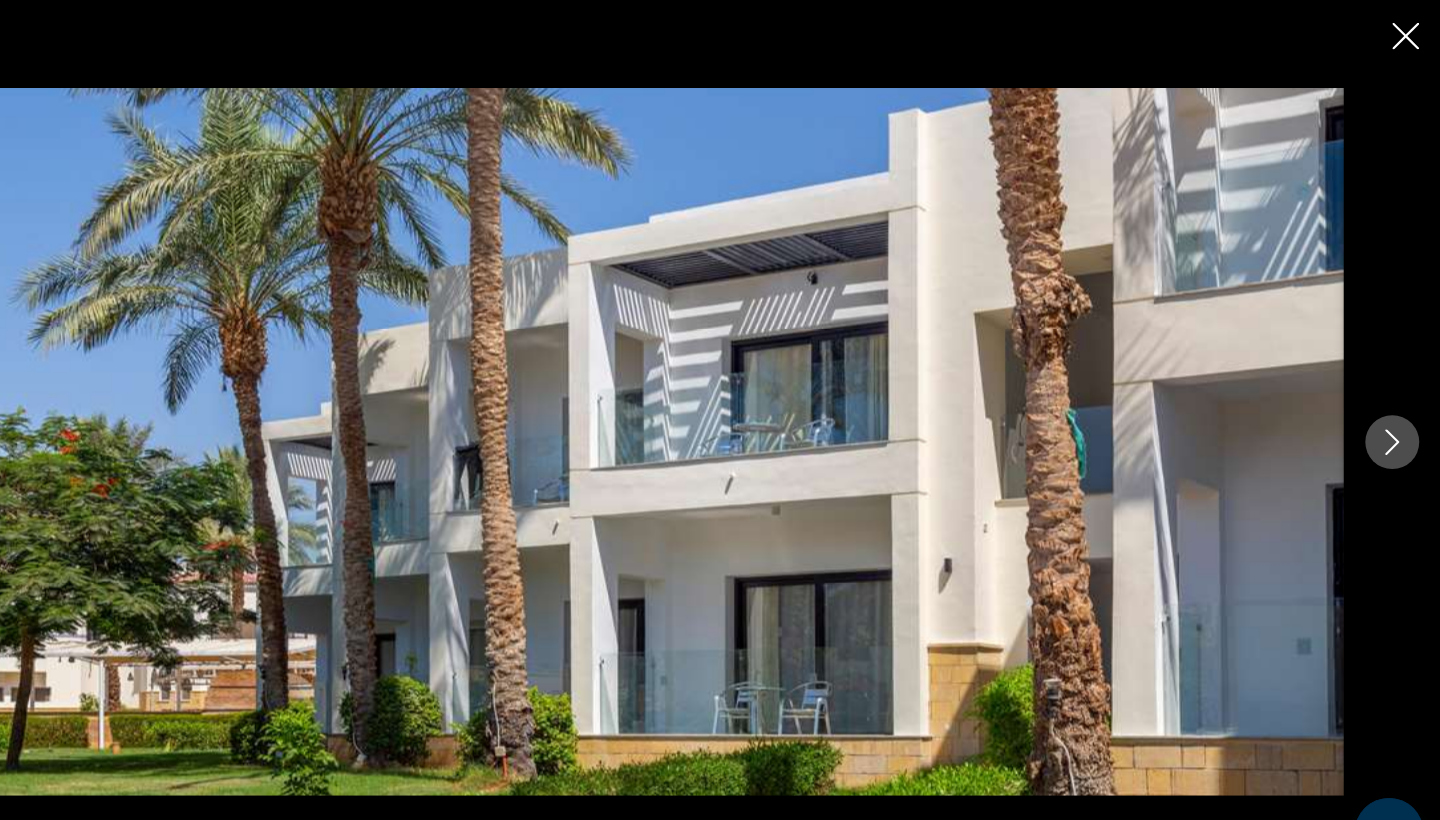 click 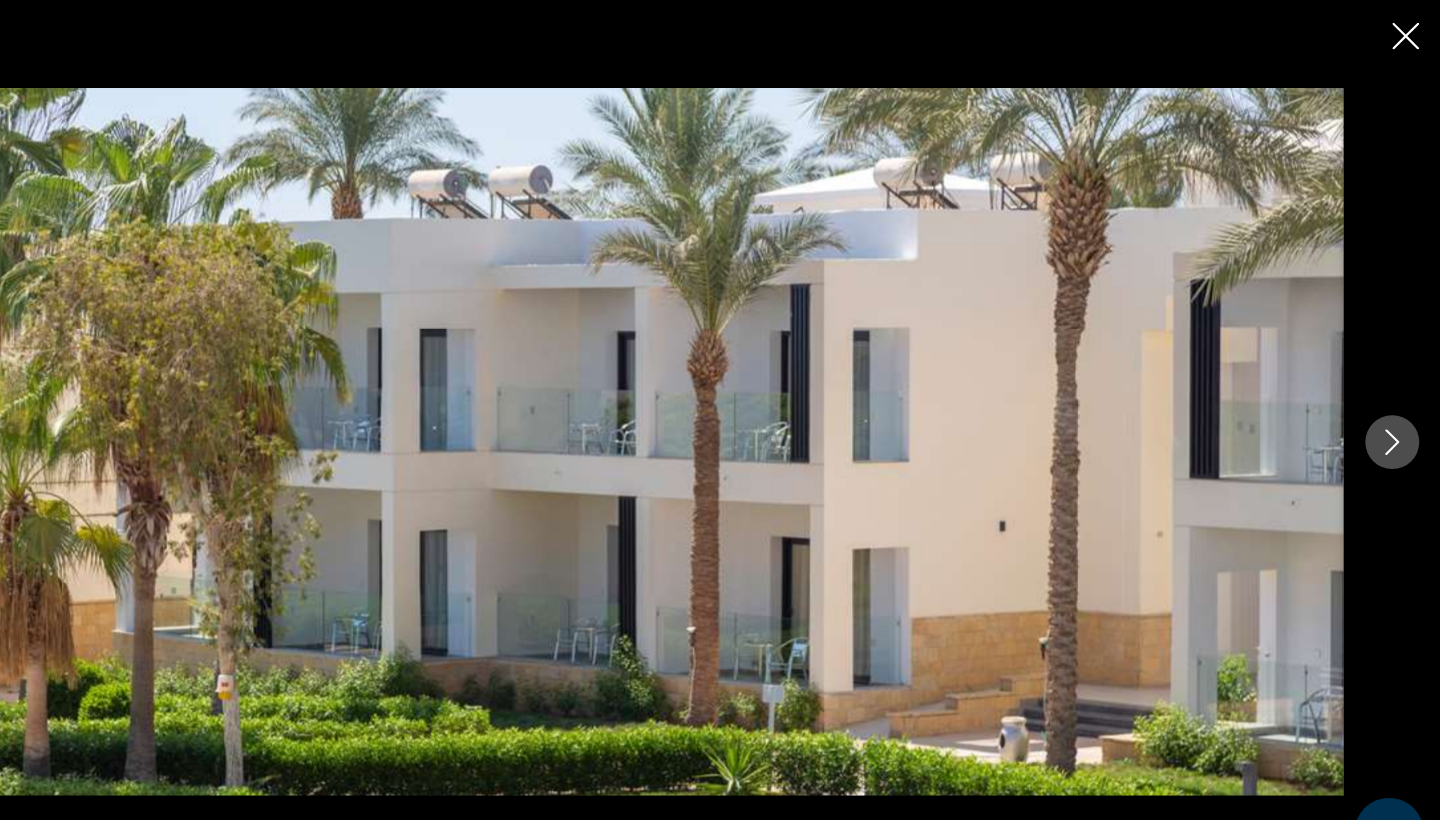 click 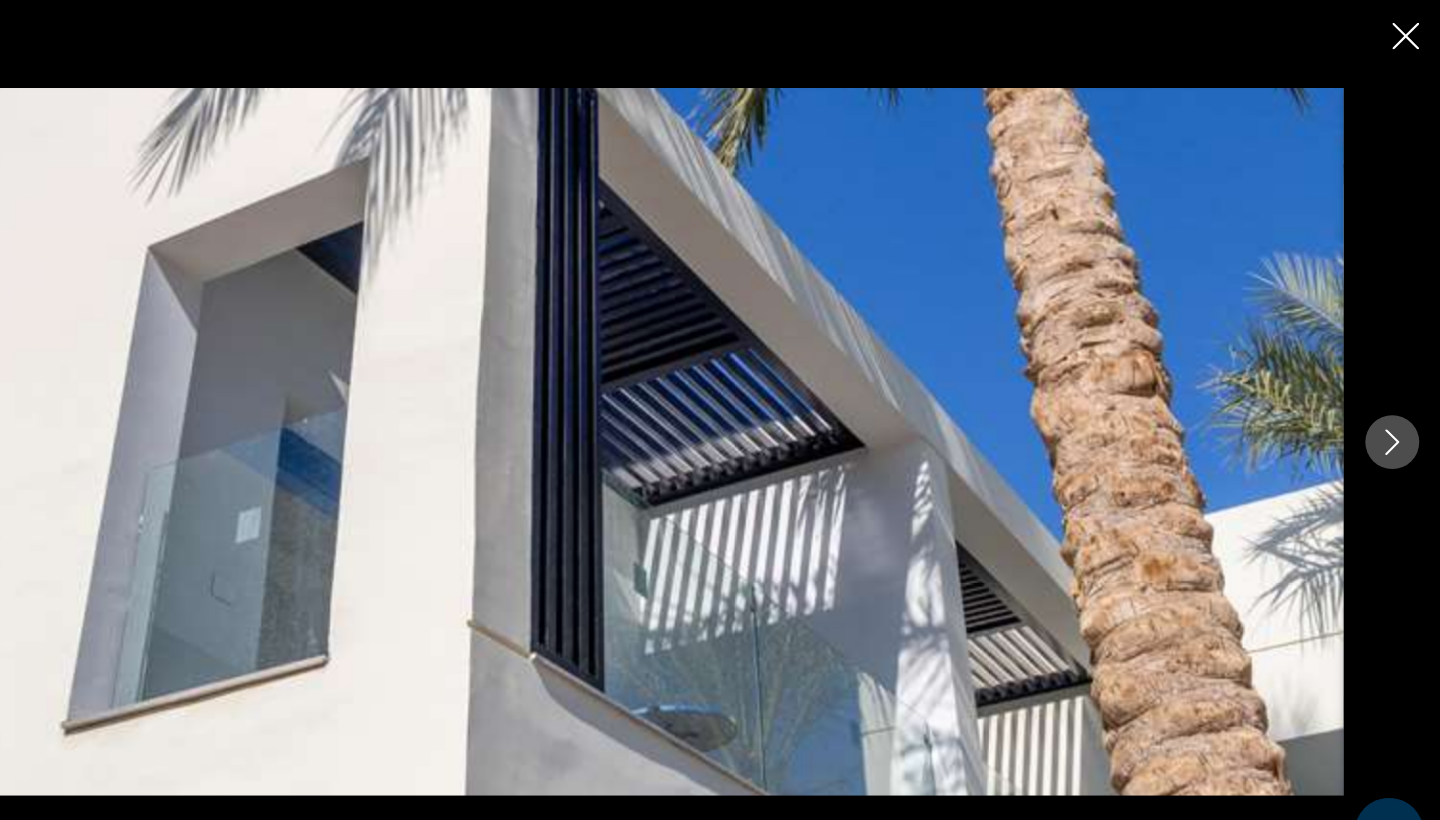 click 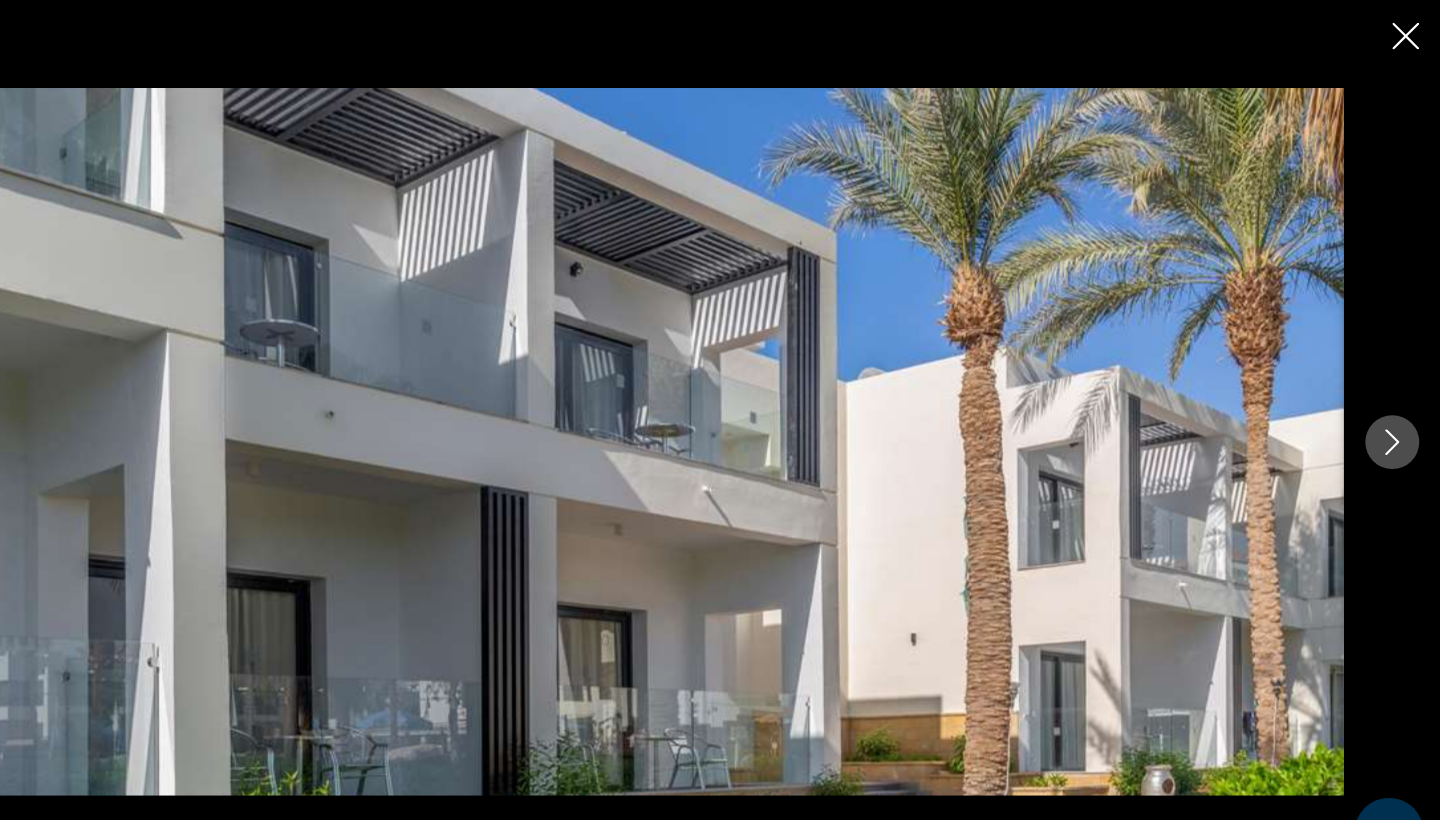click 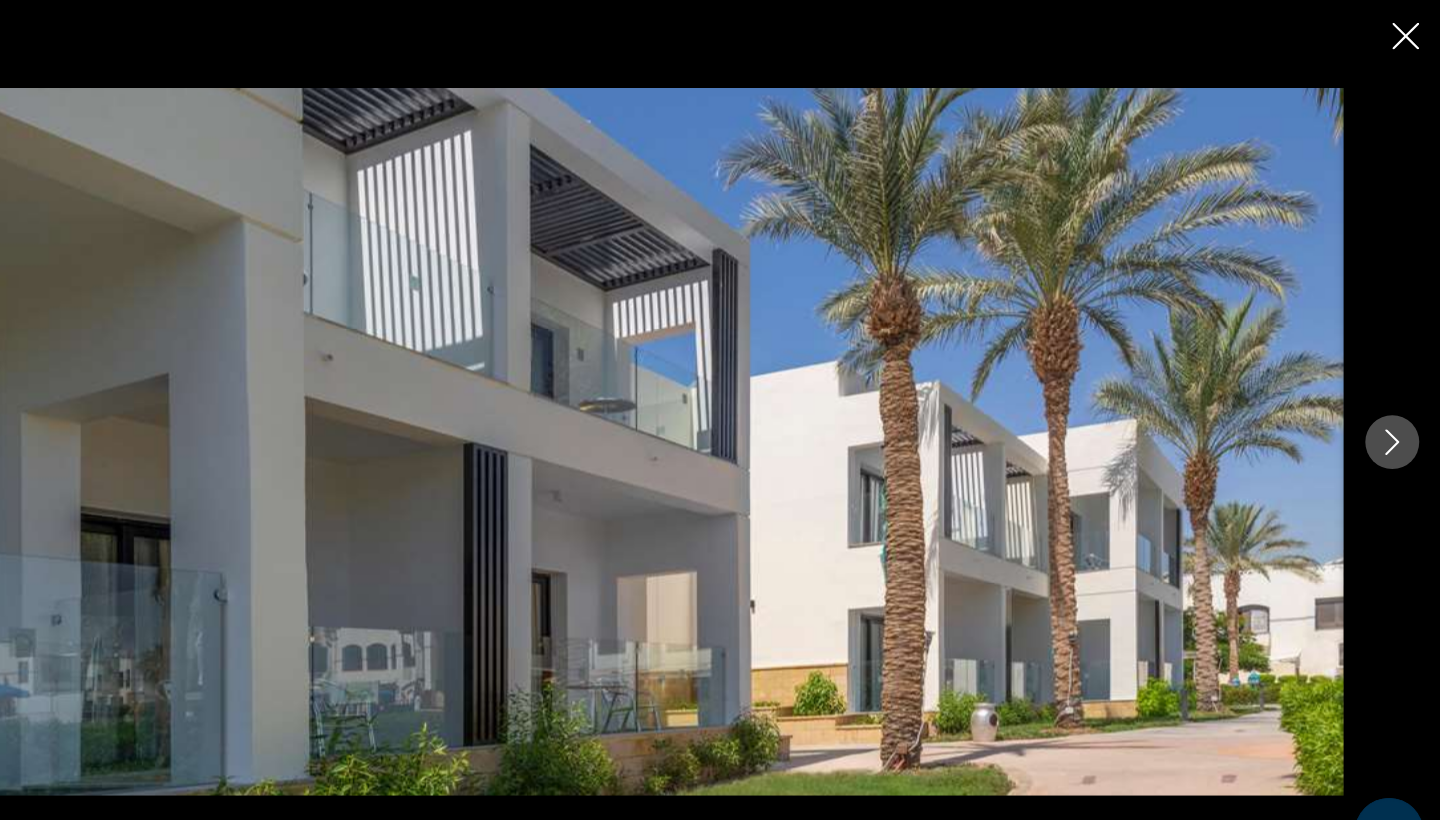 click 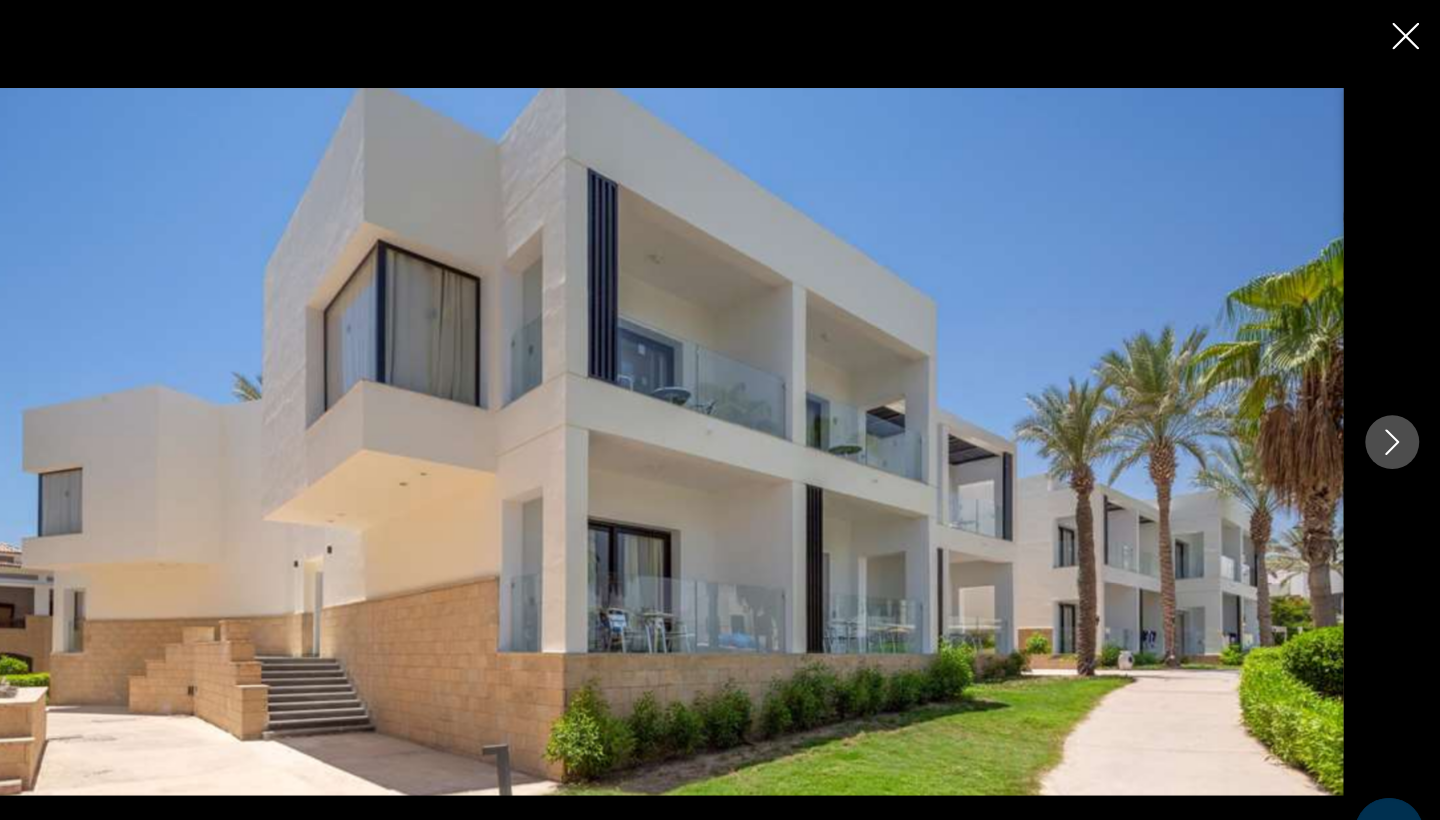click 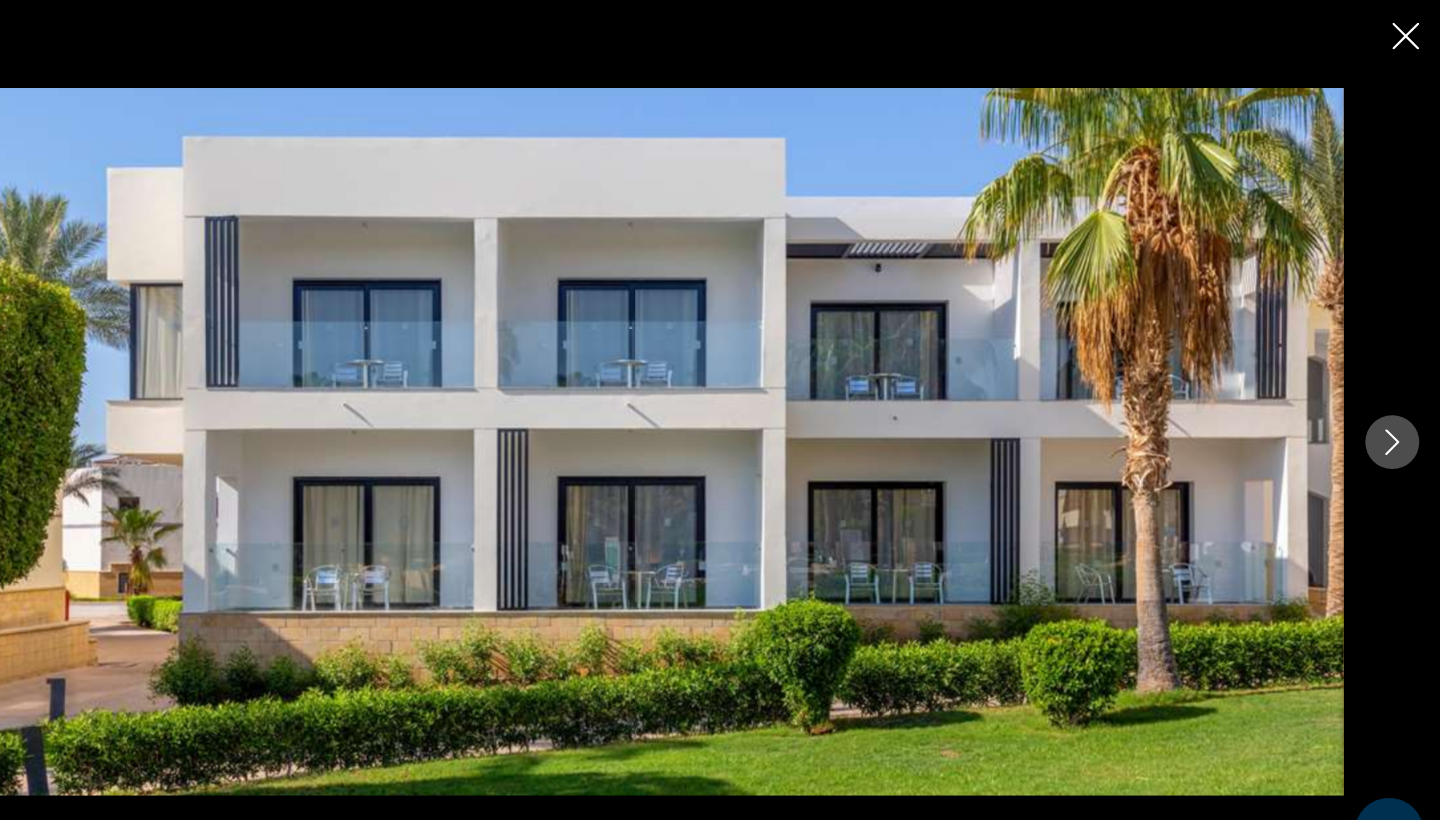 click 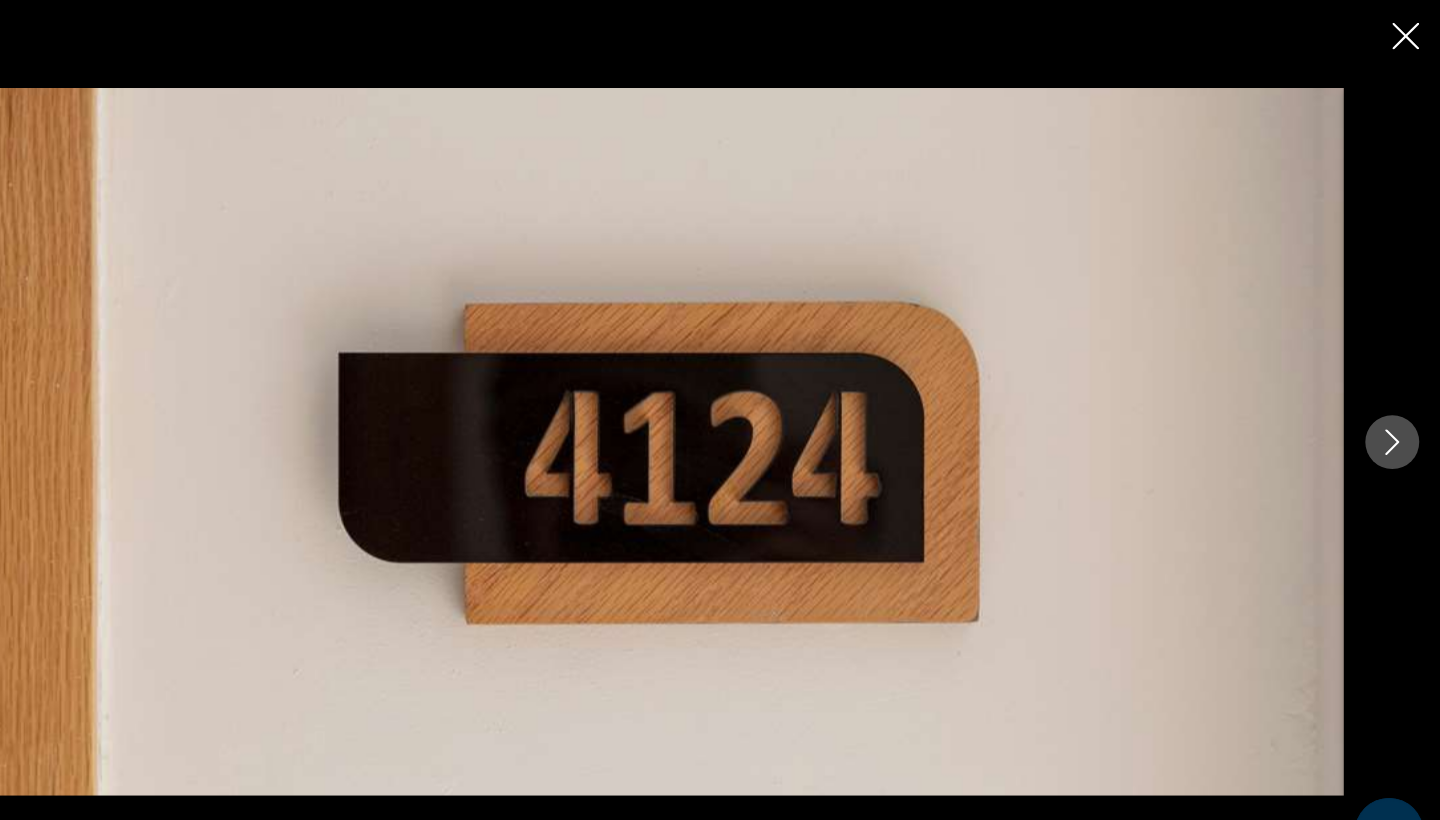 click 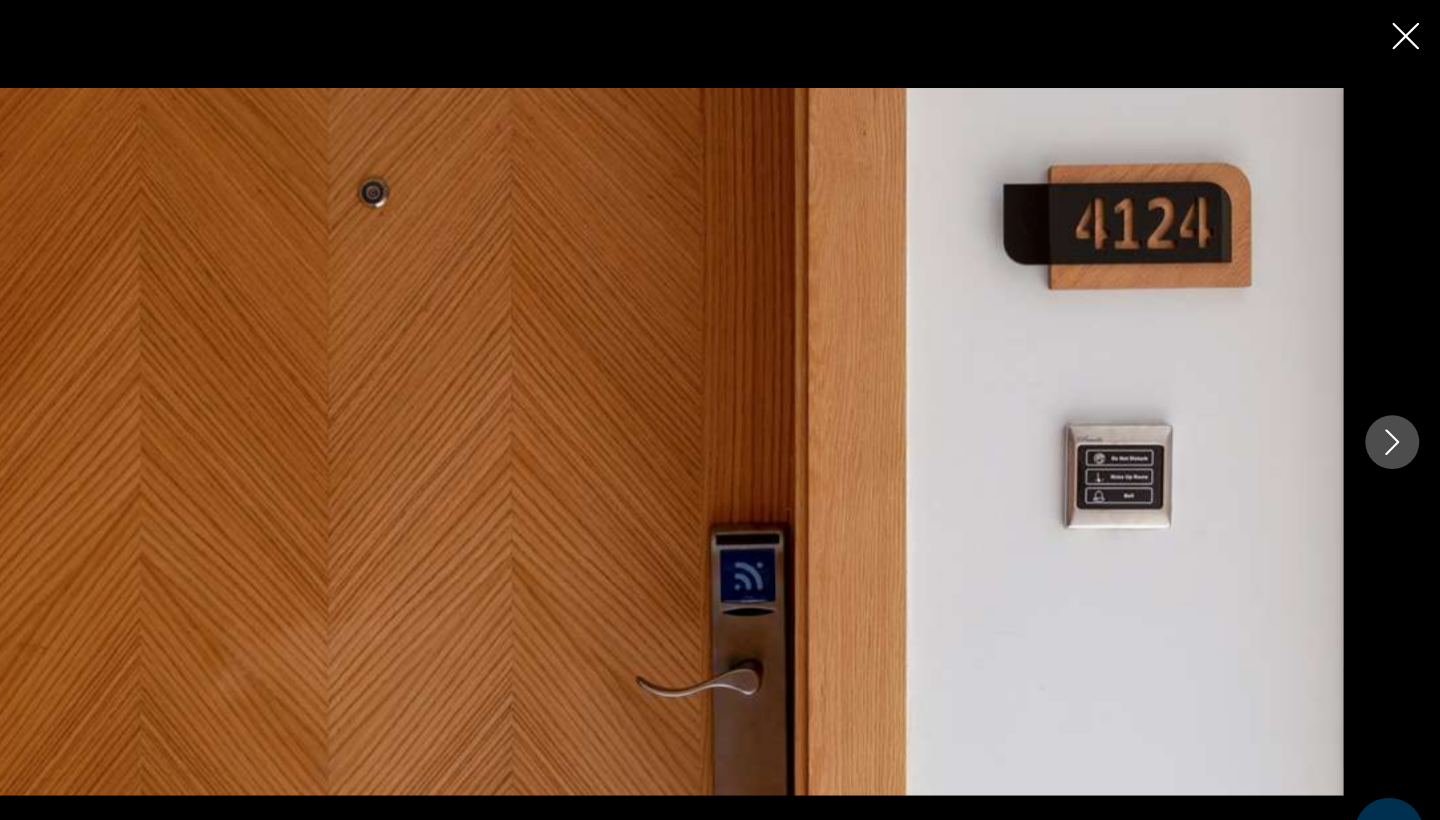 click 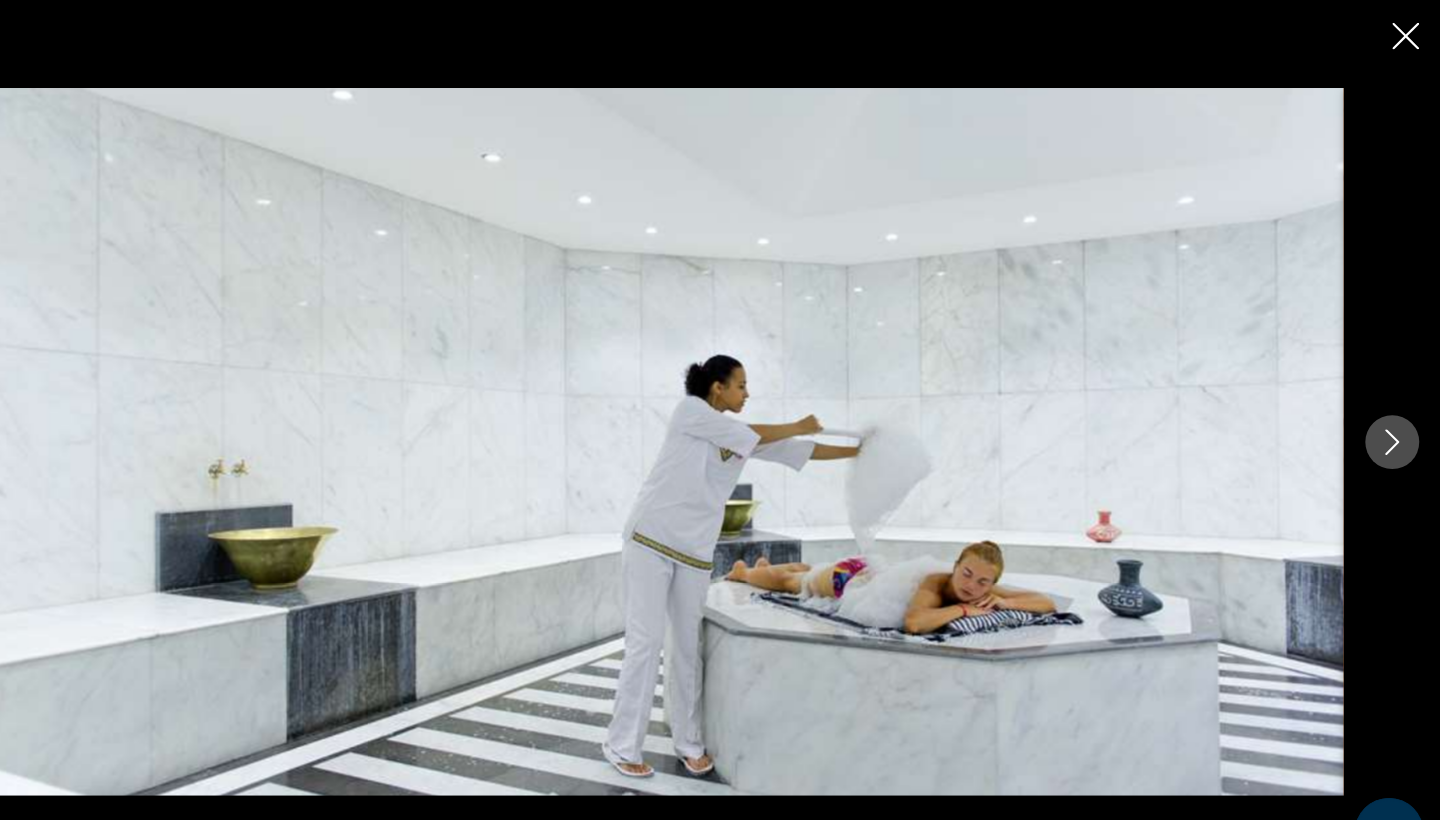 click 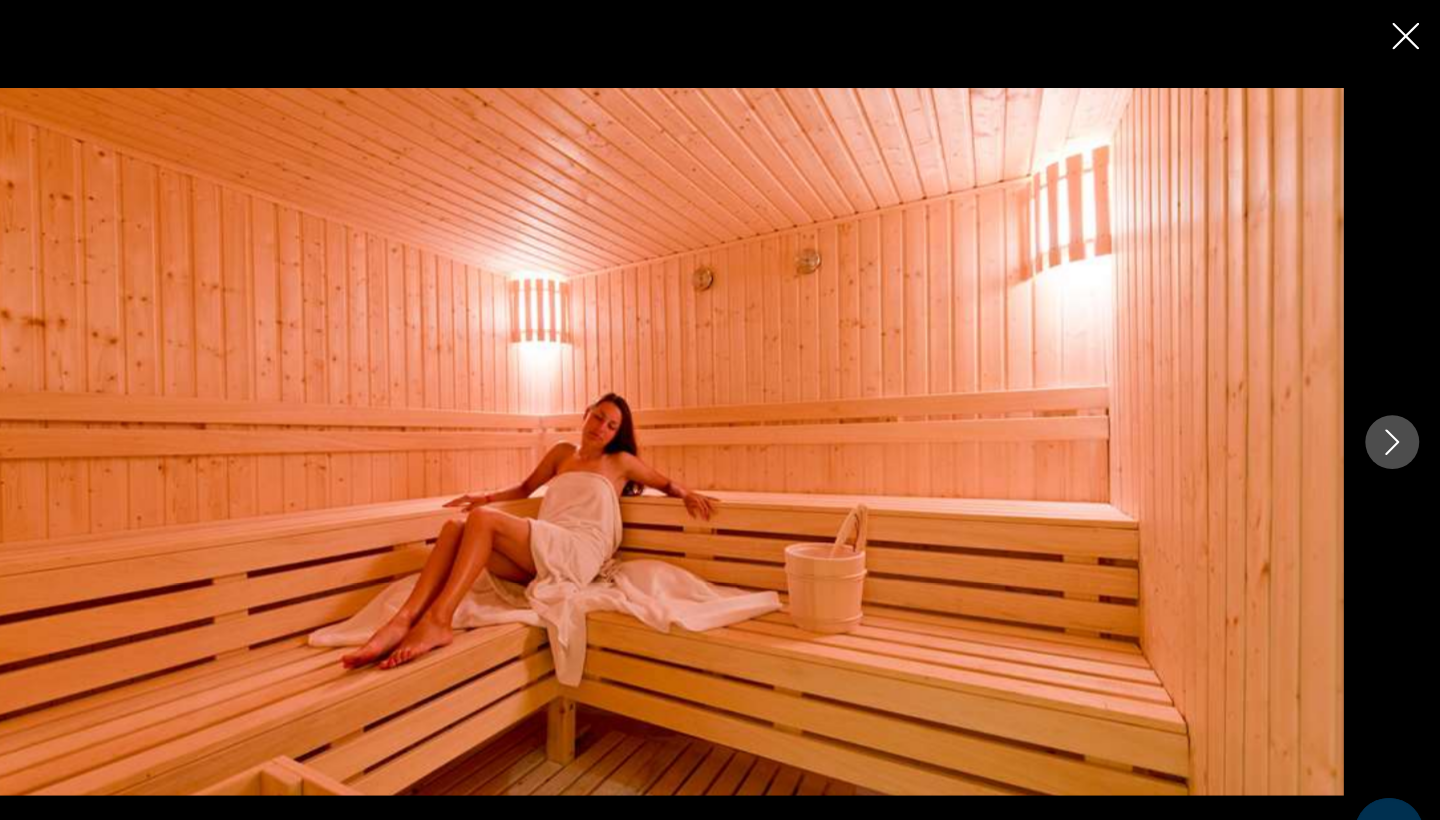 click 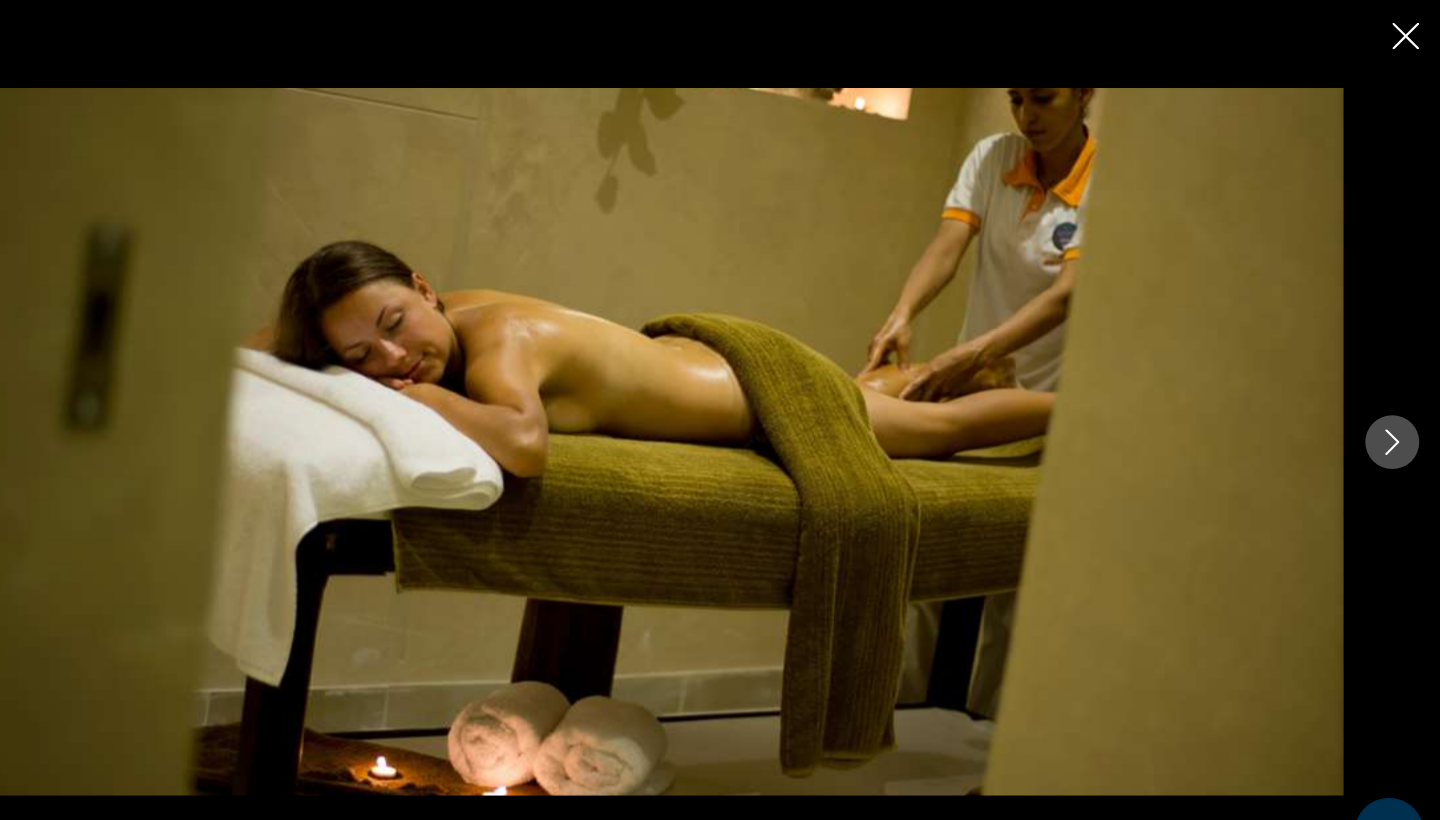 click 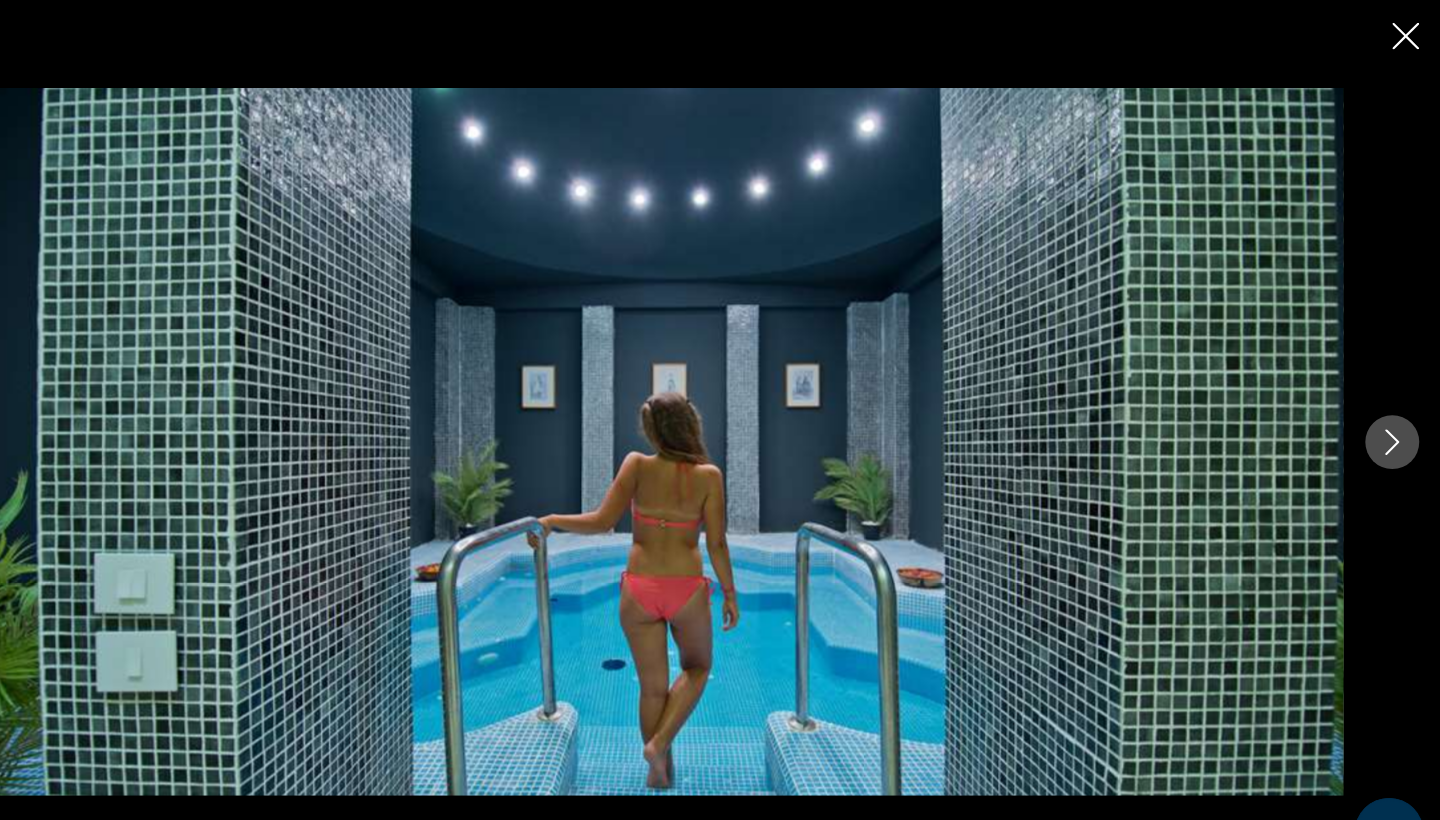 click 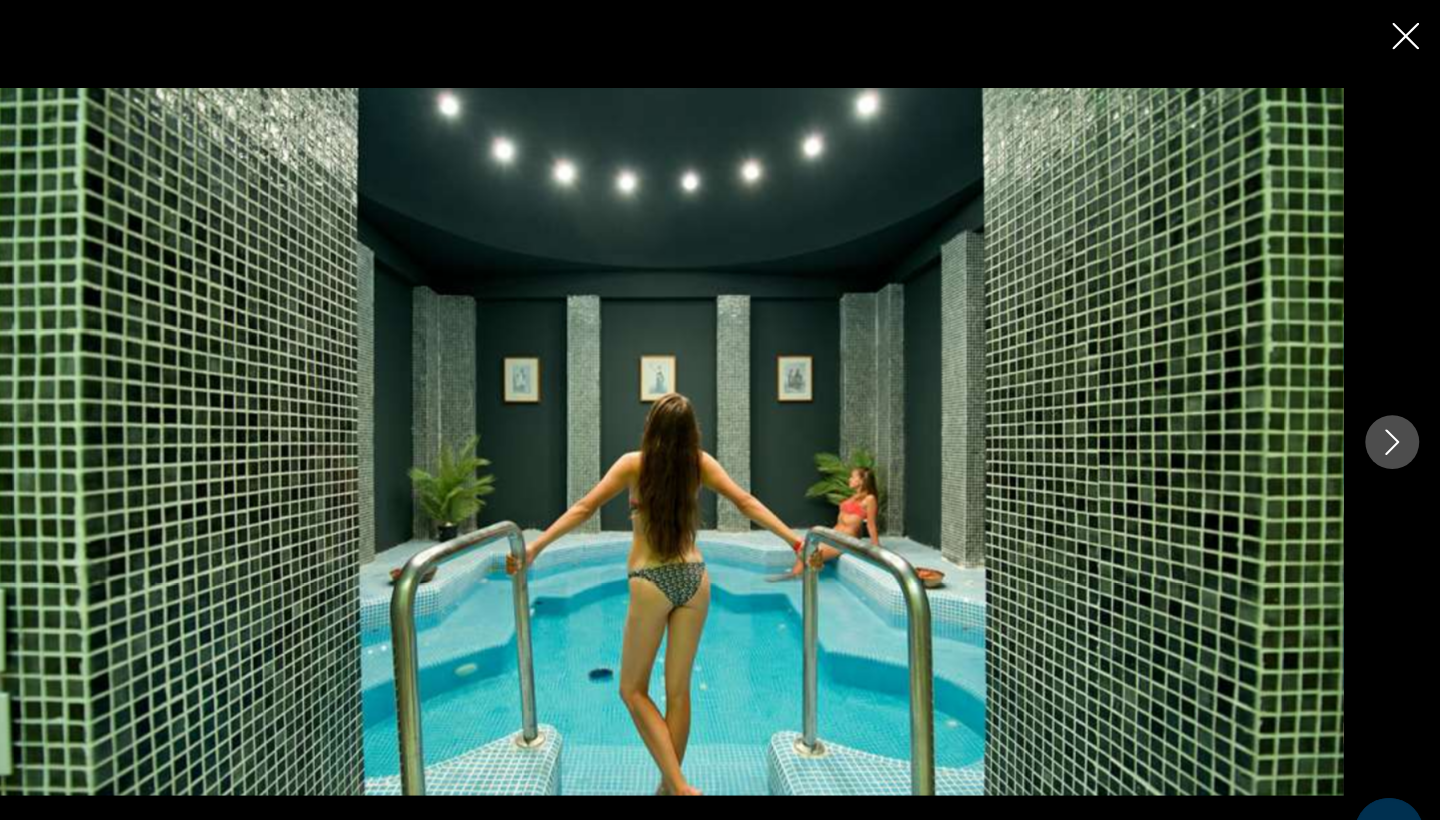 click 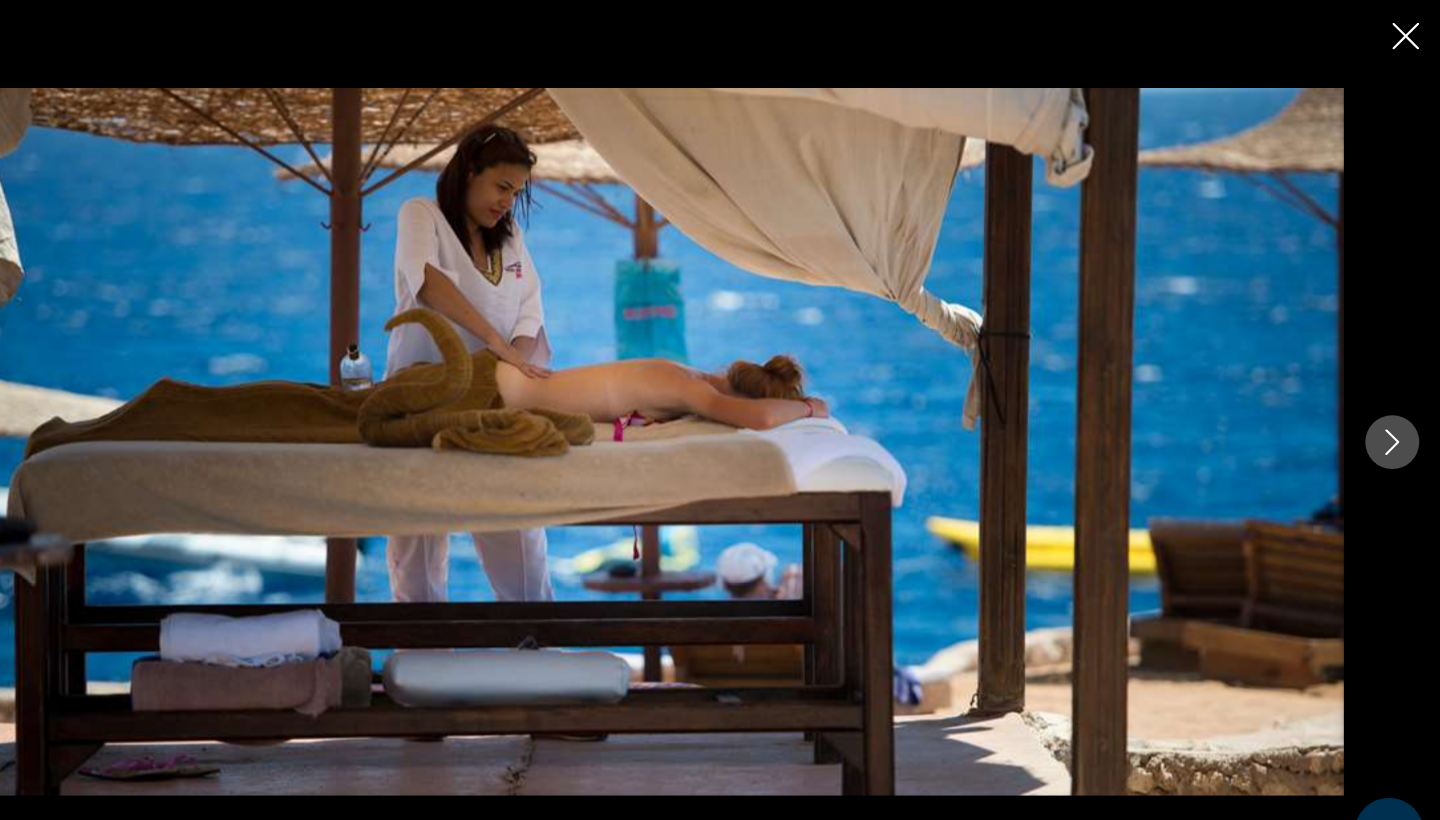 click 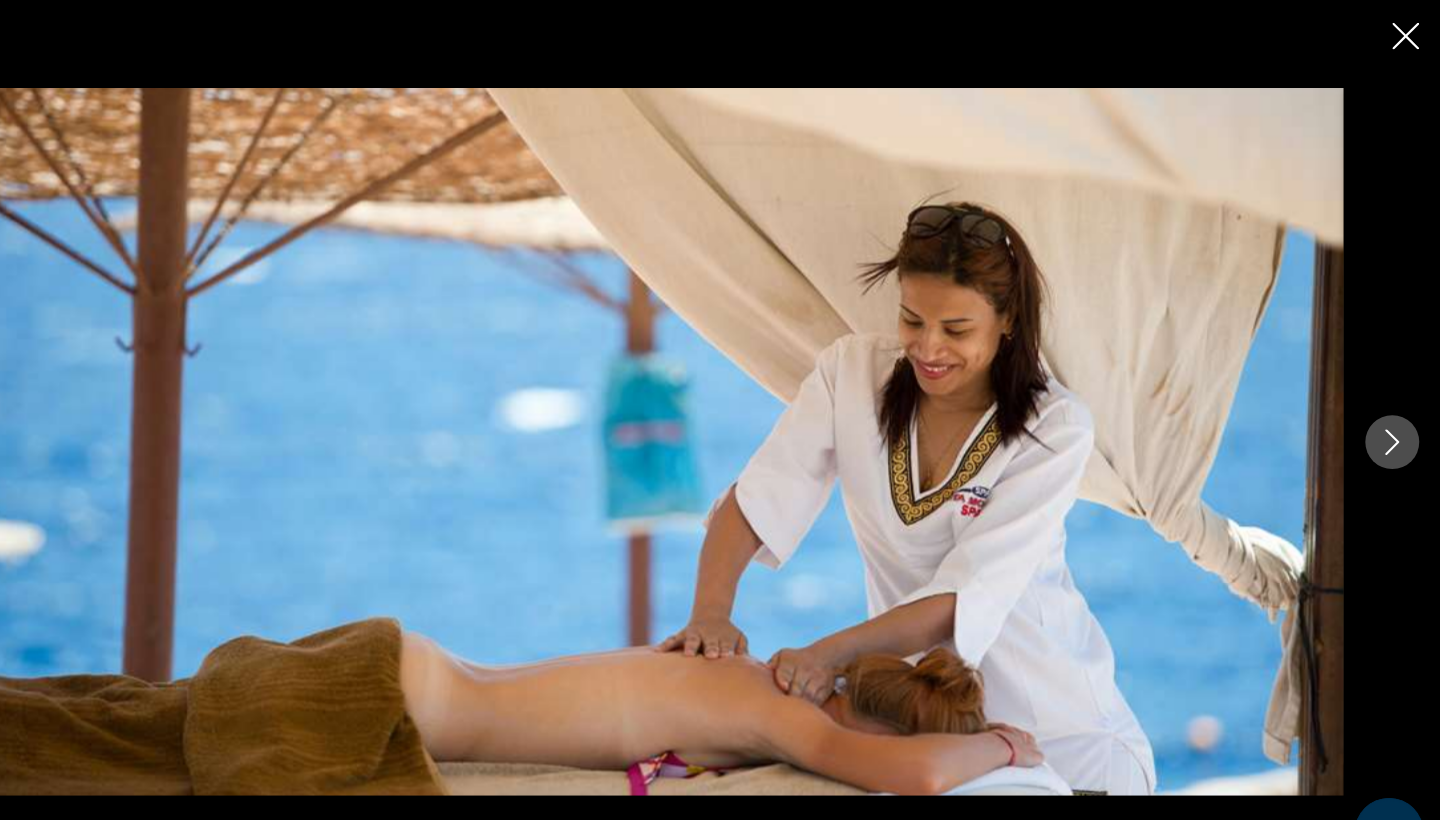click 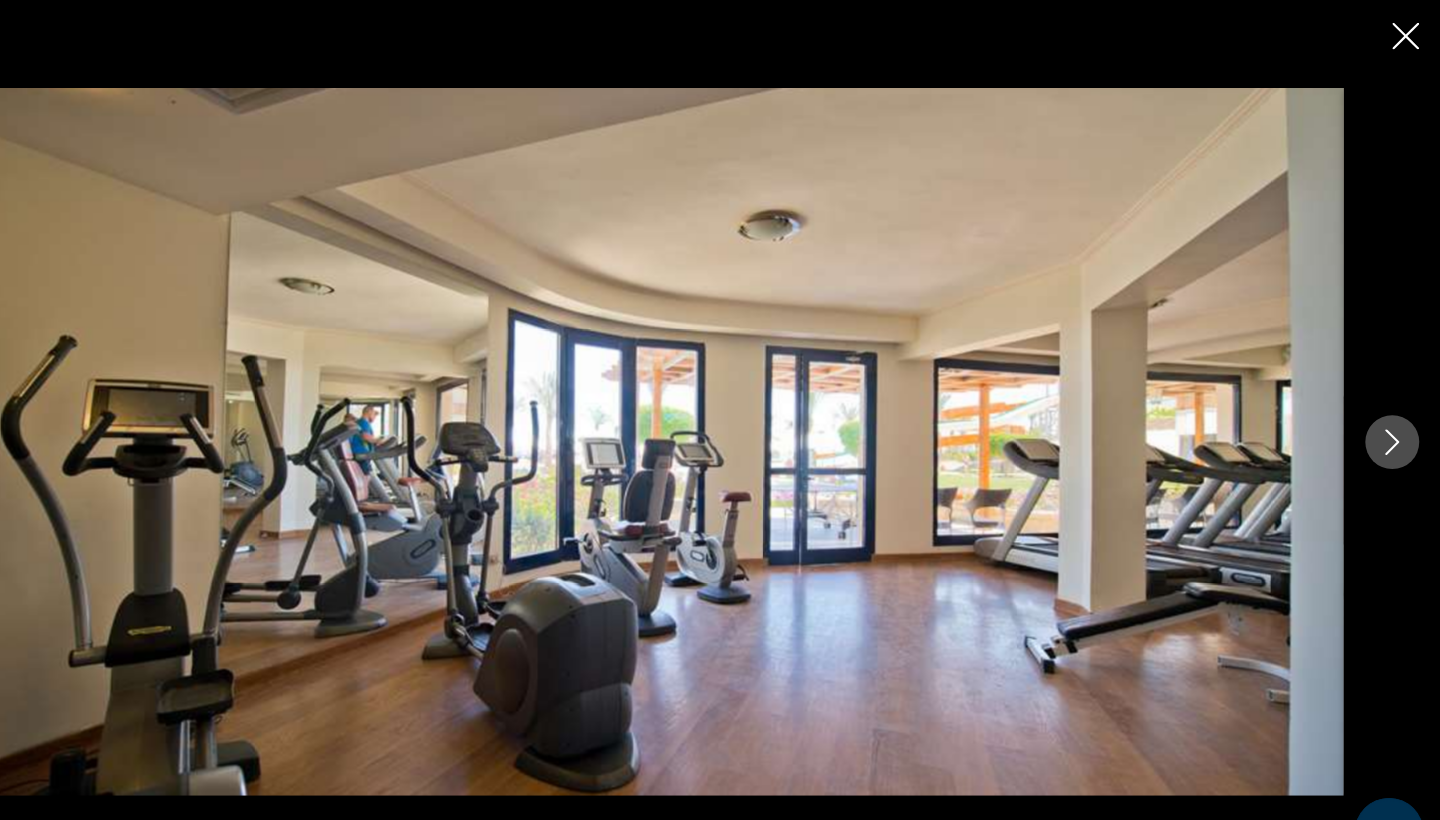 click 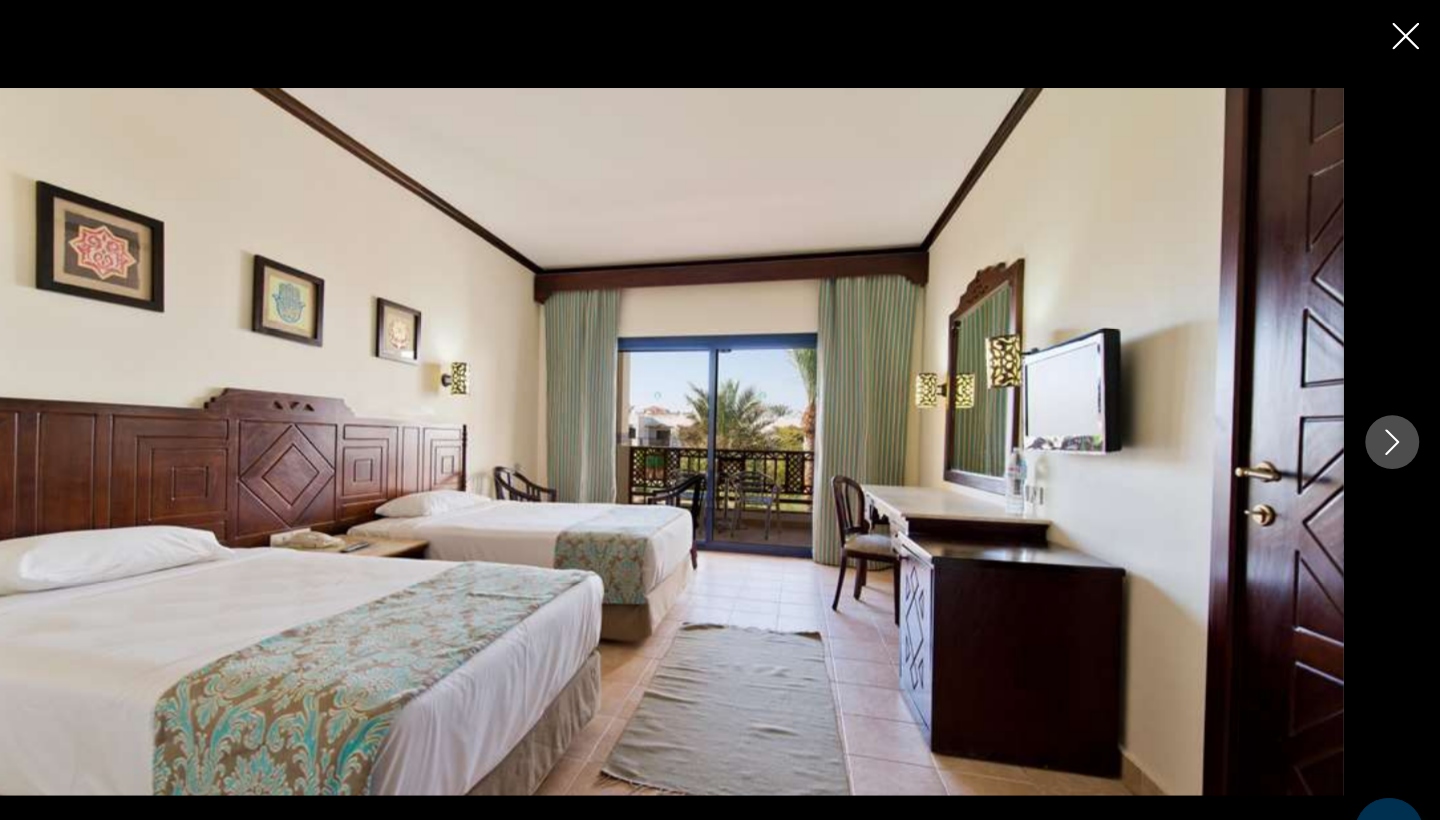 click 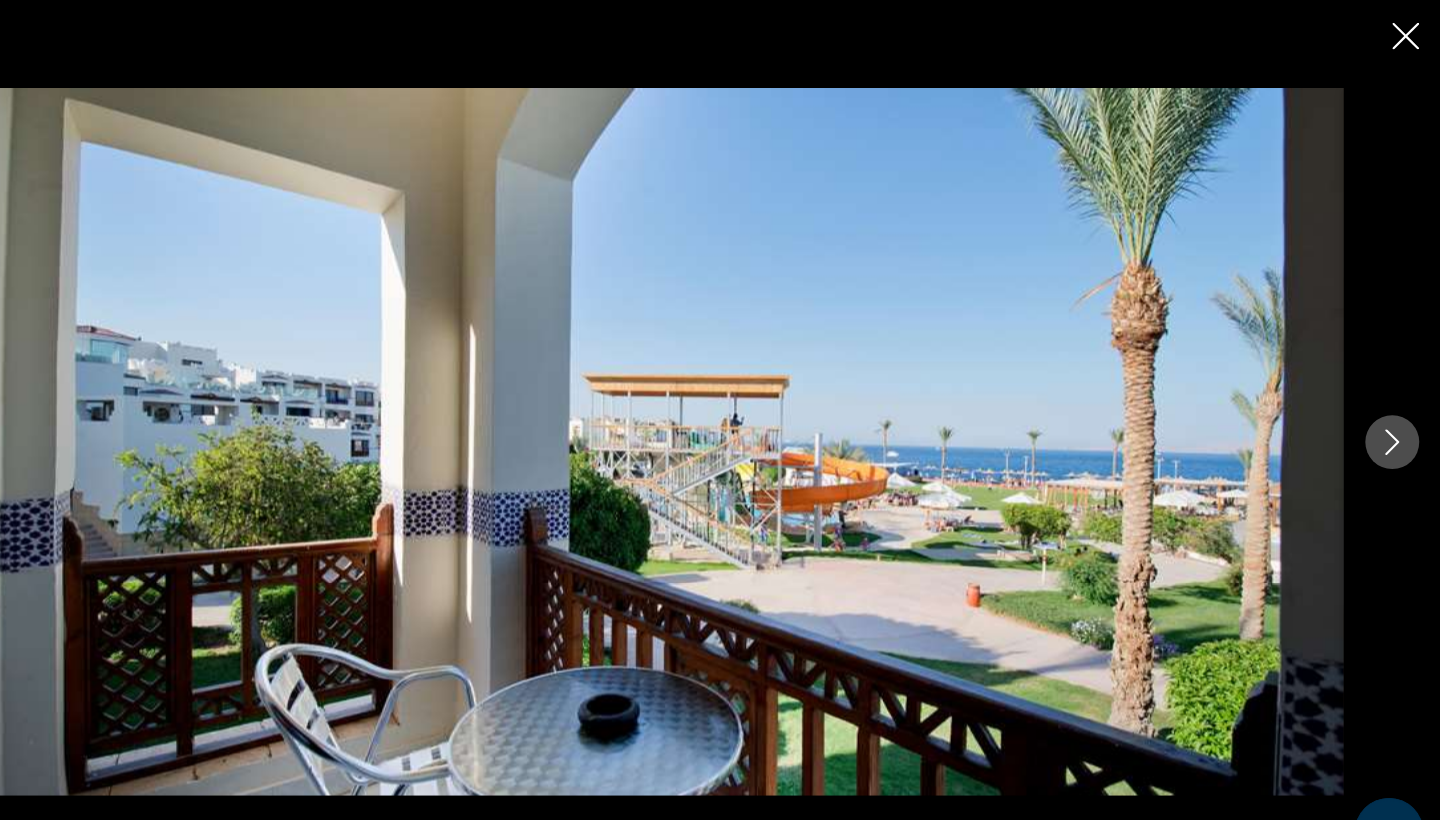 click 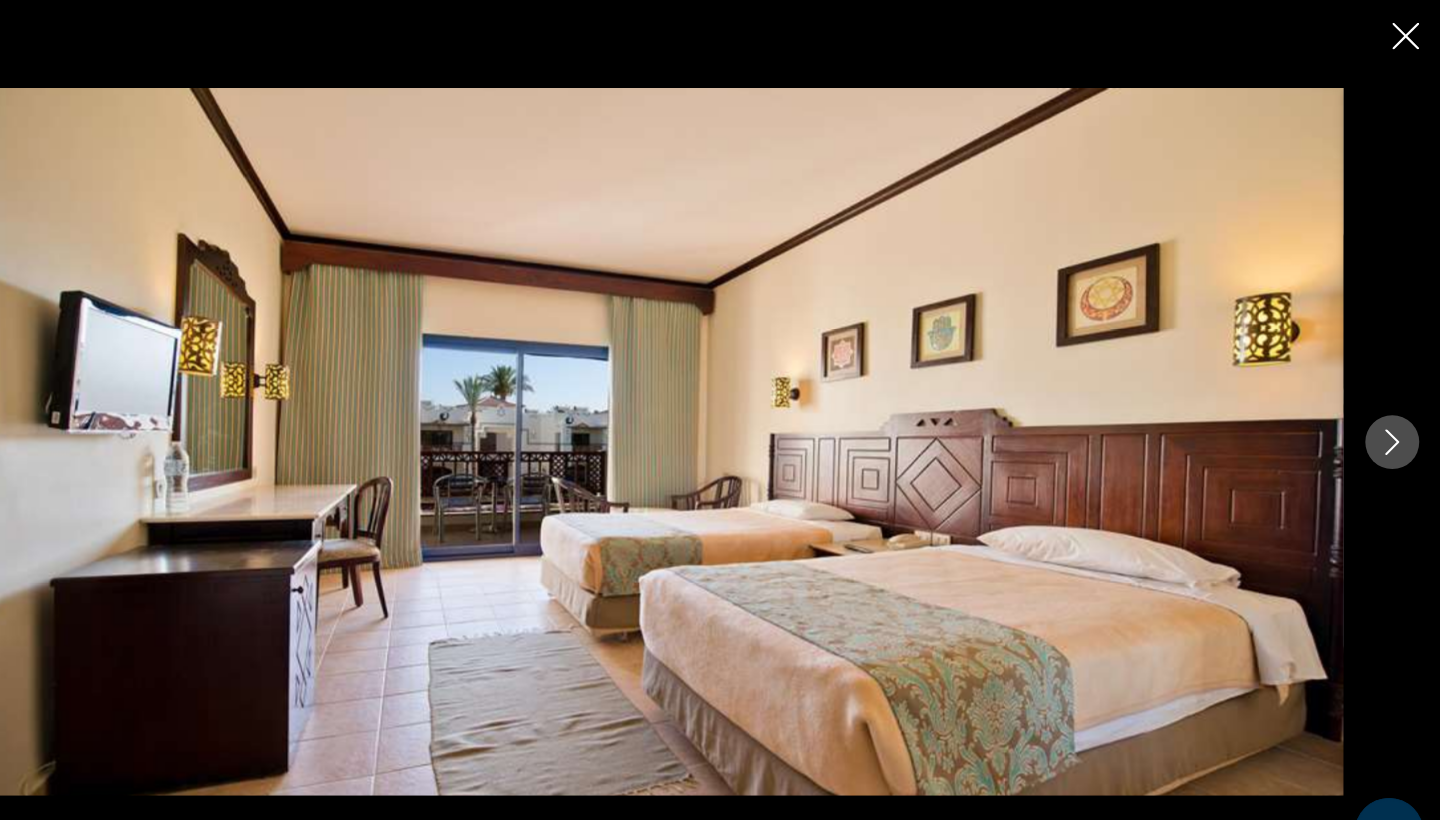 click 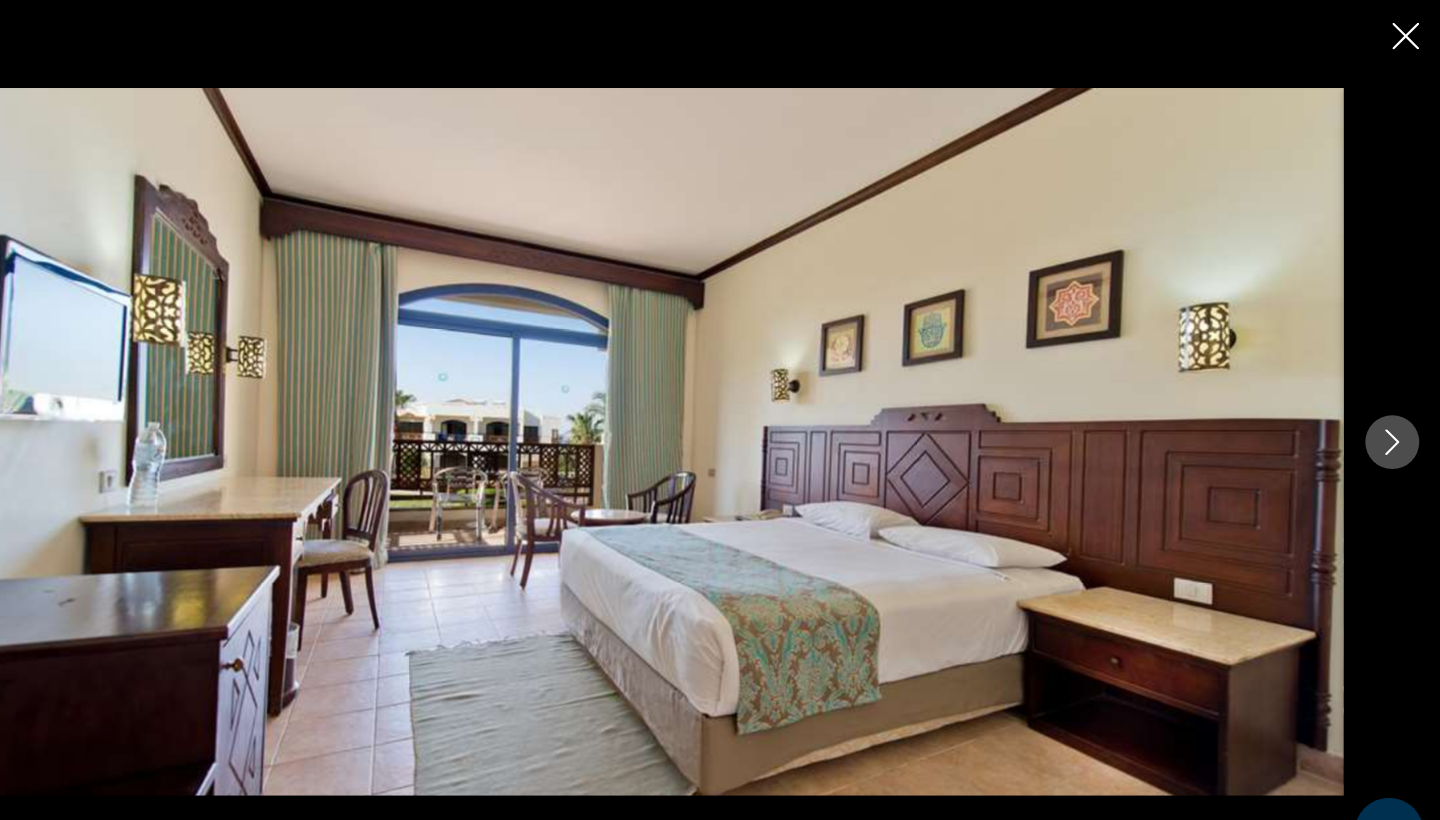 click 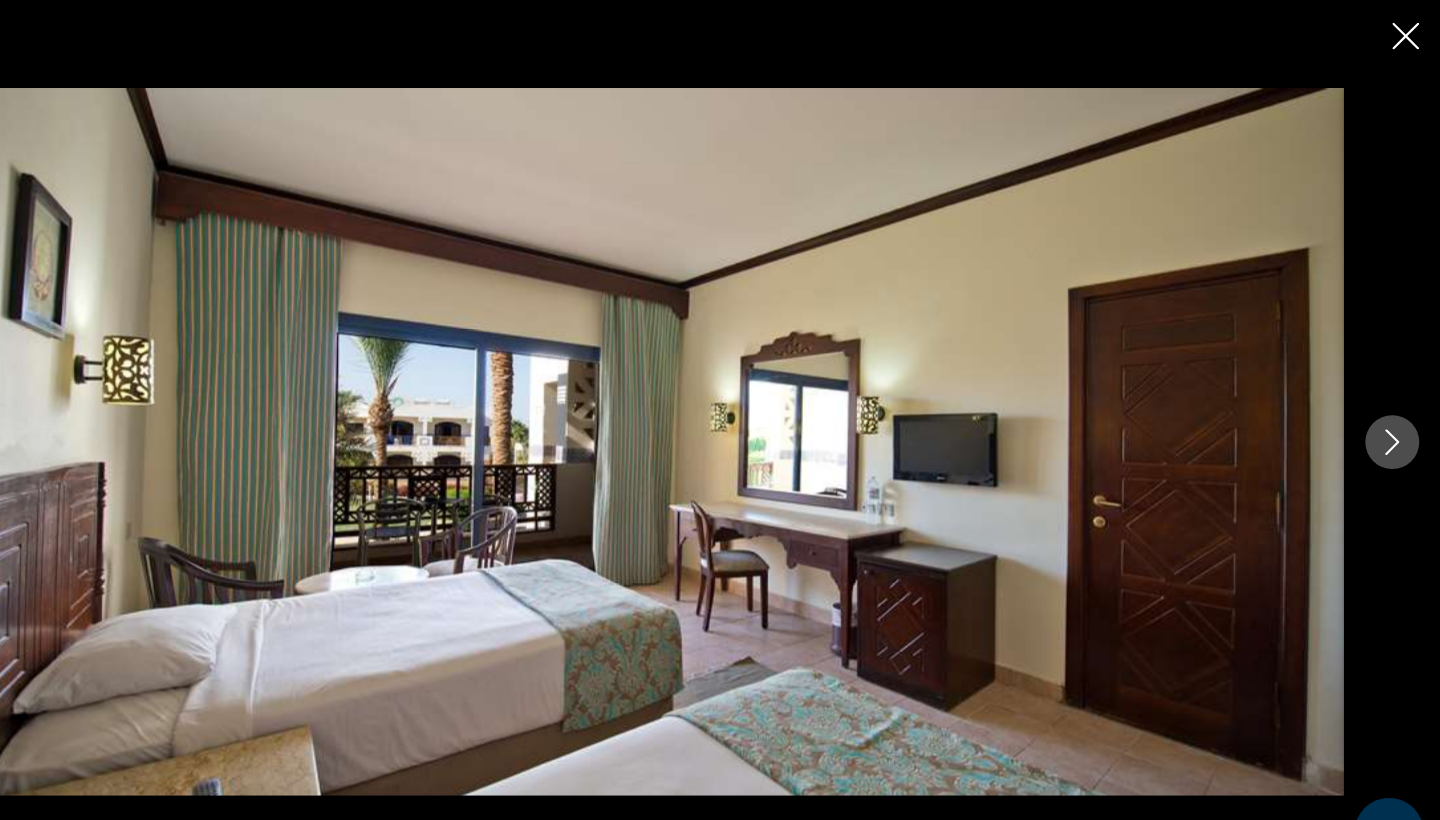 click 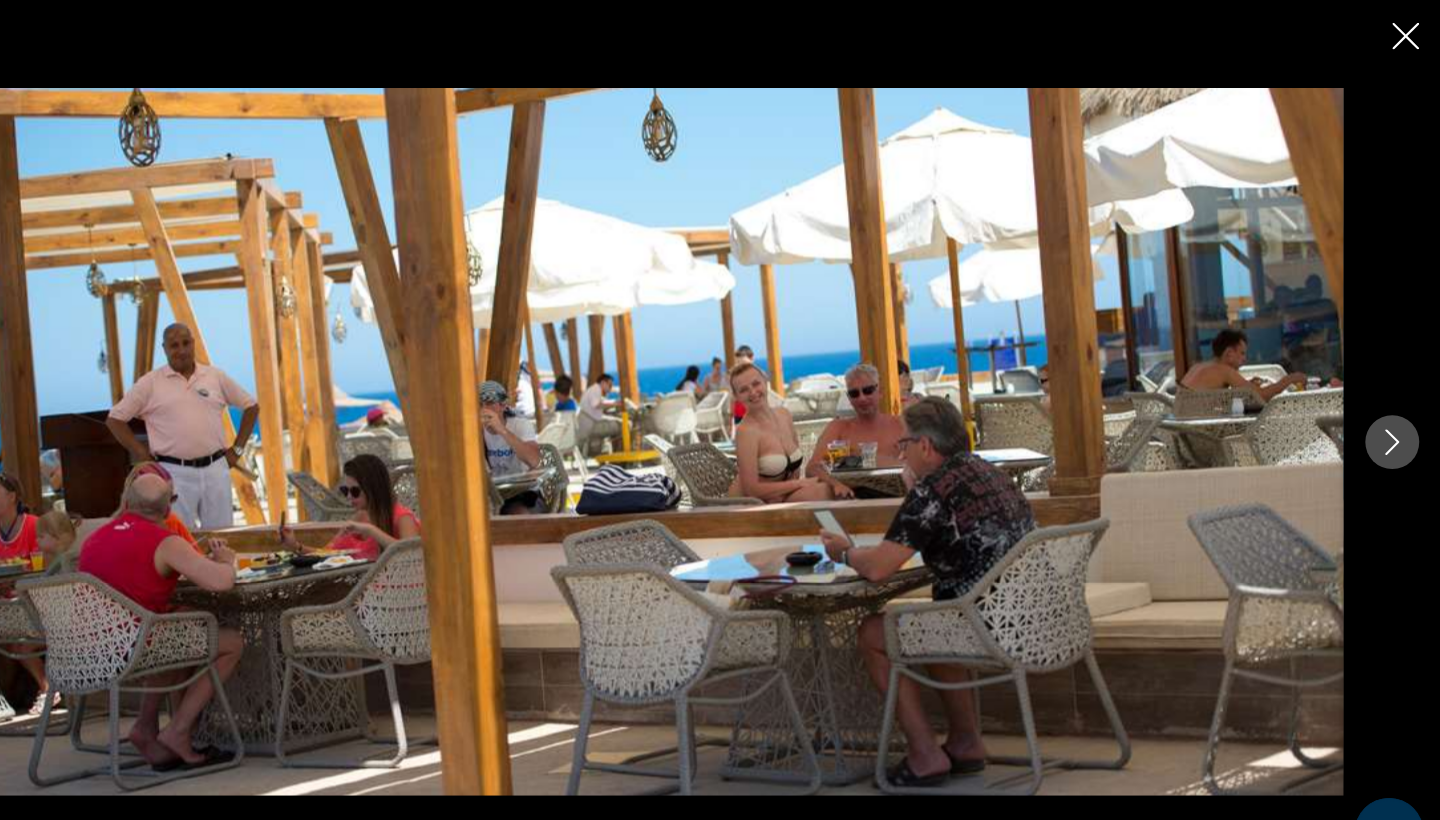 click 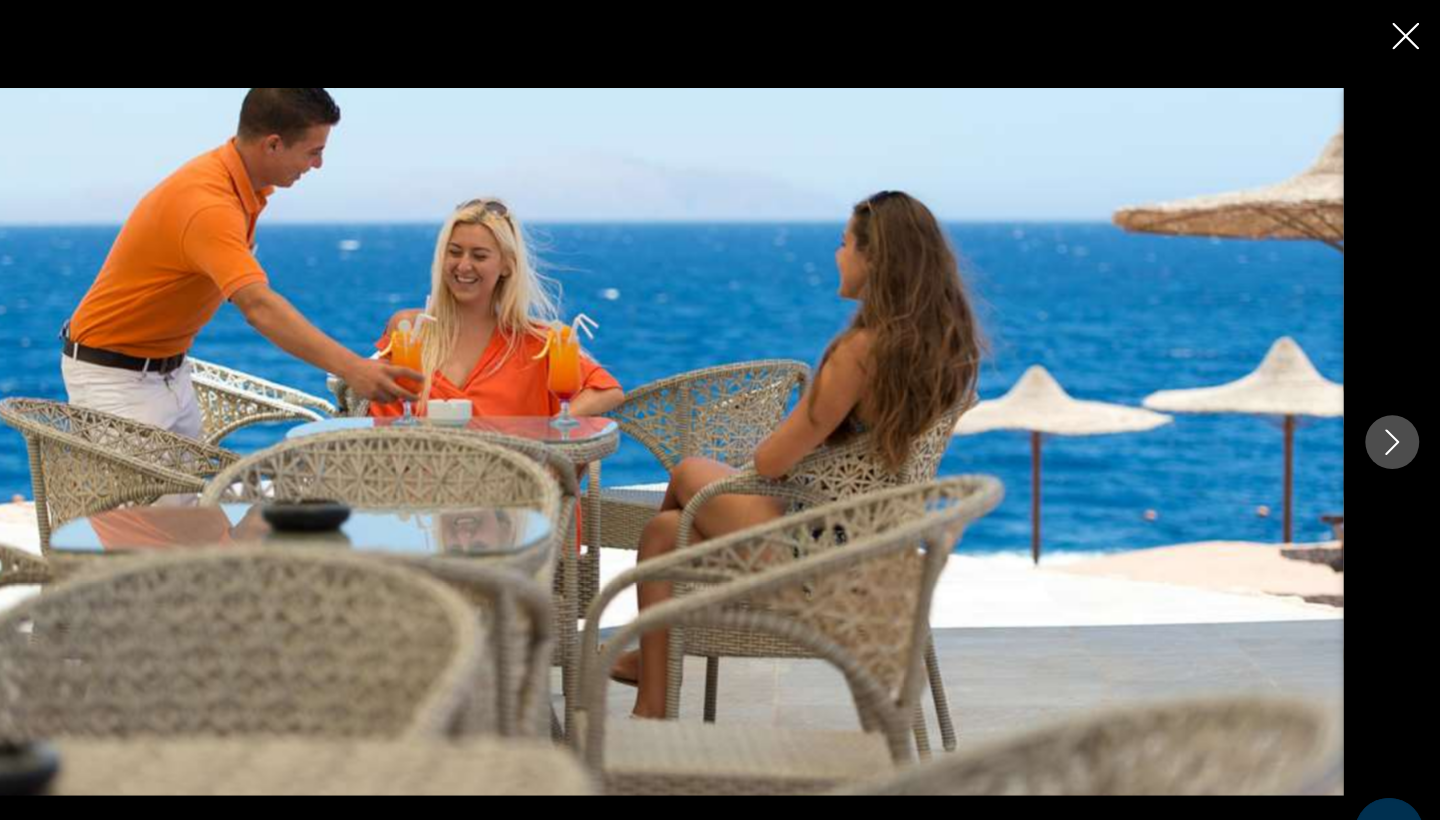 click 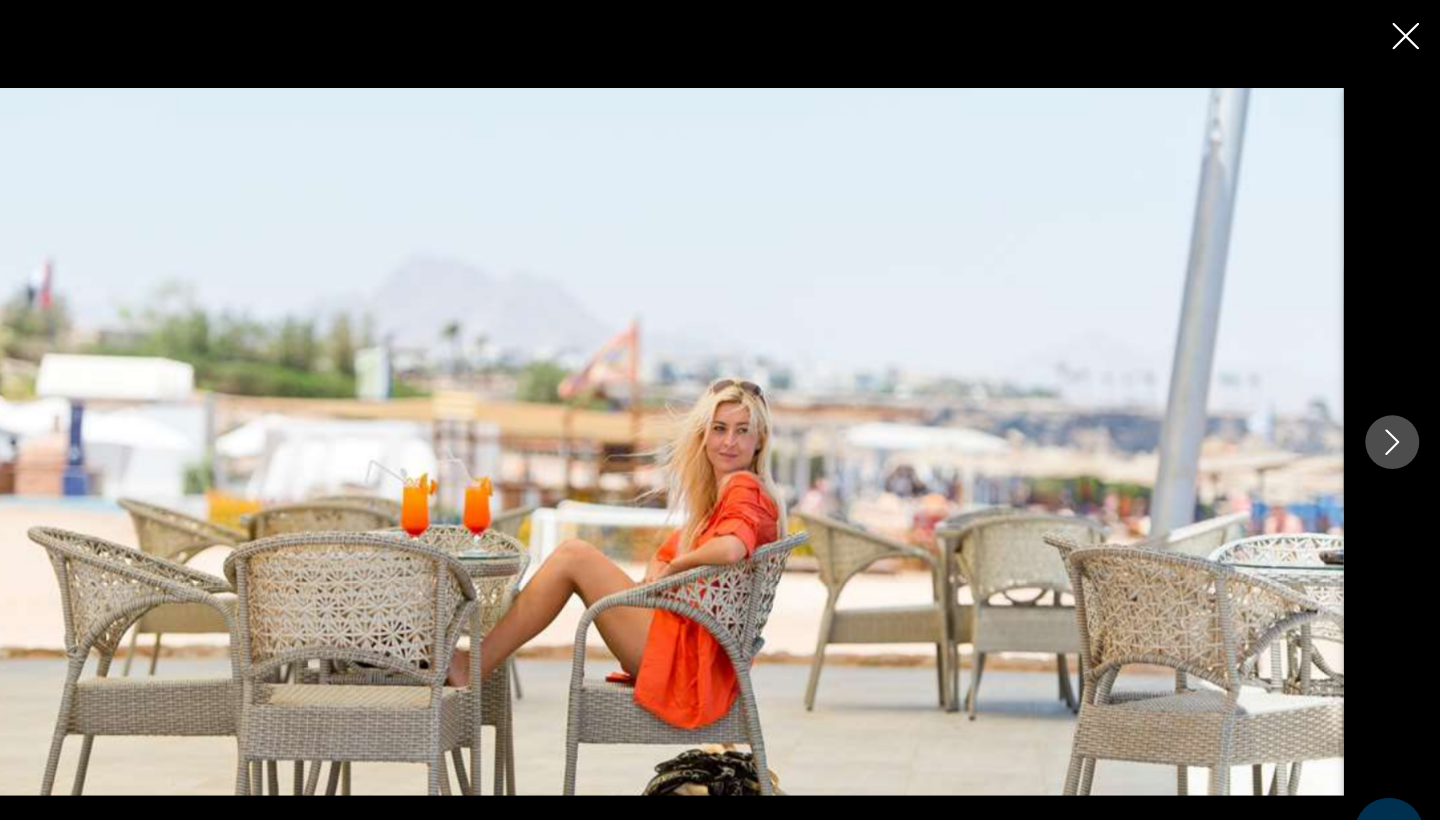 click 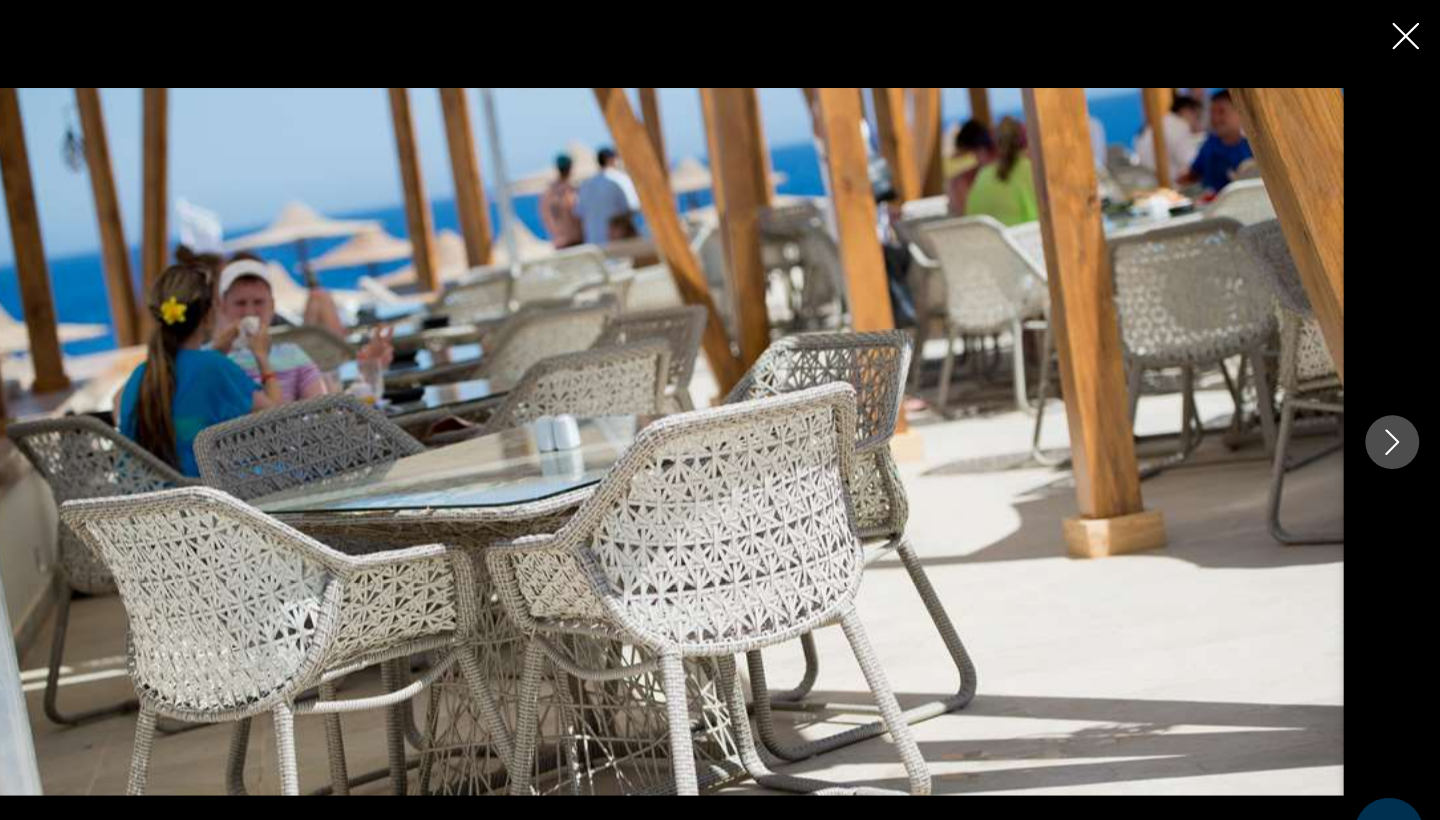 click 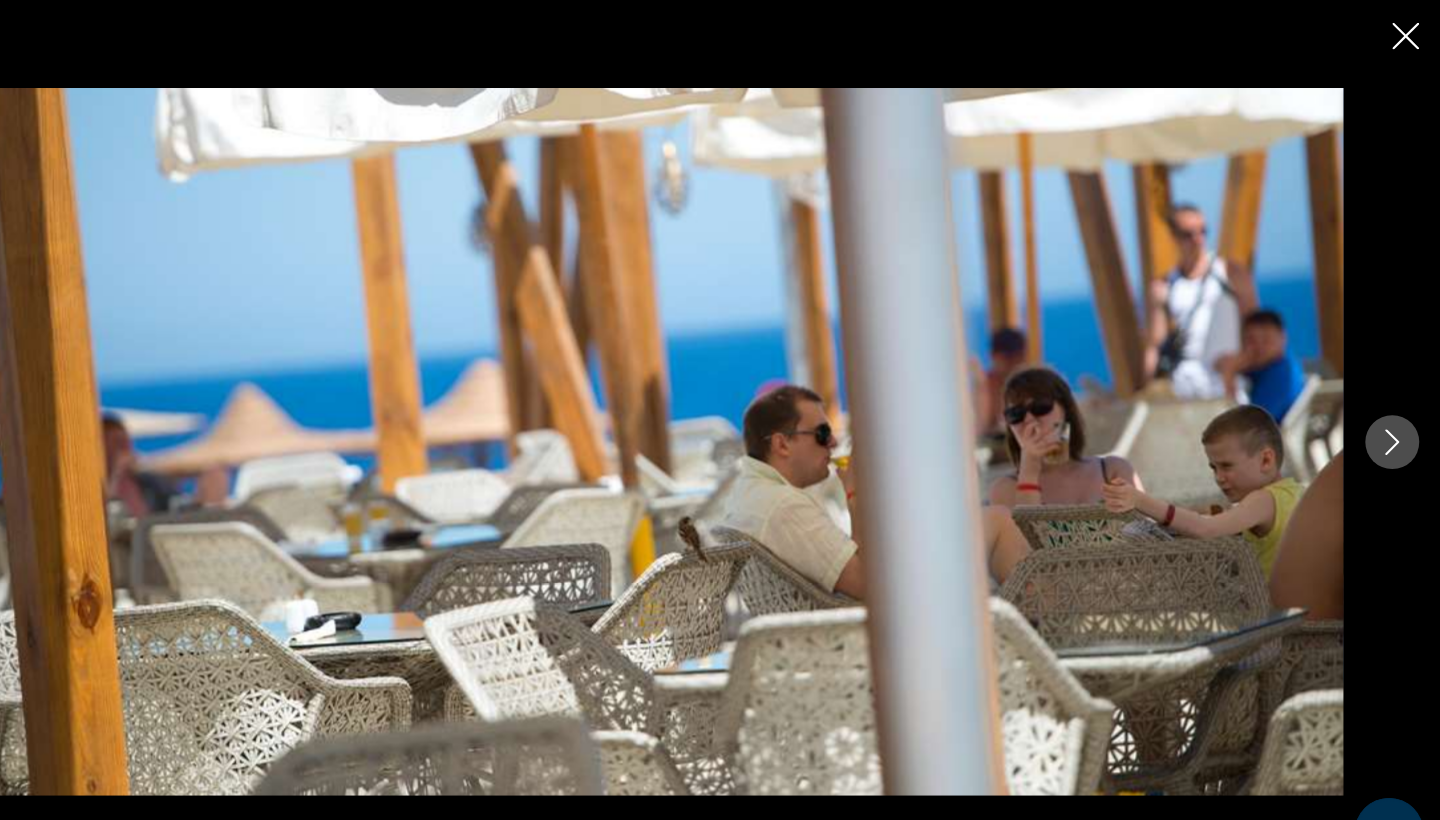 click 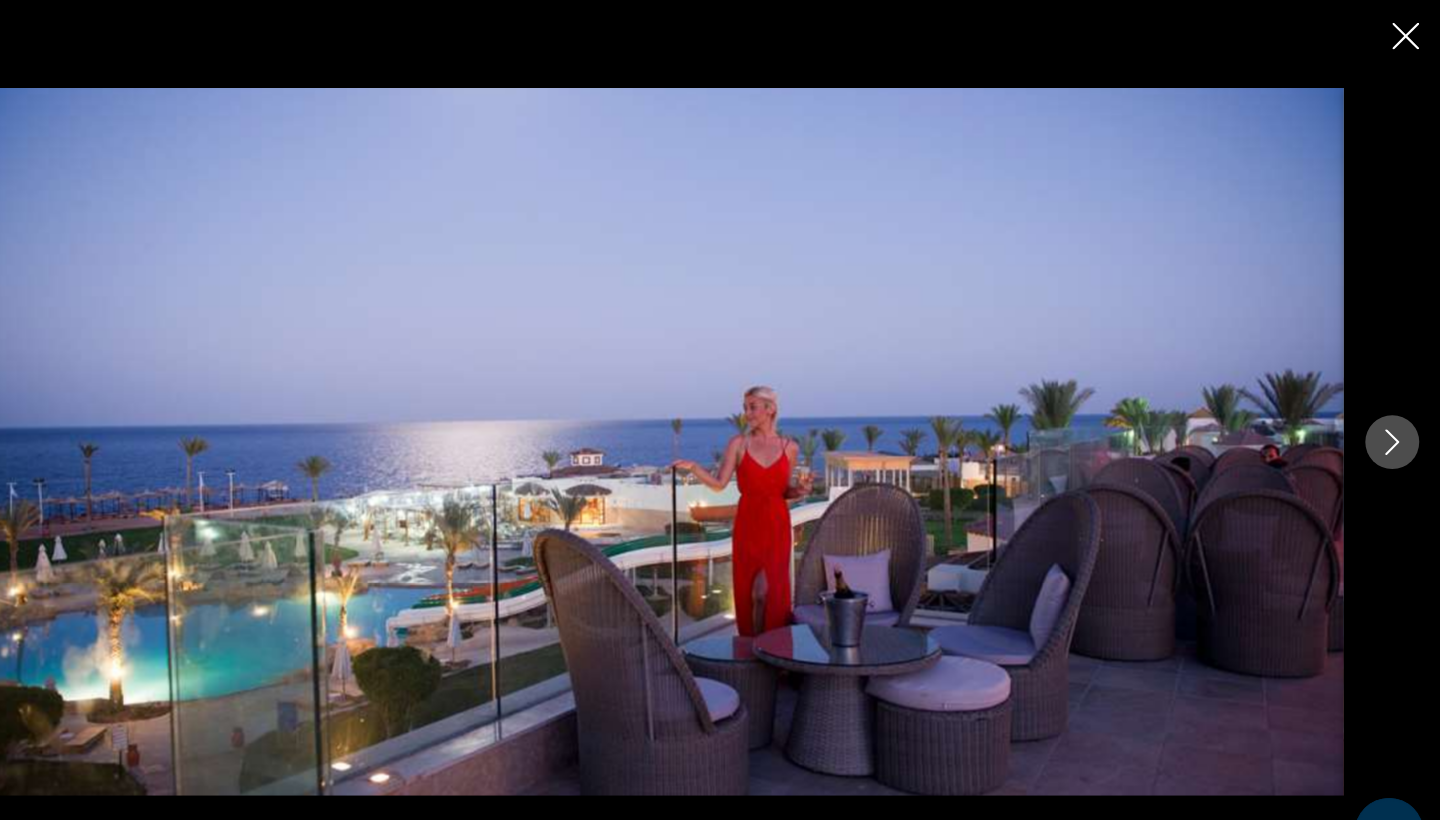 click 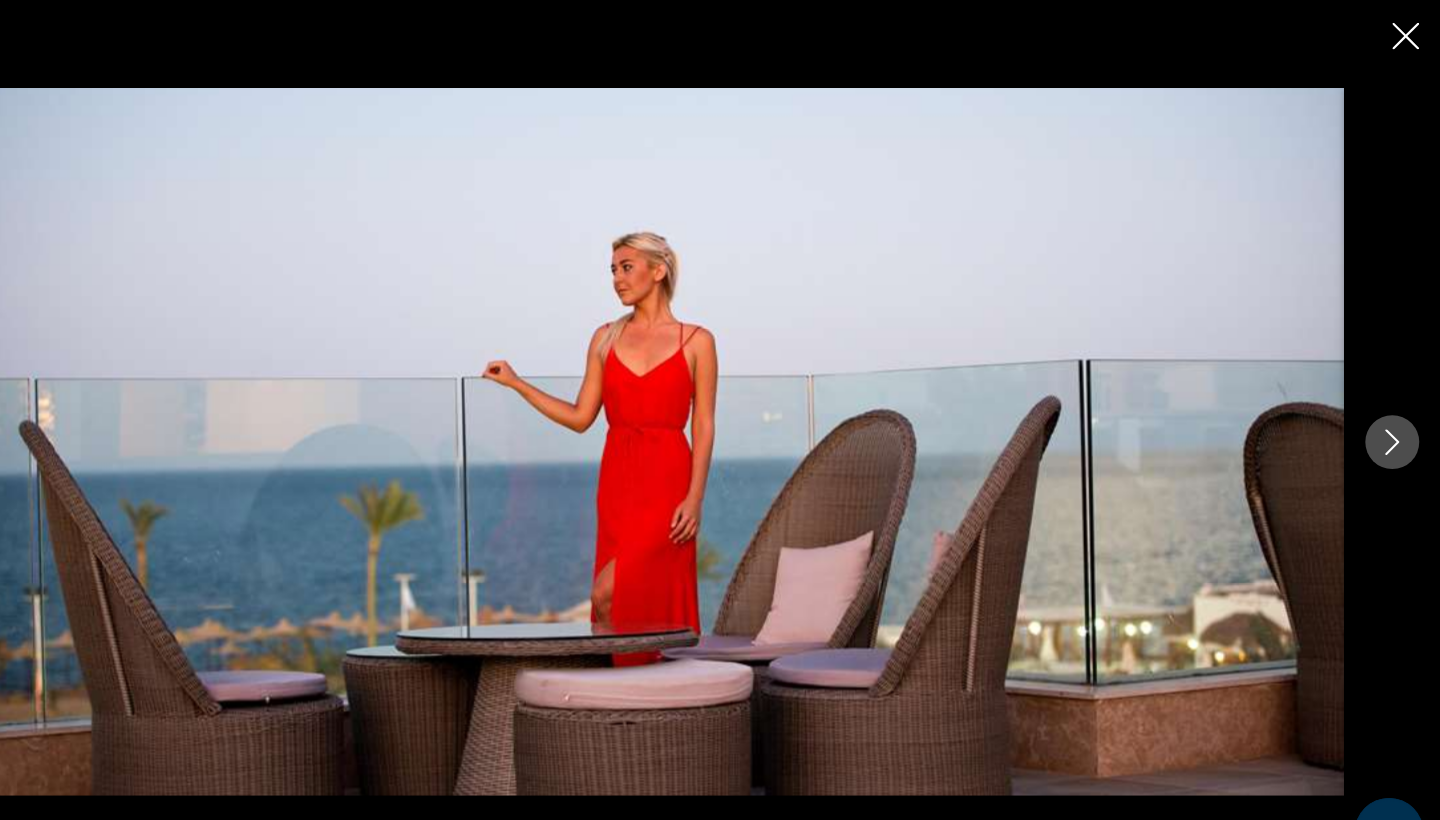 click 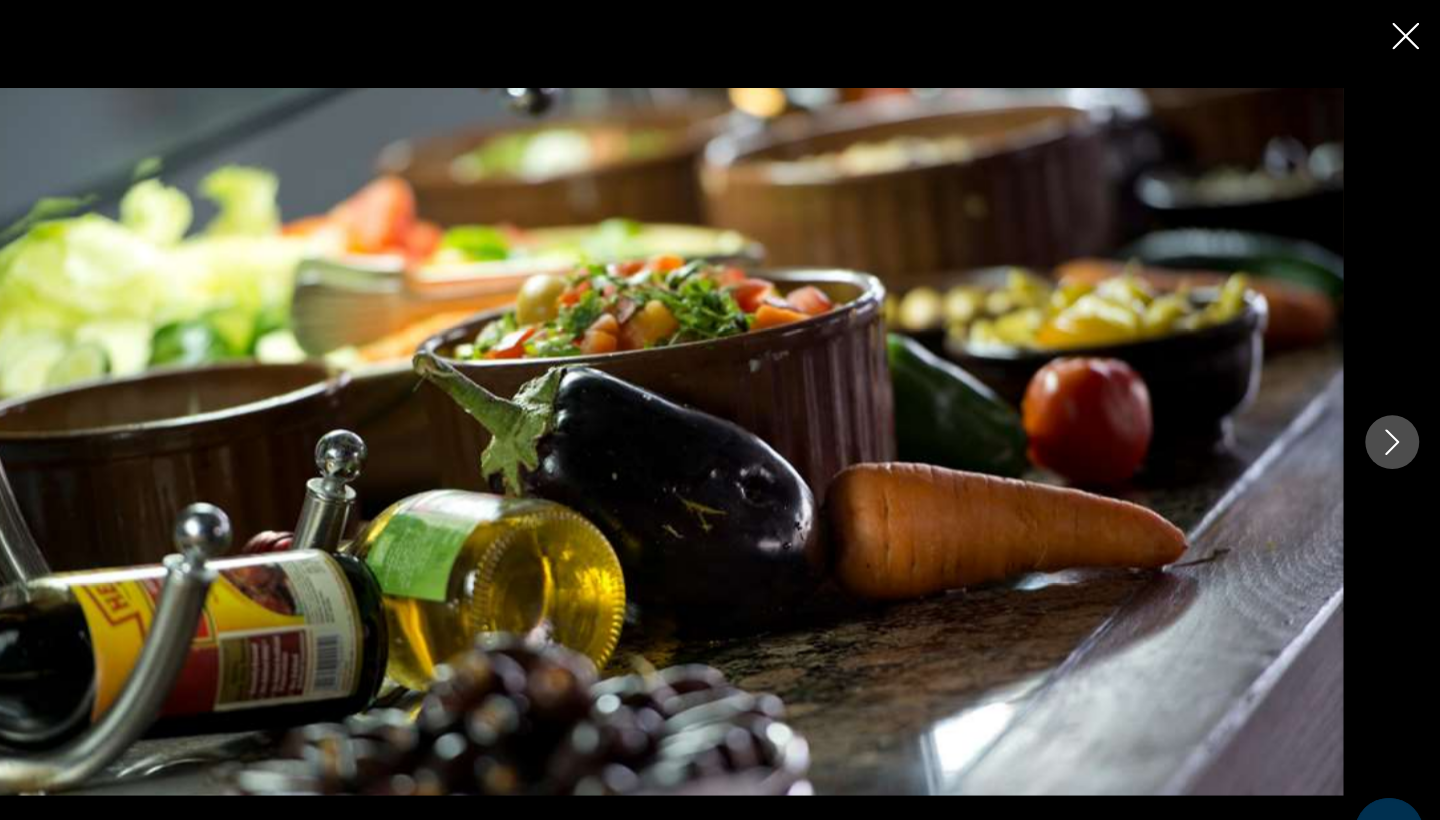 click 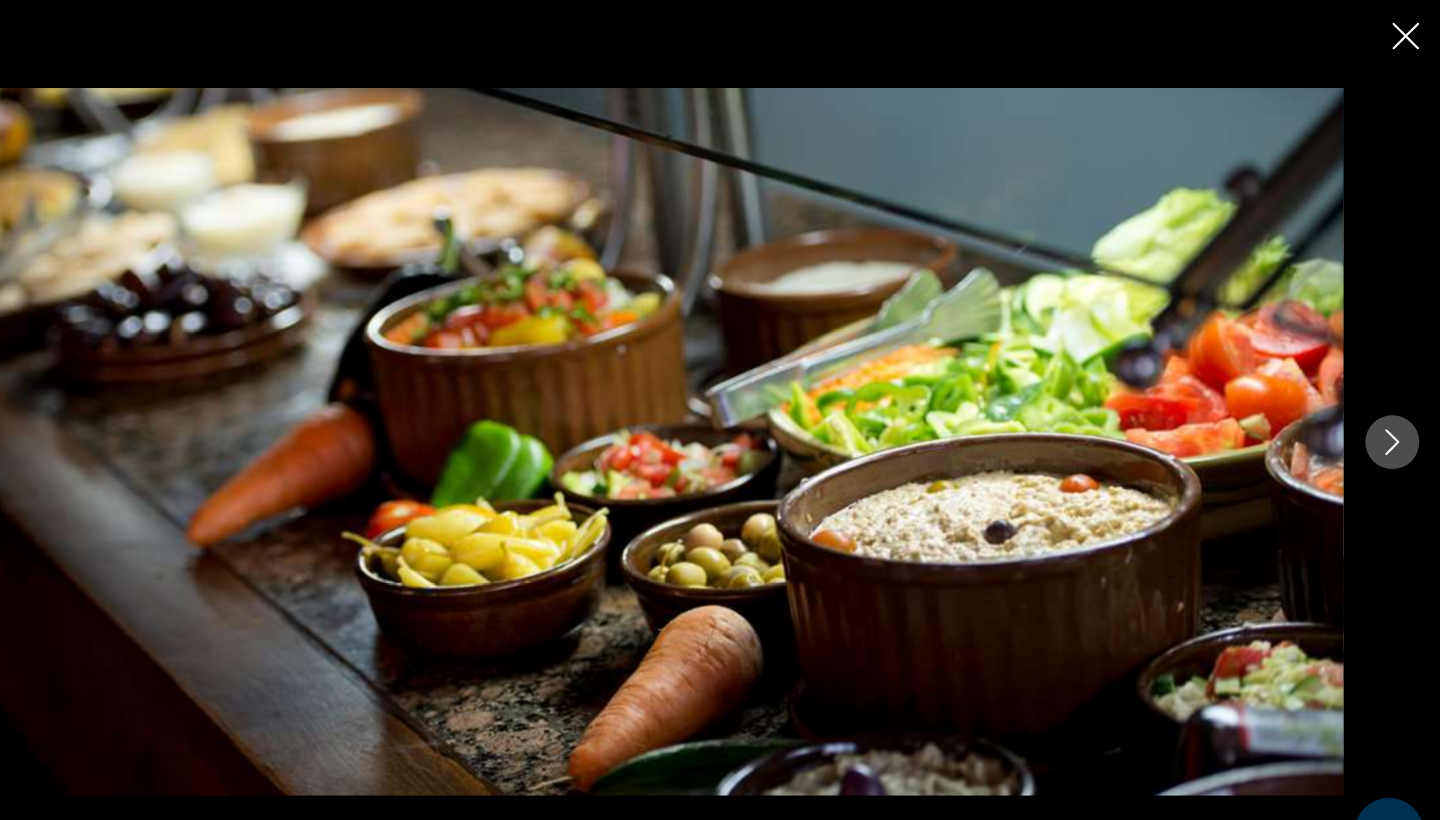 click 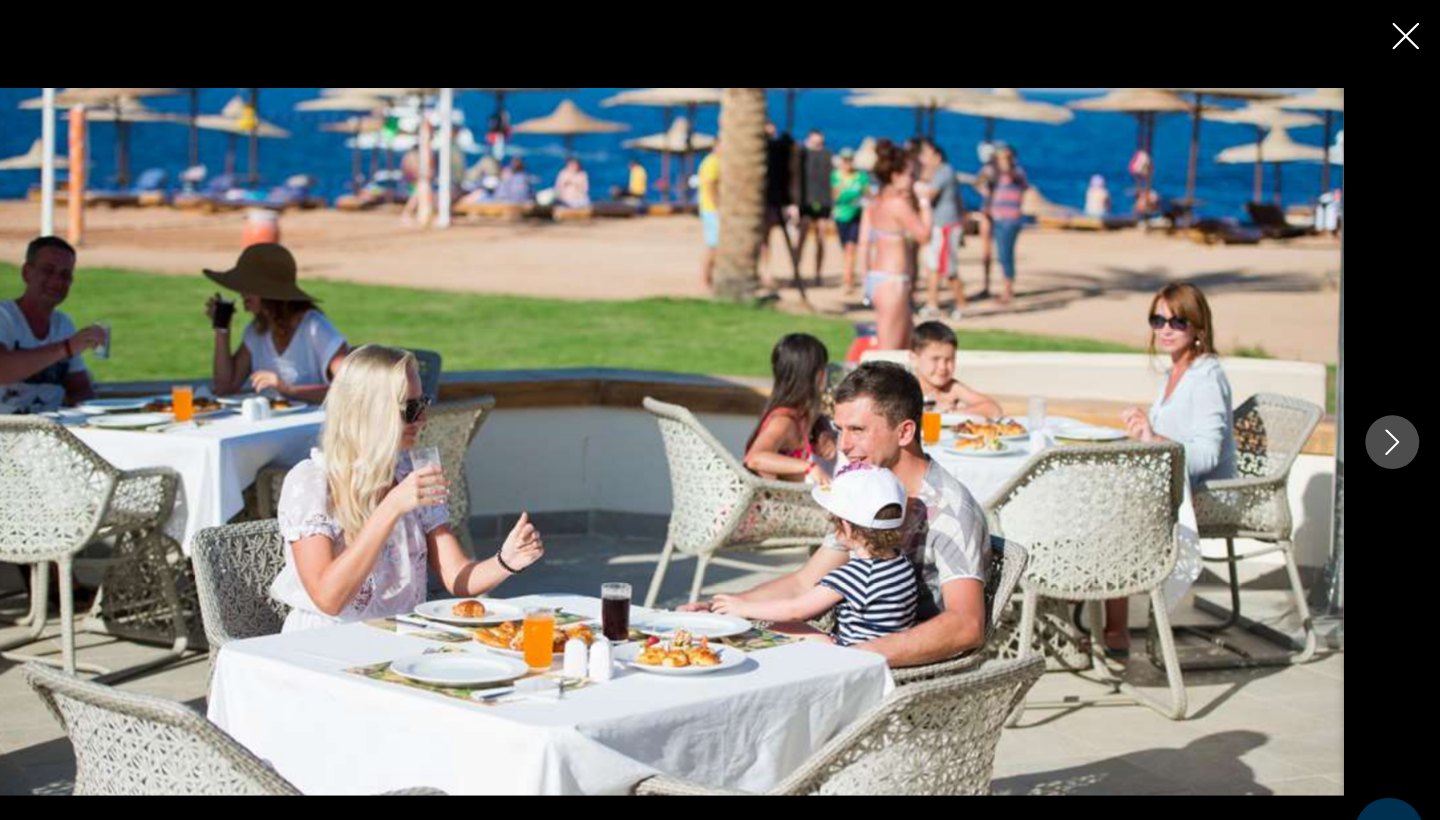 click 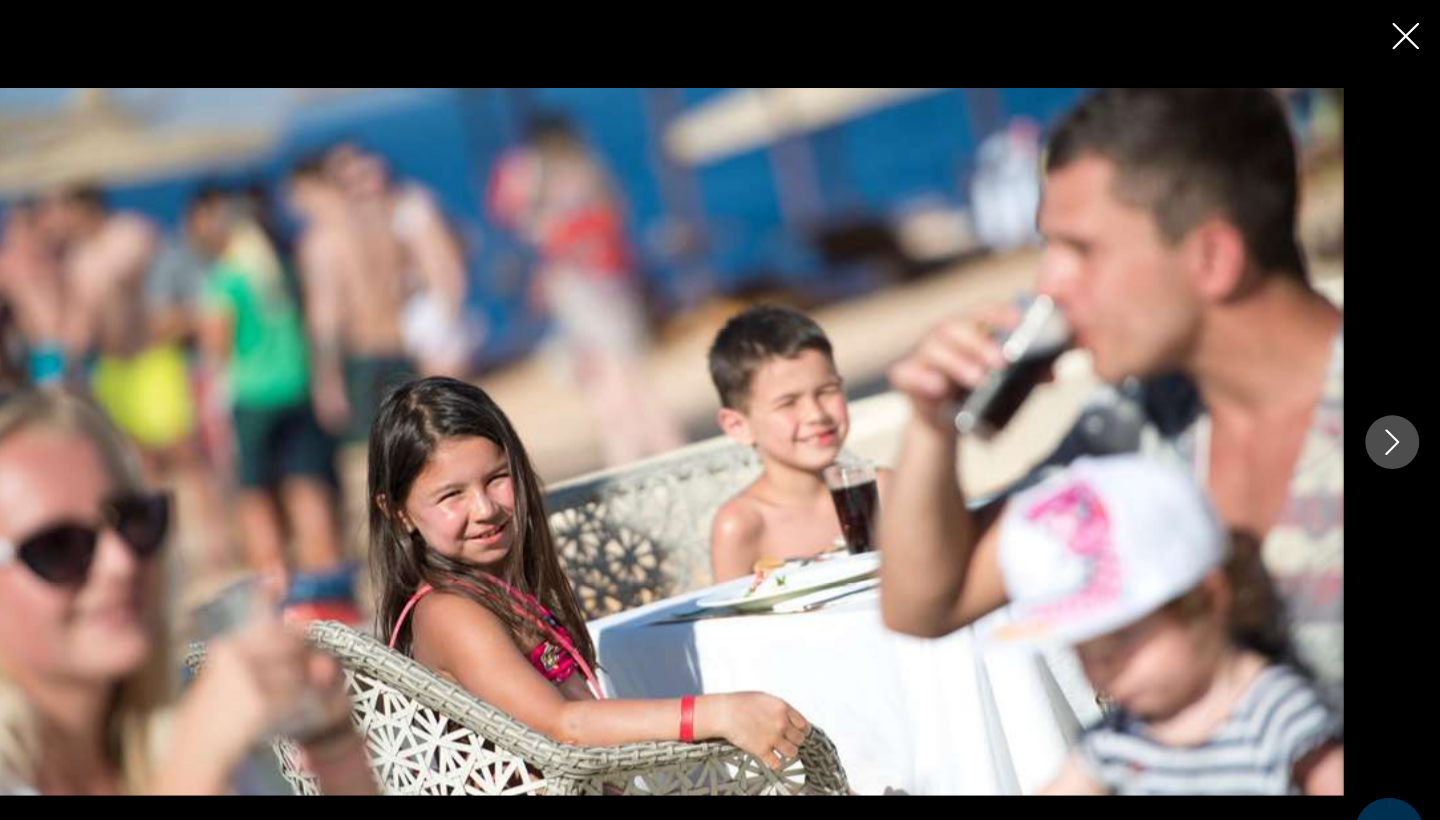 click 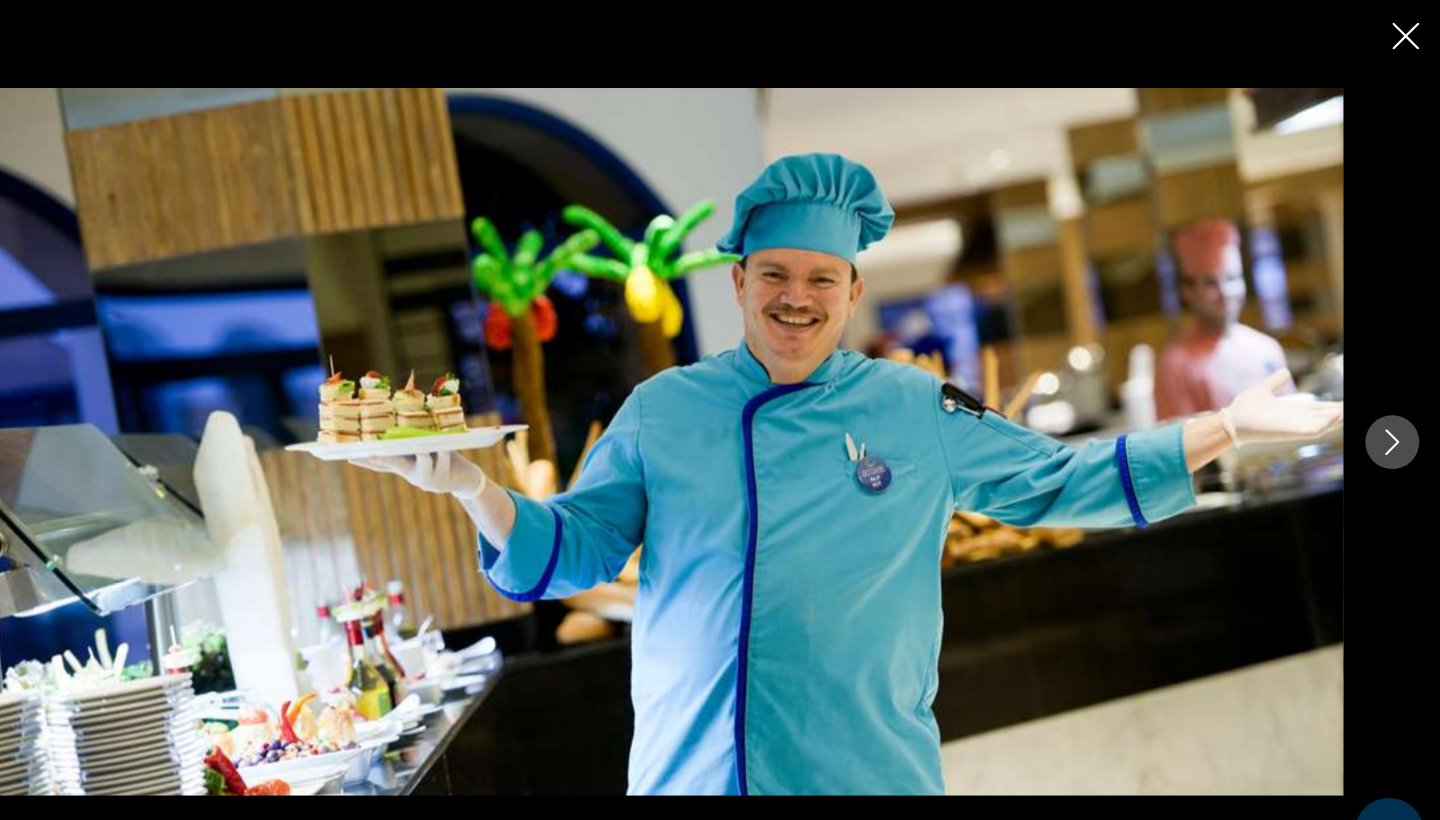 click 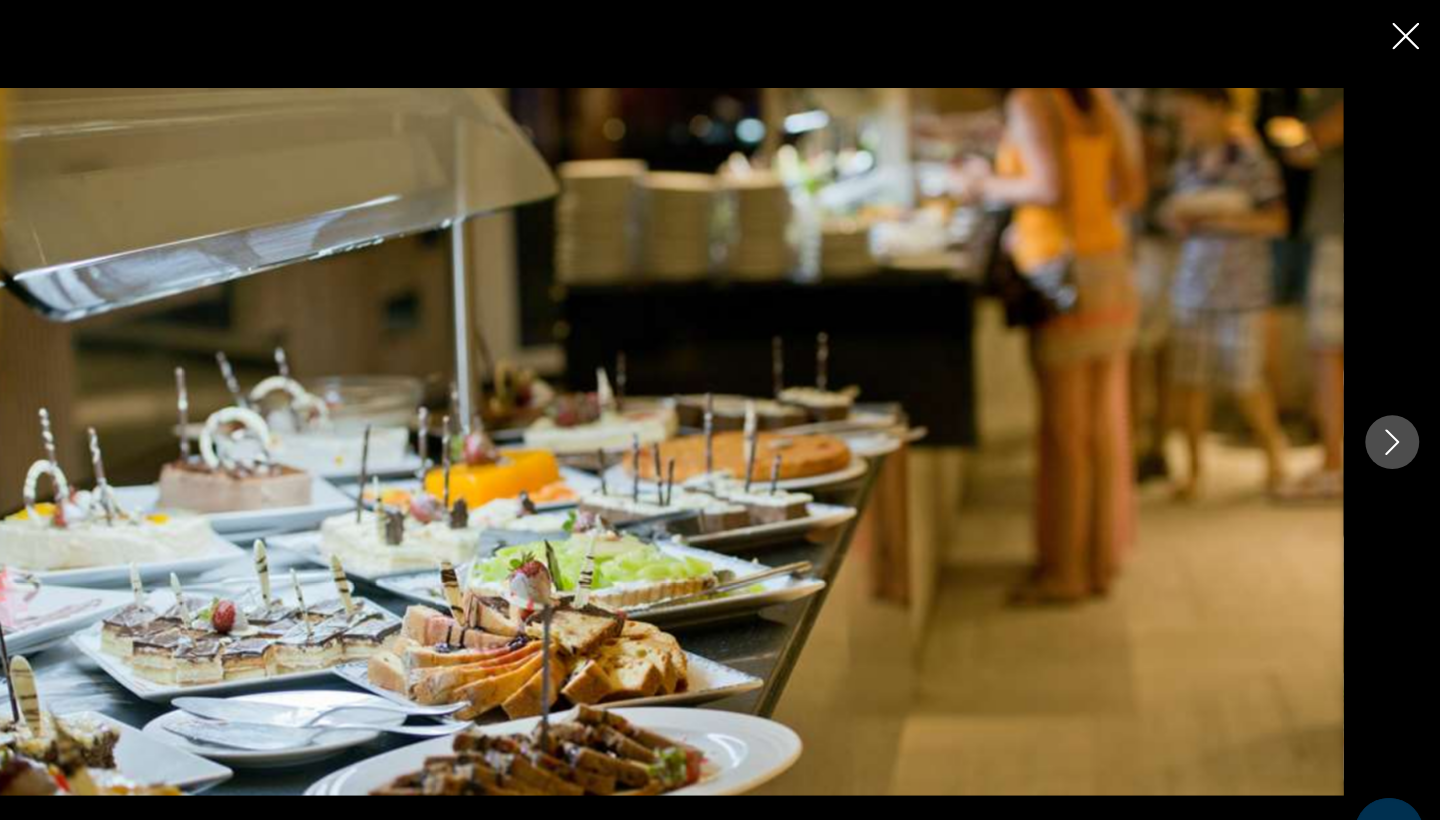 click 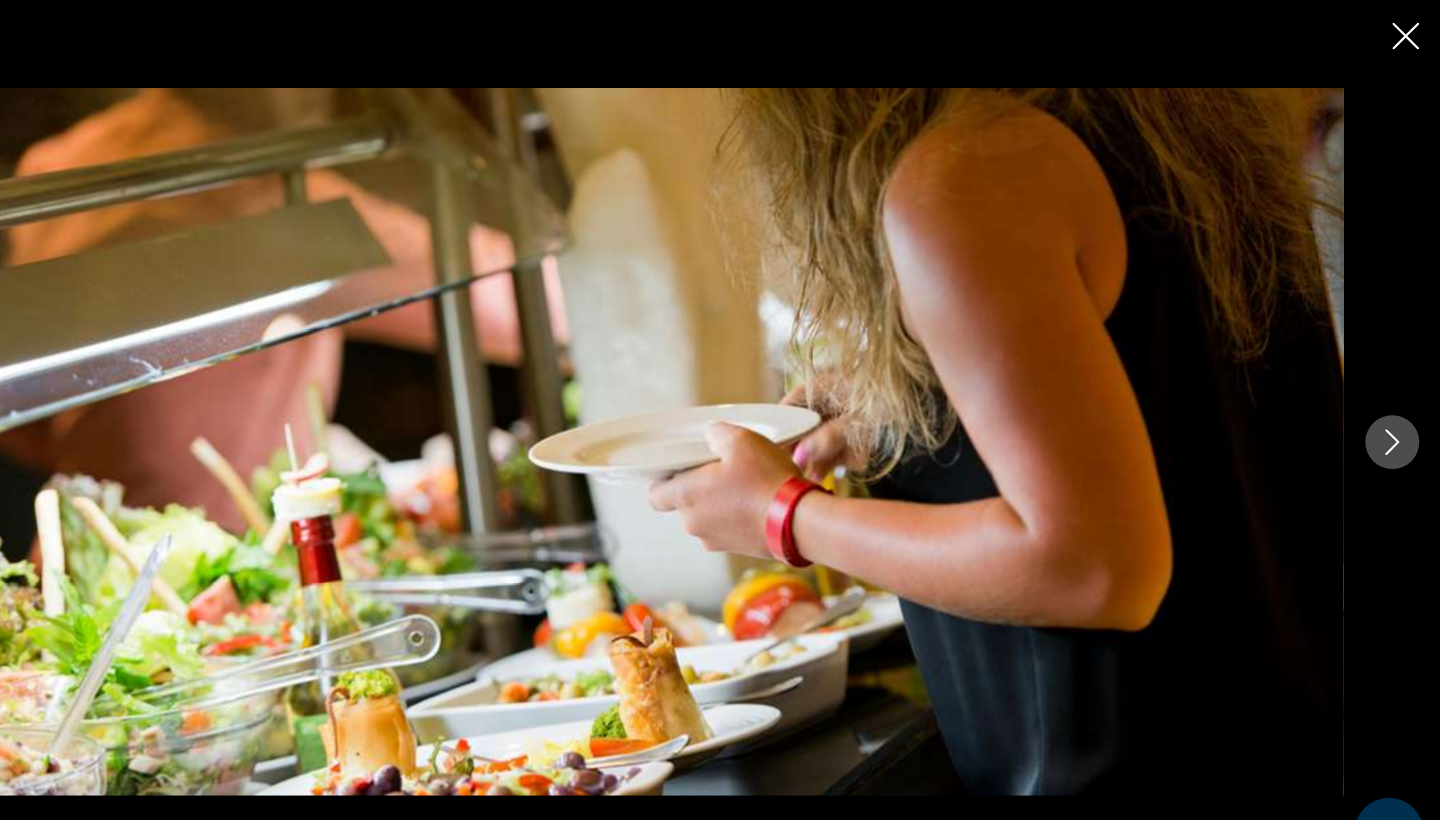 click 